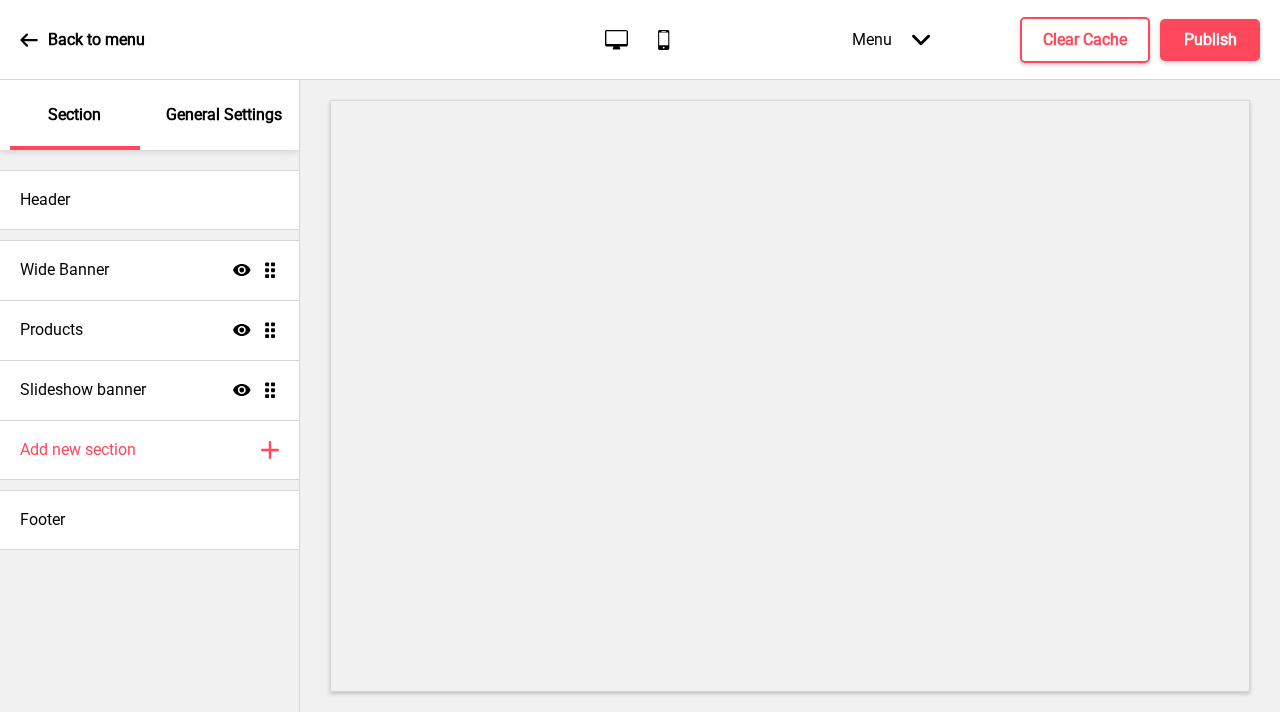 scroll, scrollTop: 0, scrollLeft: 0, axis: both 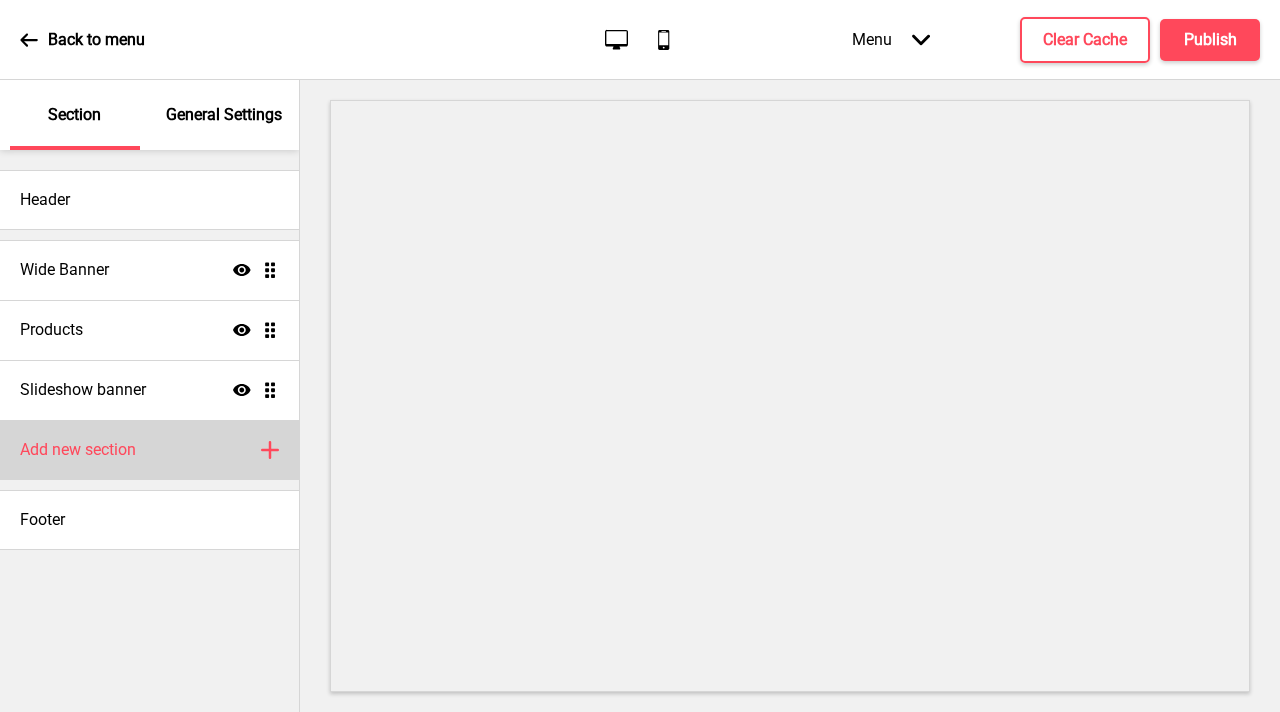 click on "Add new section Plus" at bounding box center (149, 450) 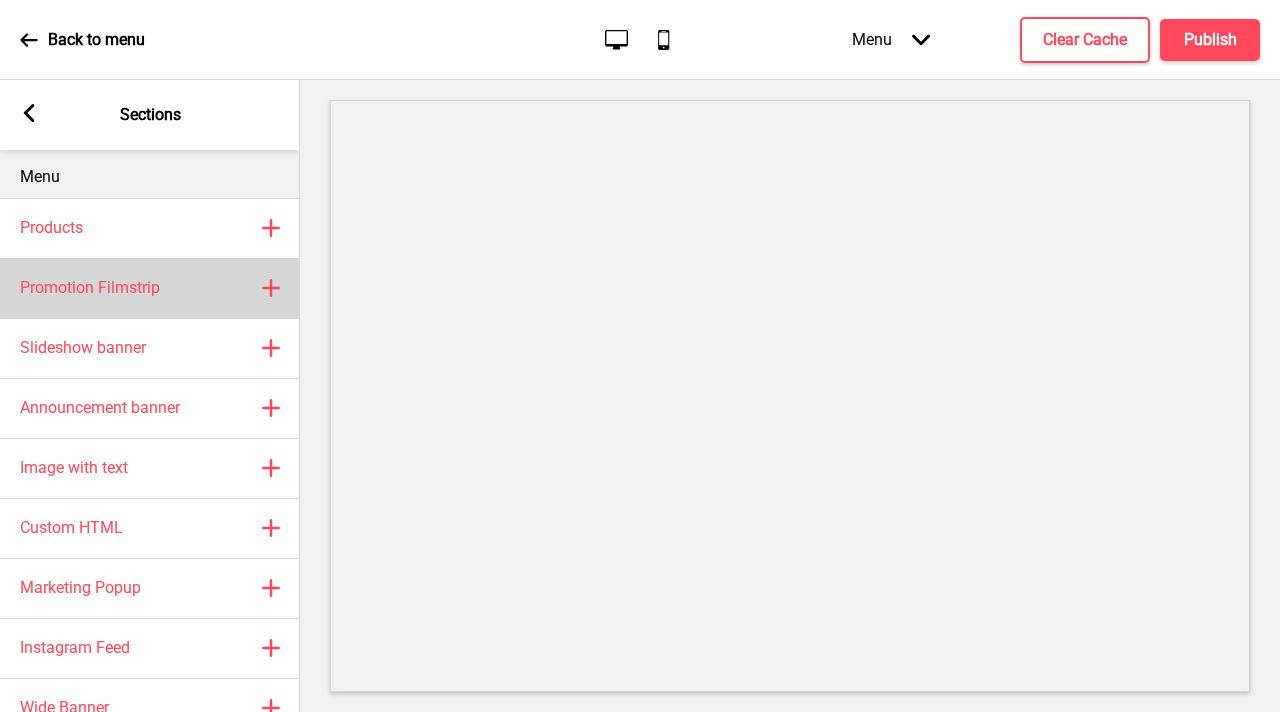 scroll, scrollTop: 0, scrollLeft: 0, axis: both 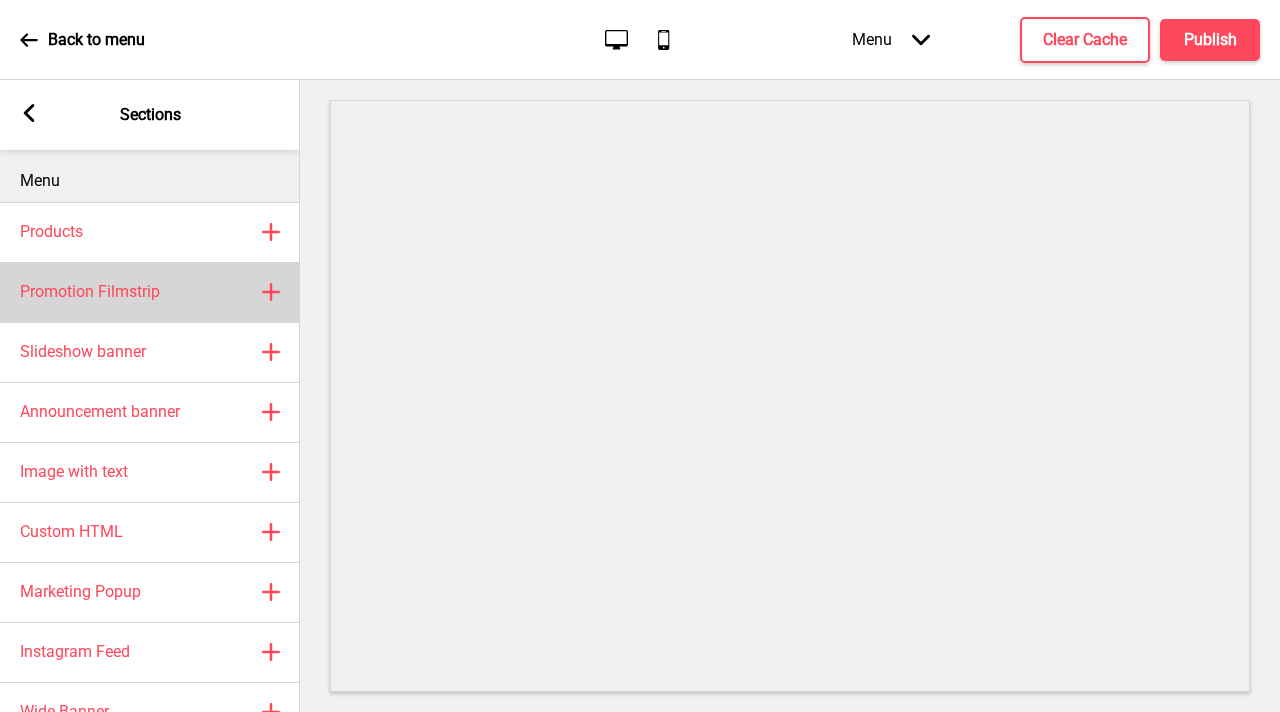 click on "Promotion Filmstrip Plus" at bounding box center (150, 292) 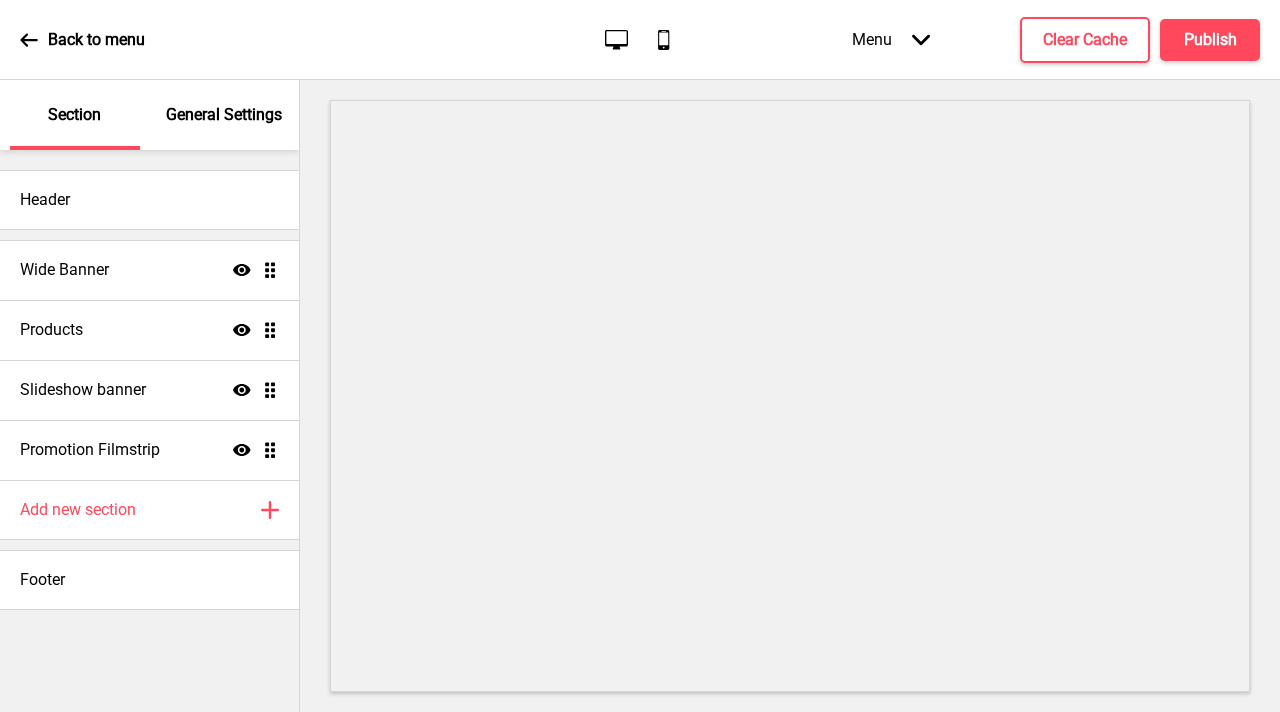 select on "center" 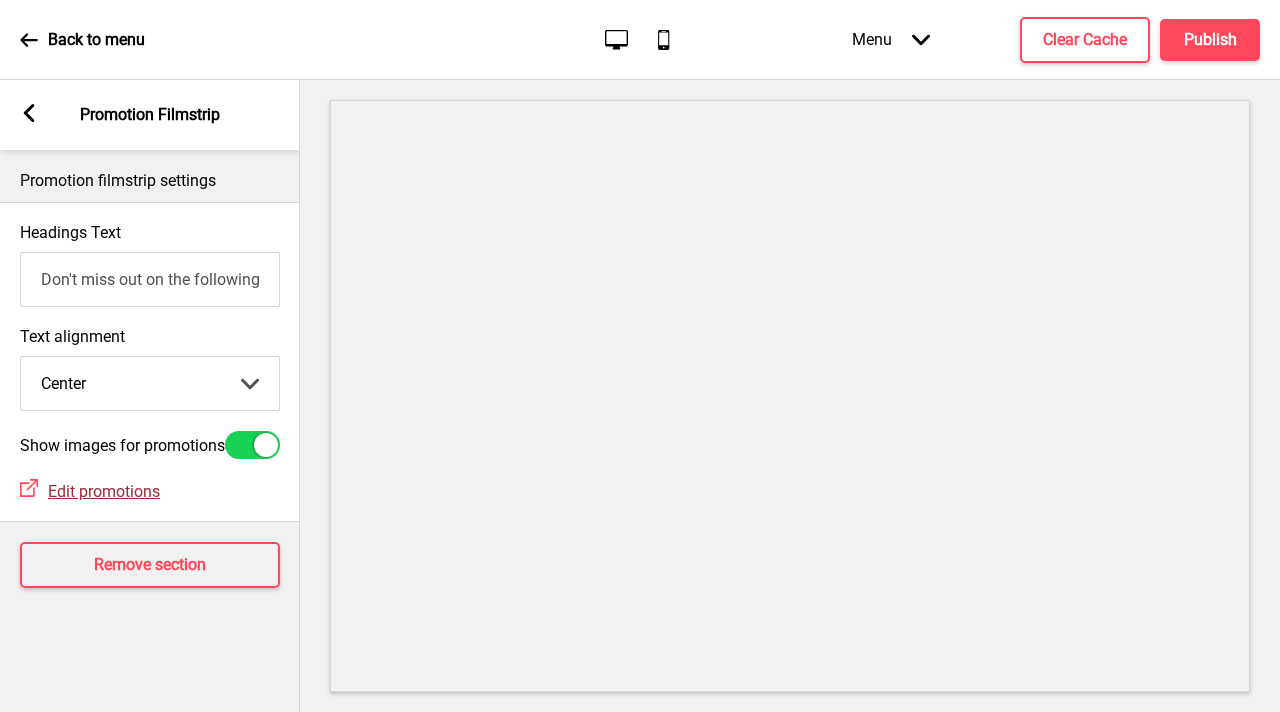 click on "Edit promotions" at bounding box center [104, 491] 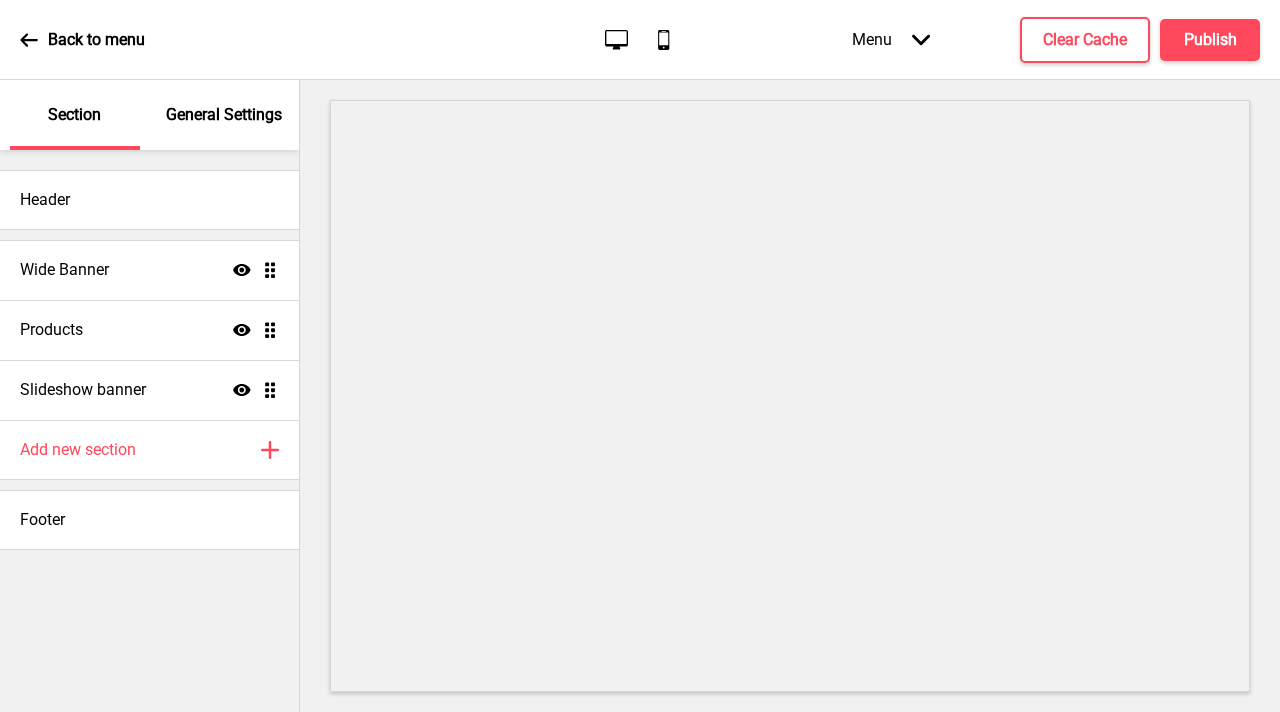 scroll, scrollTop: 0, scrollLeft: 0, axis: both 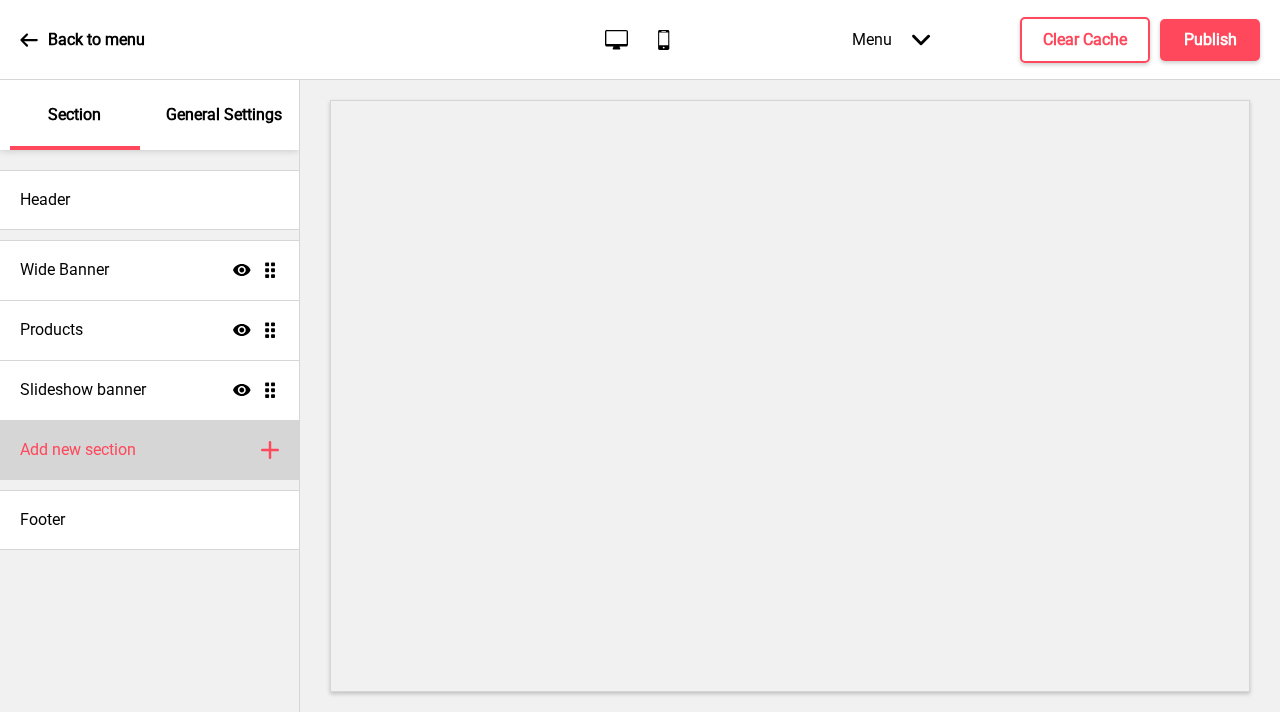 click on "Add new section Plus" at bounding box center (149, 450) 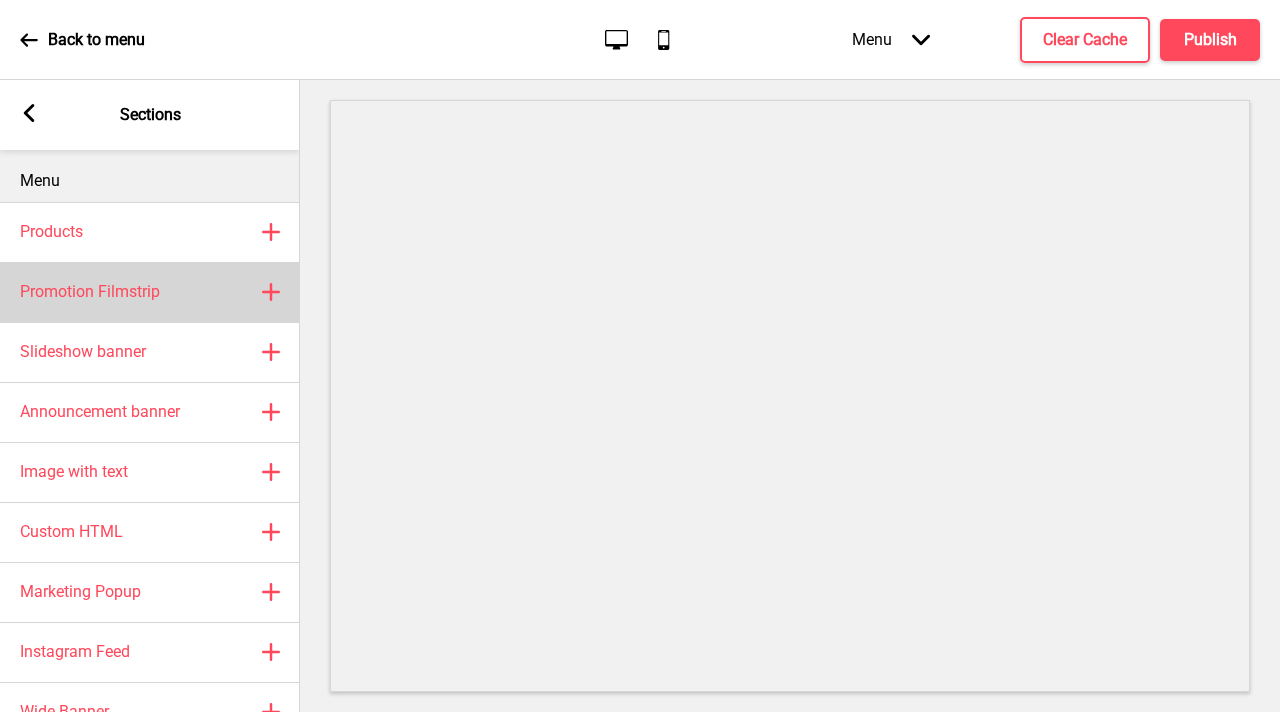 click 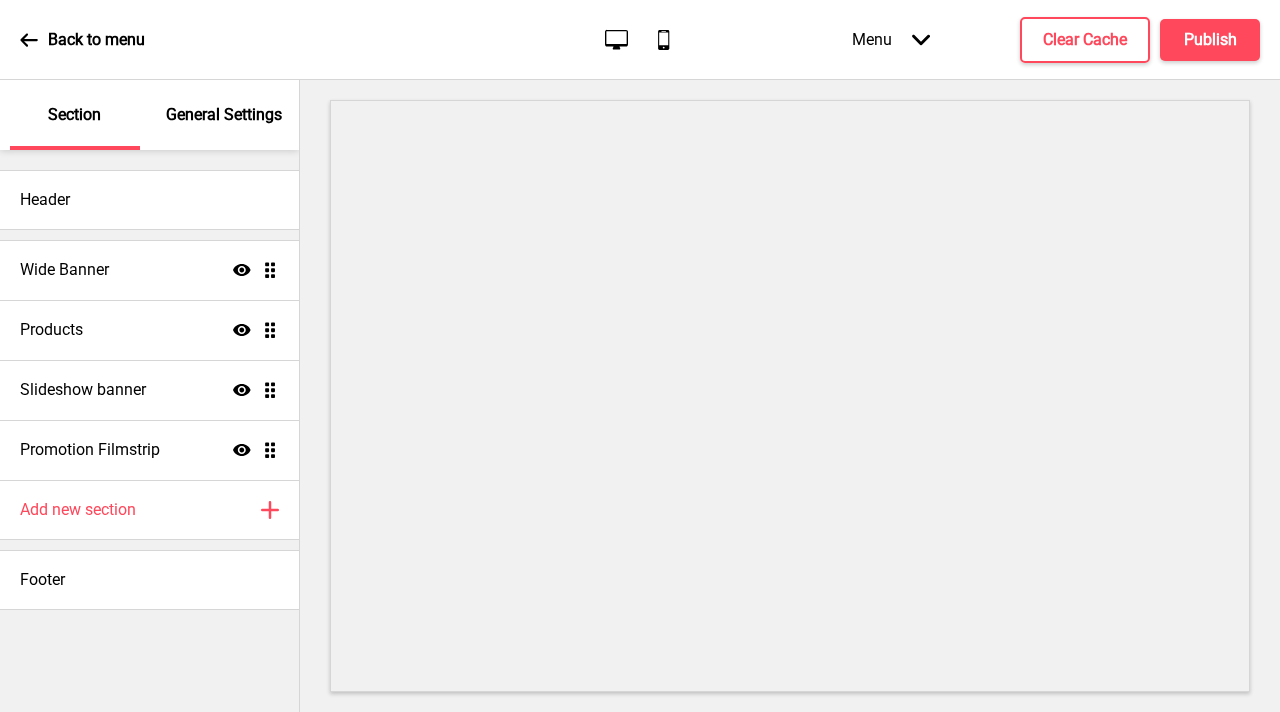 select on "center" 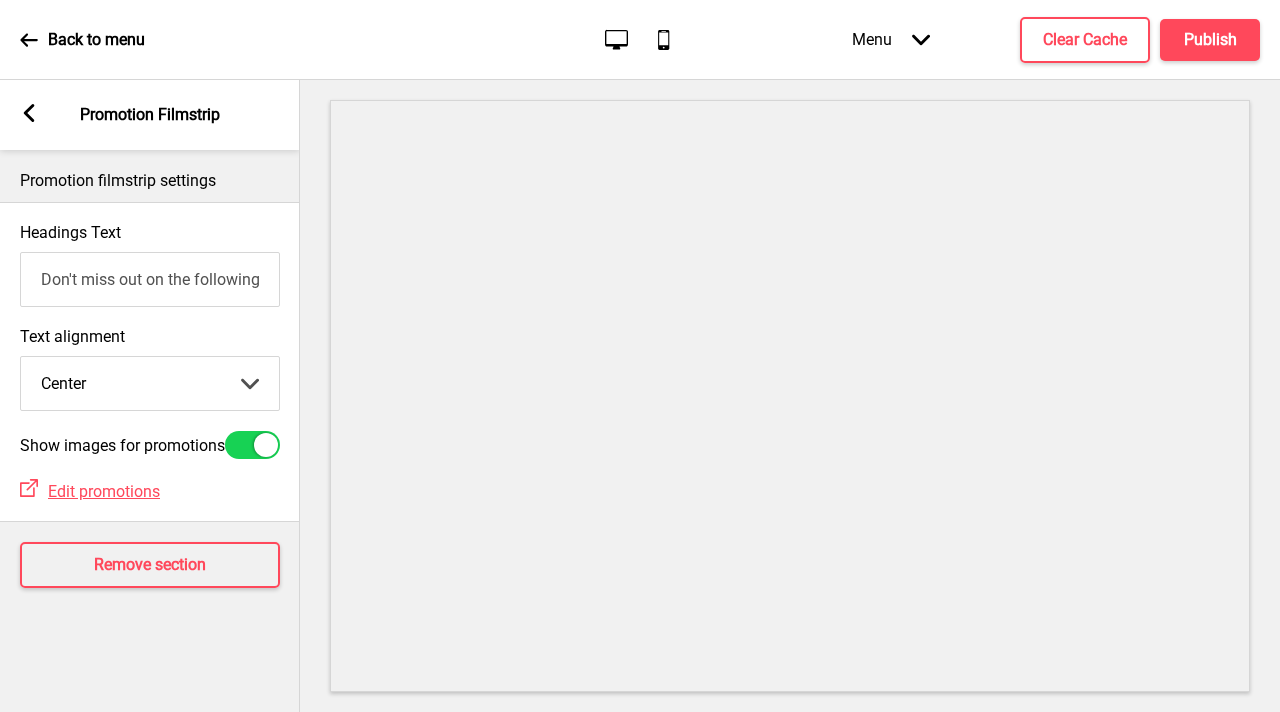 click at bounding box center [252, 445] 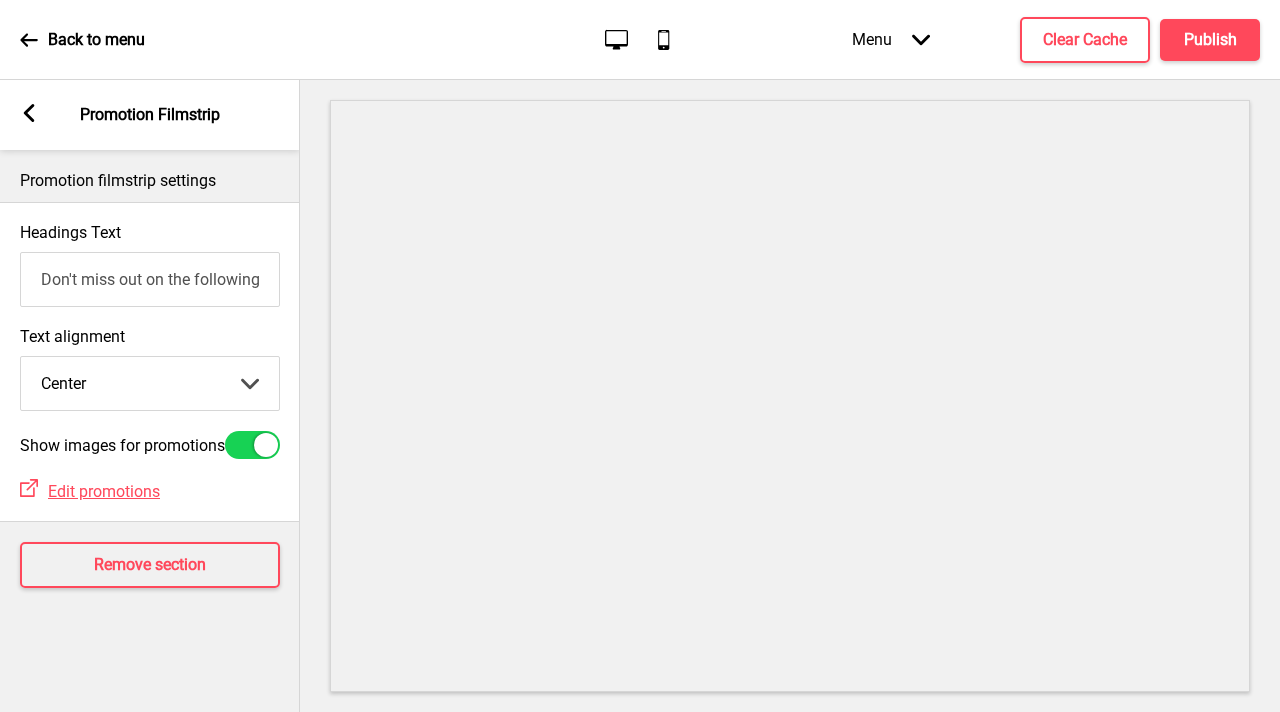 checkbox on "false" 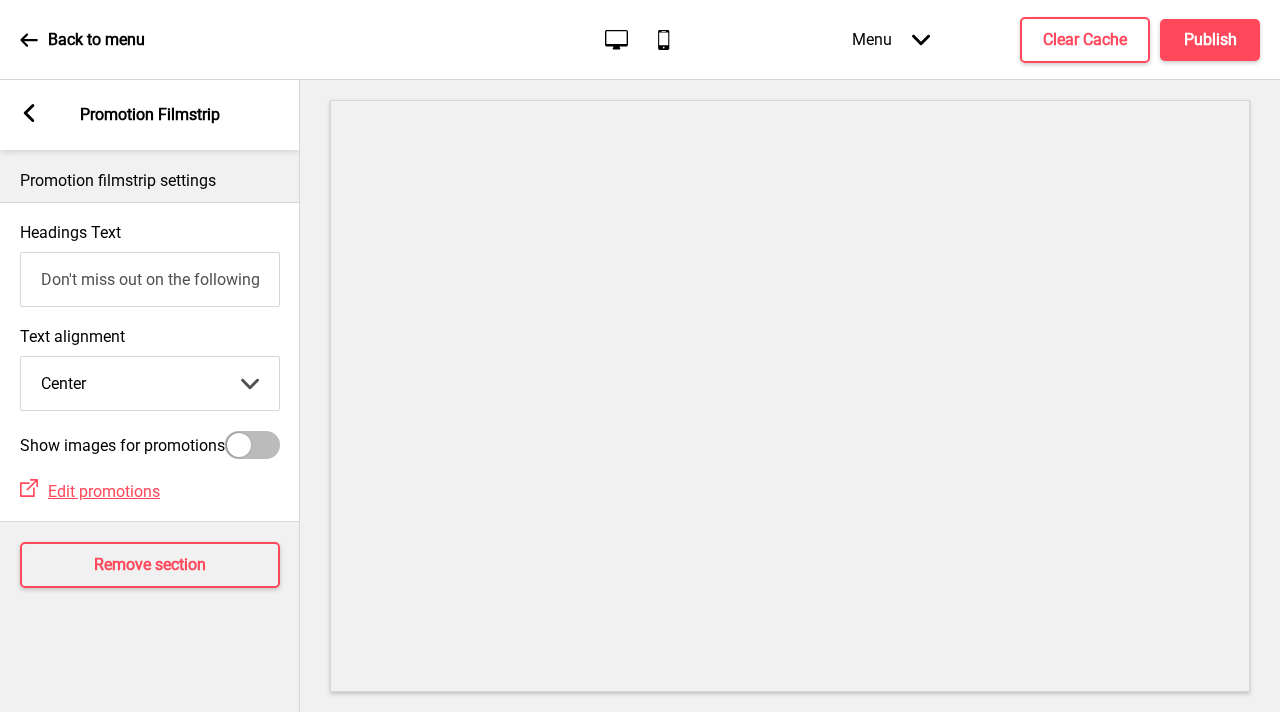 click on "Left Center Right" at bounding box center (150, 383) 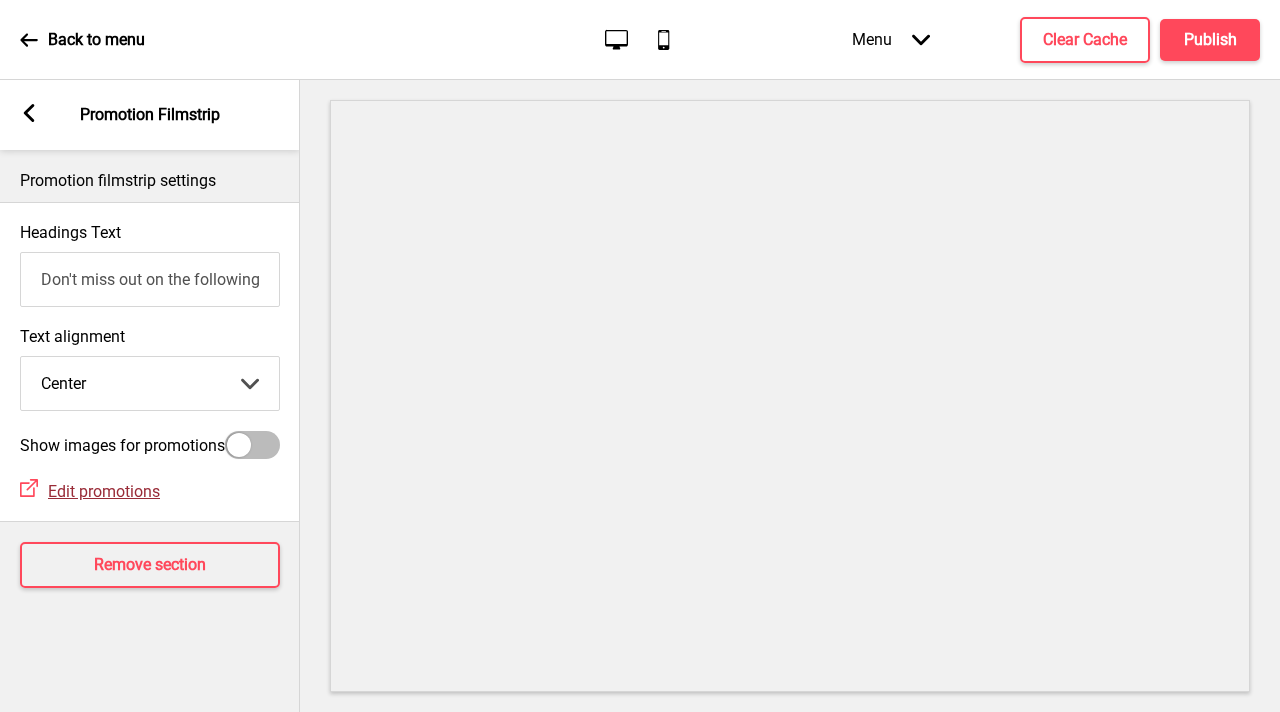 click on "Edit promotions" at bounding box center [104, 491] 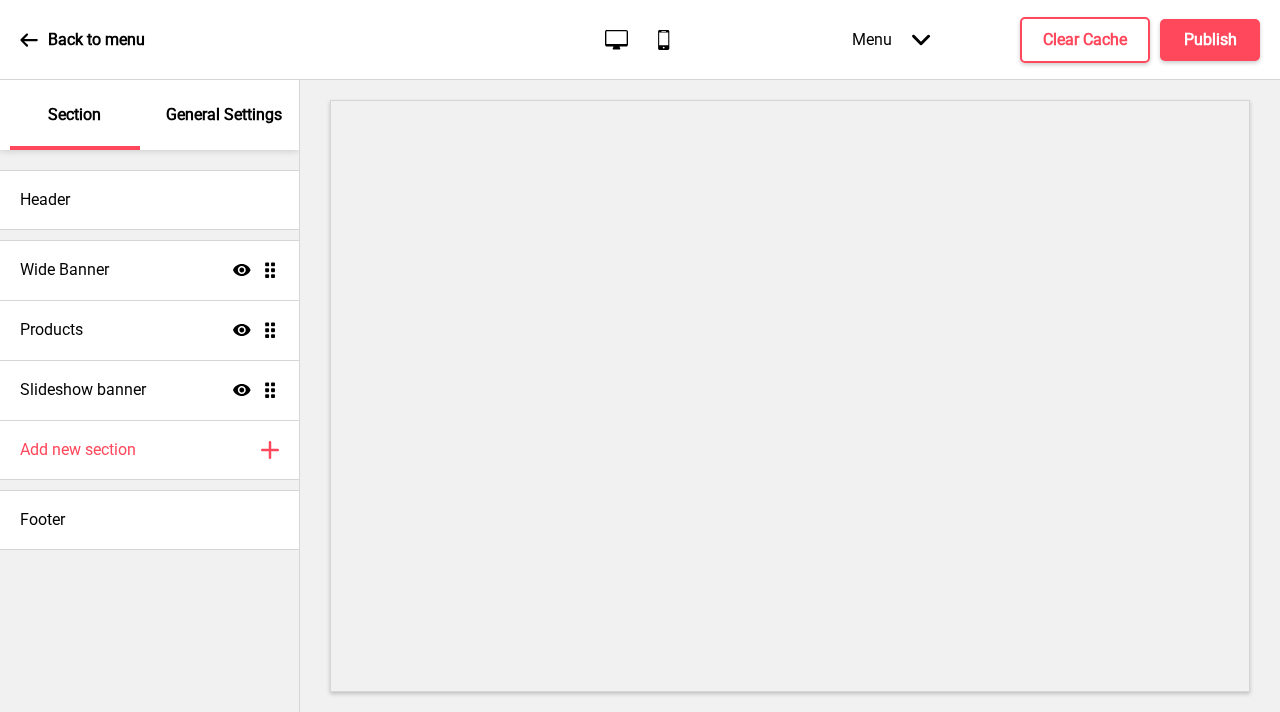 scroll, scrollTop: 0, scrollLeft: 0, axis: both 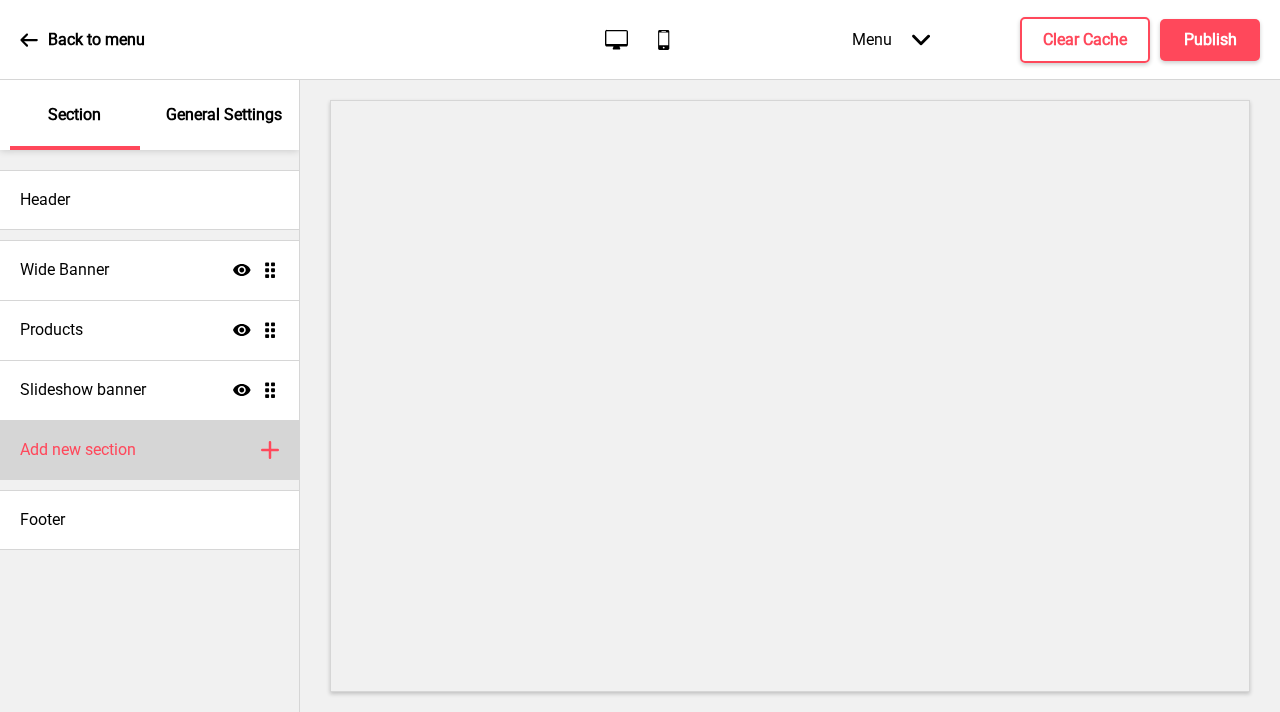 click on "Add new section" at bounding box center (78, 450) 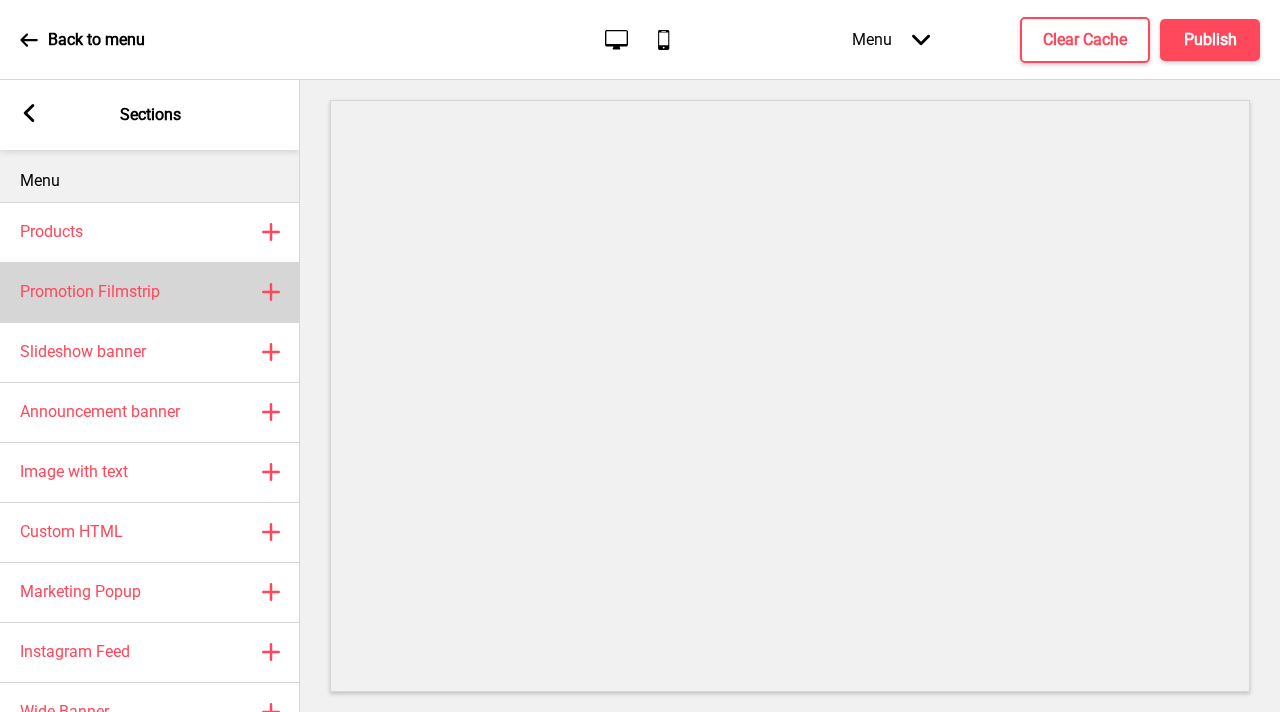 click on "Promotion Filmstrip Plus" at bounding box center (150, 292) 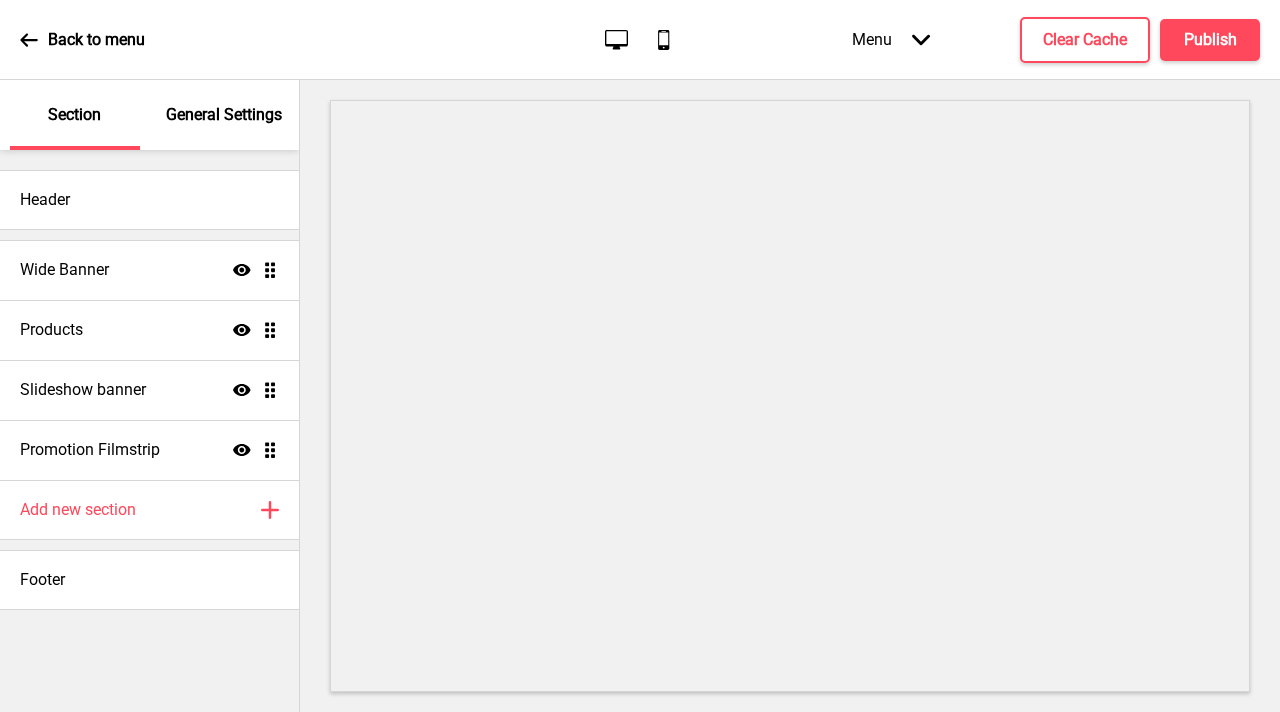 select on "center" 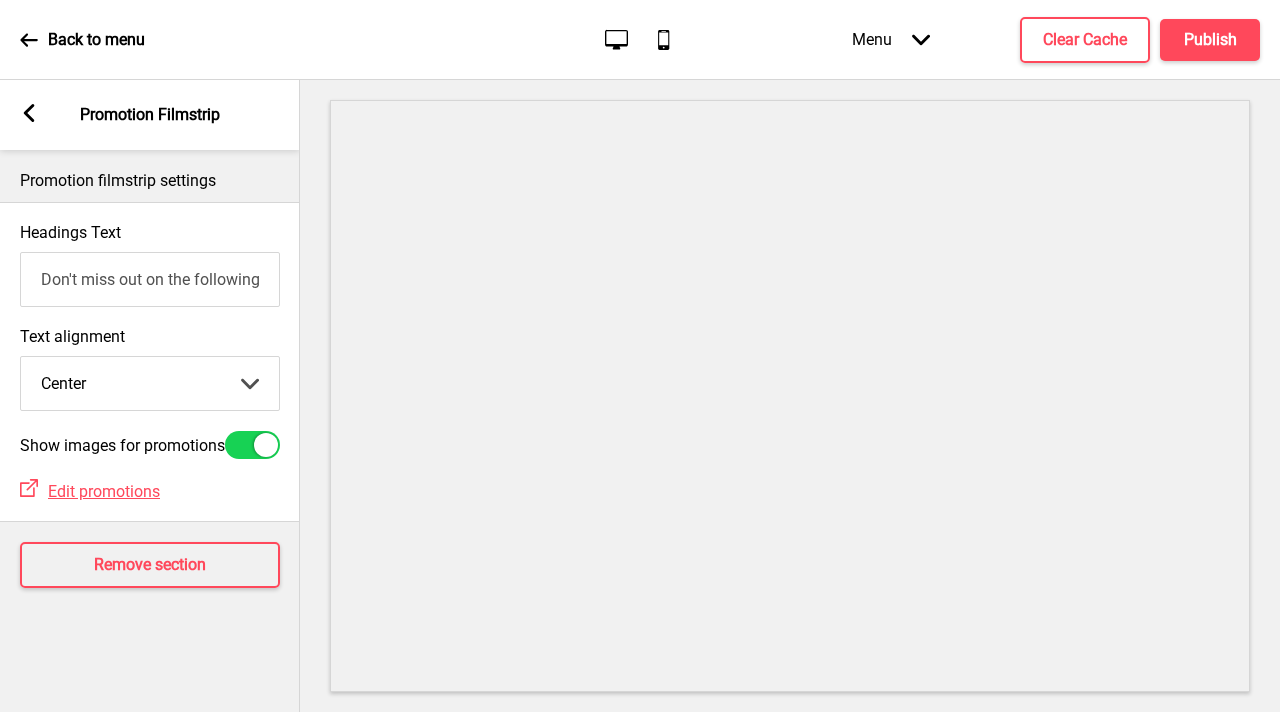 click on "Don't miss out on the following promotion(s)!" at bounding box center [150, 279] 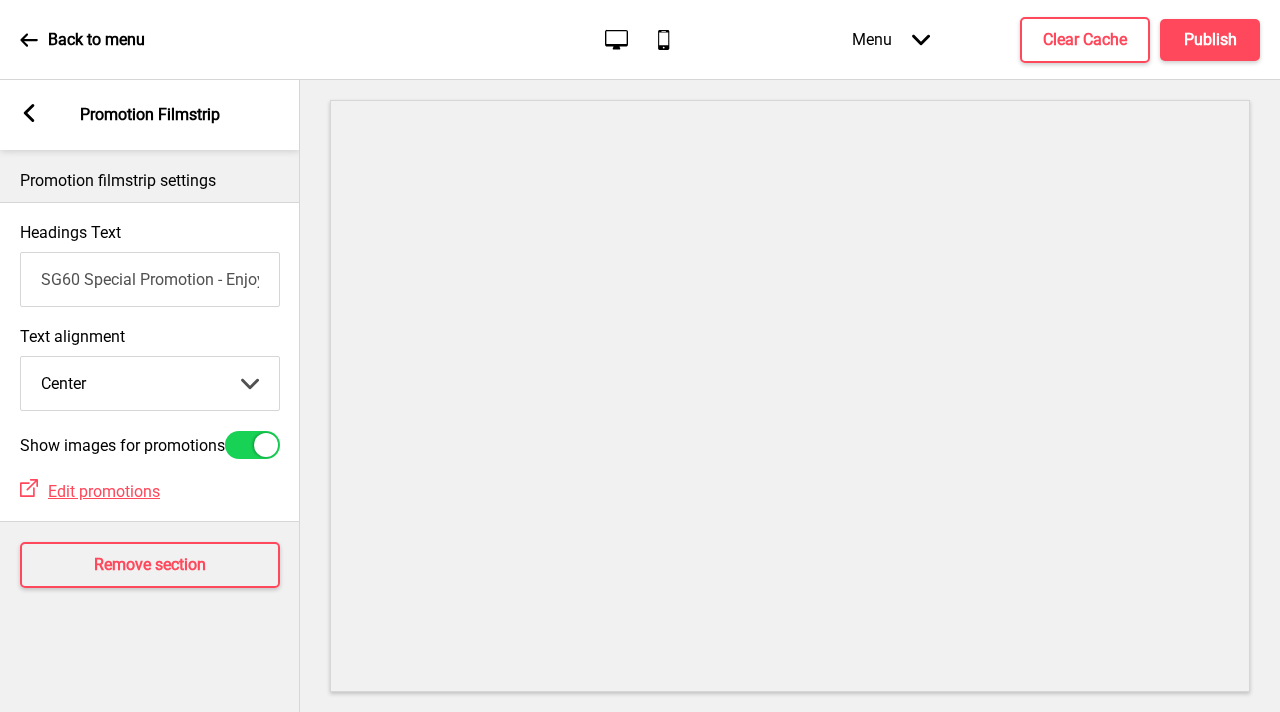 scroll, scrollTop: 0, scrollLeft: 438, axis: horizontal 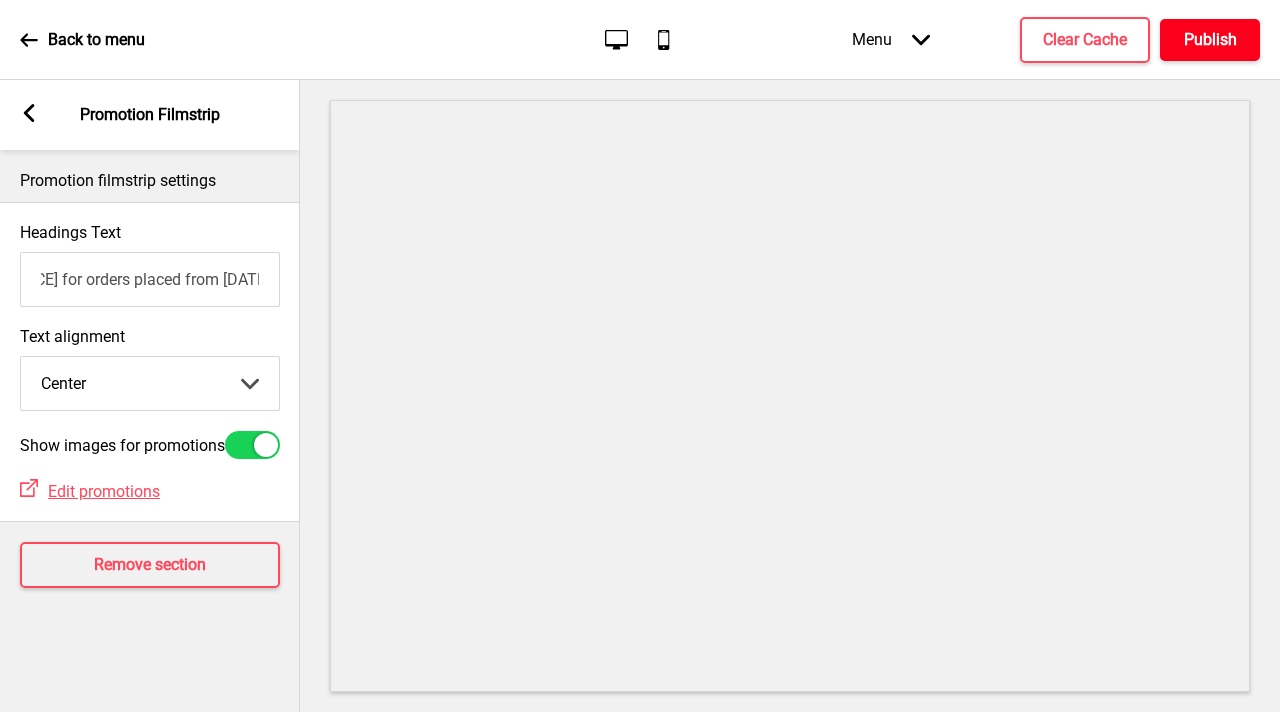 type on "SG60 Special Promotion - Enjoy $[REDACTED] off min spend $[REDACTED] for orders placed from [DATE] - [DATE]!" 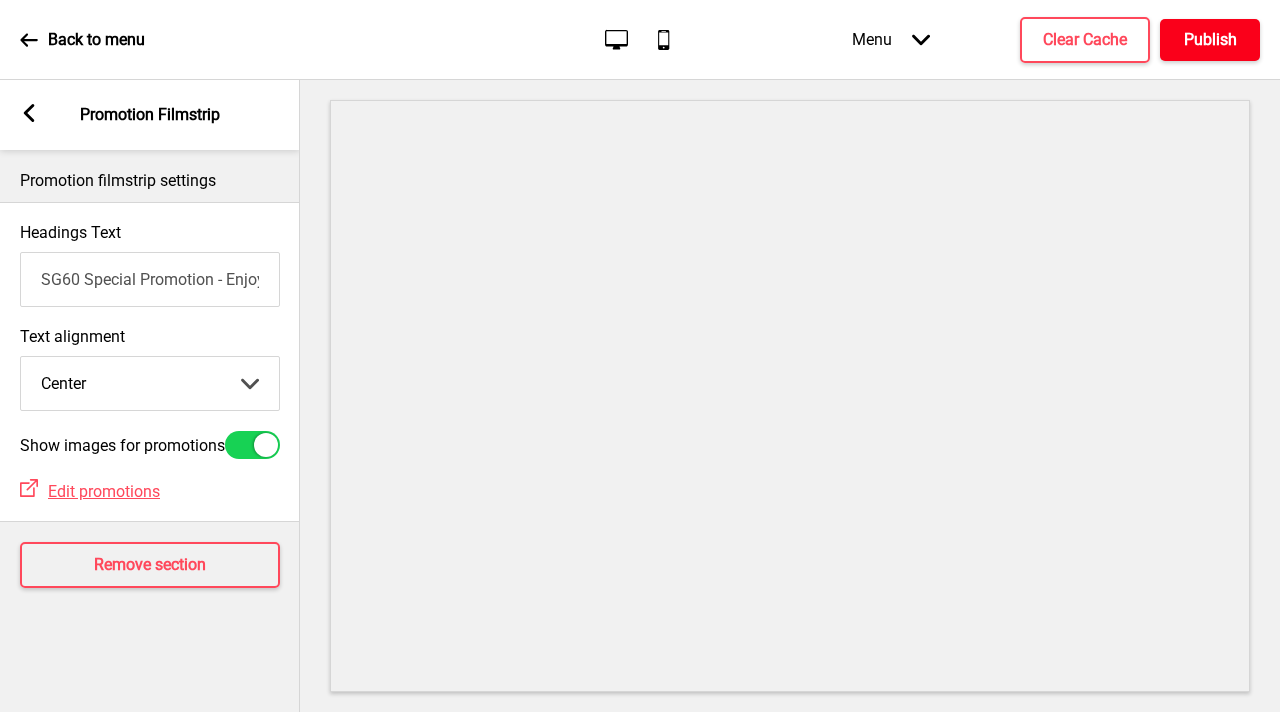 click on "Publish" at bounding box center (1210, 40) 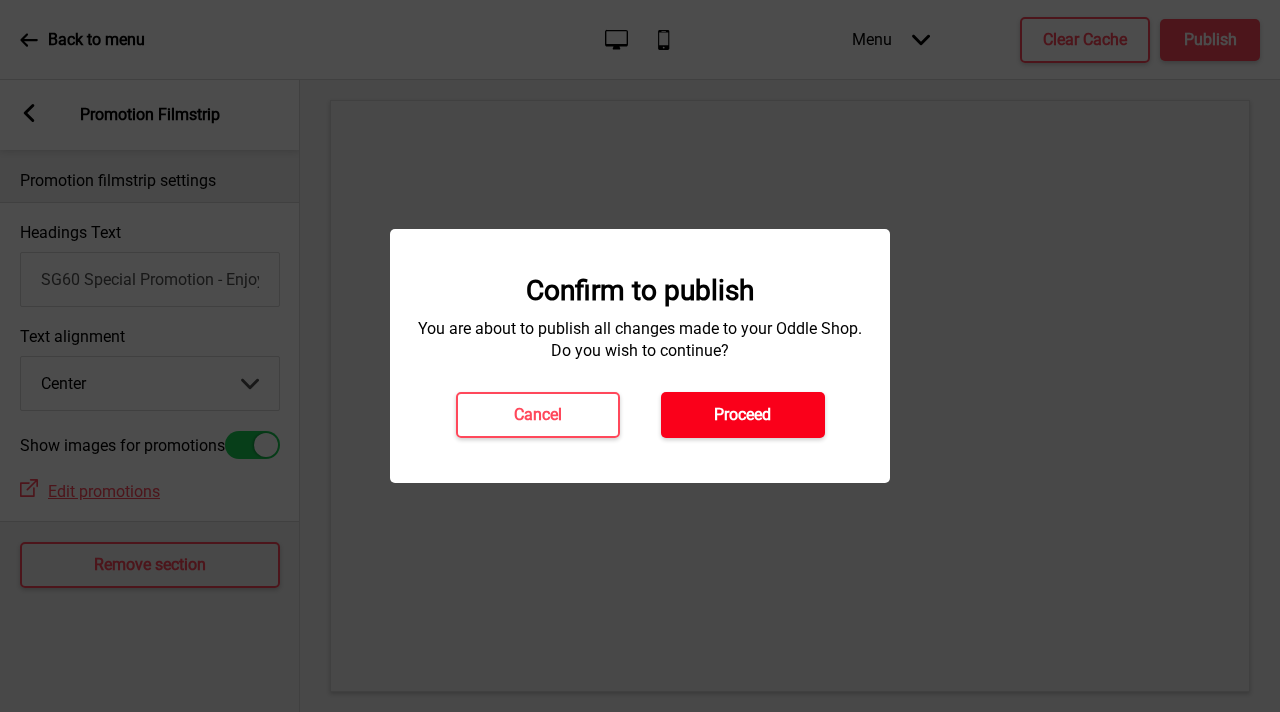 click on "Proceed" at bounding box center [742, 415] 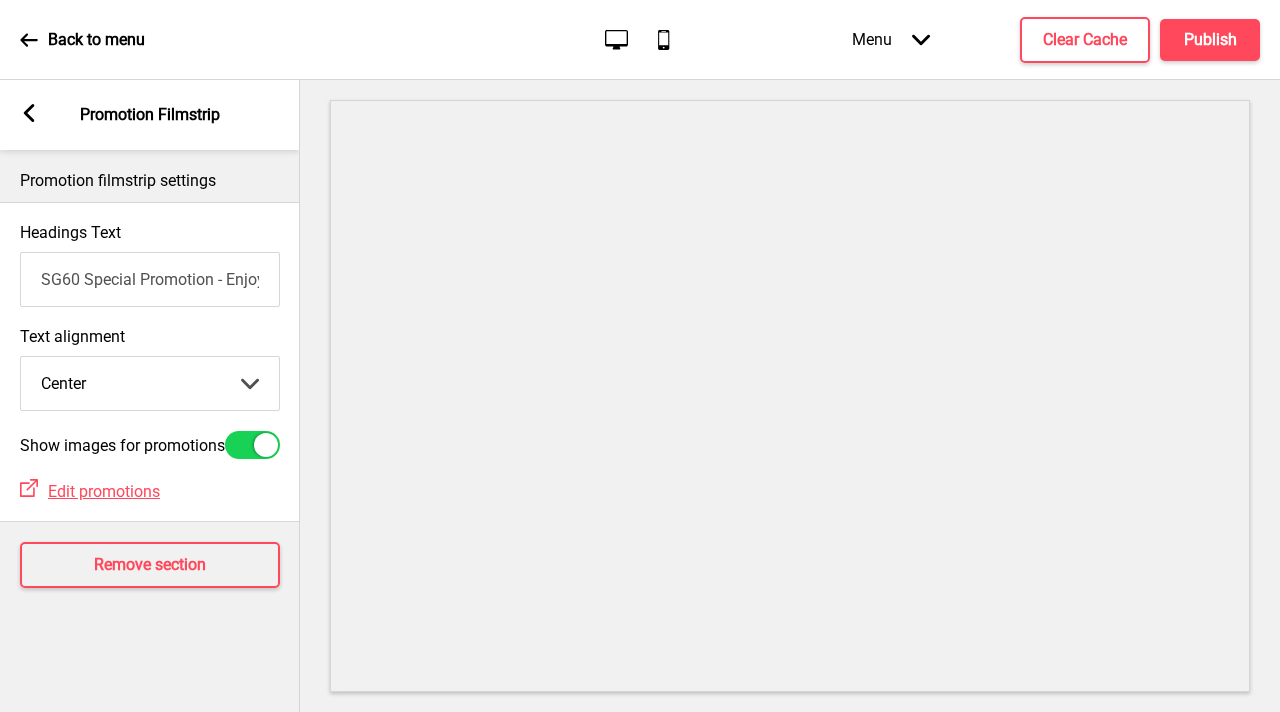 click at bounding box center (252, 445) 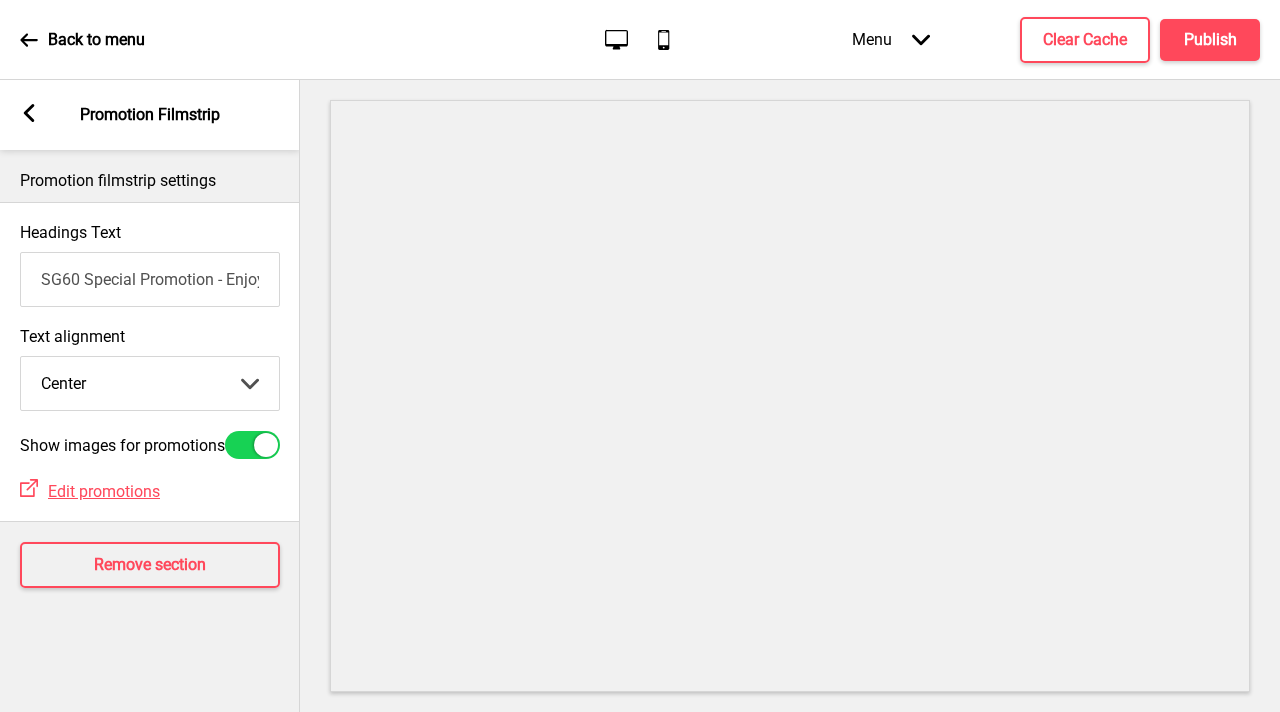 checkbox on "false" 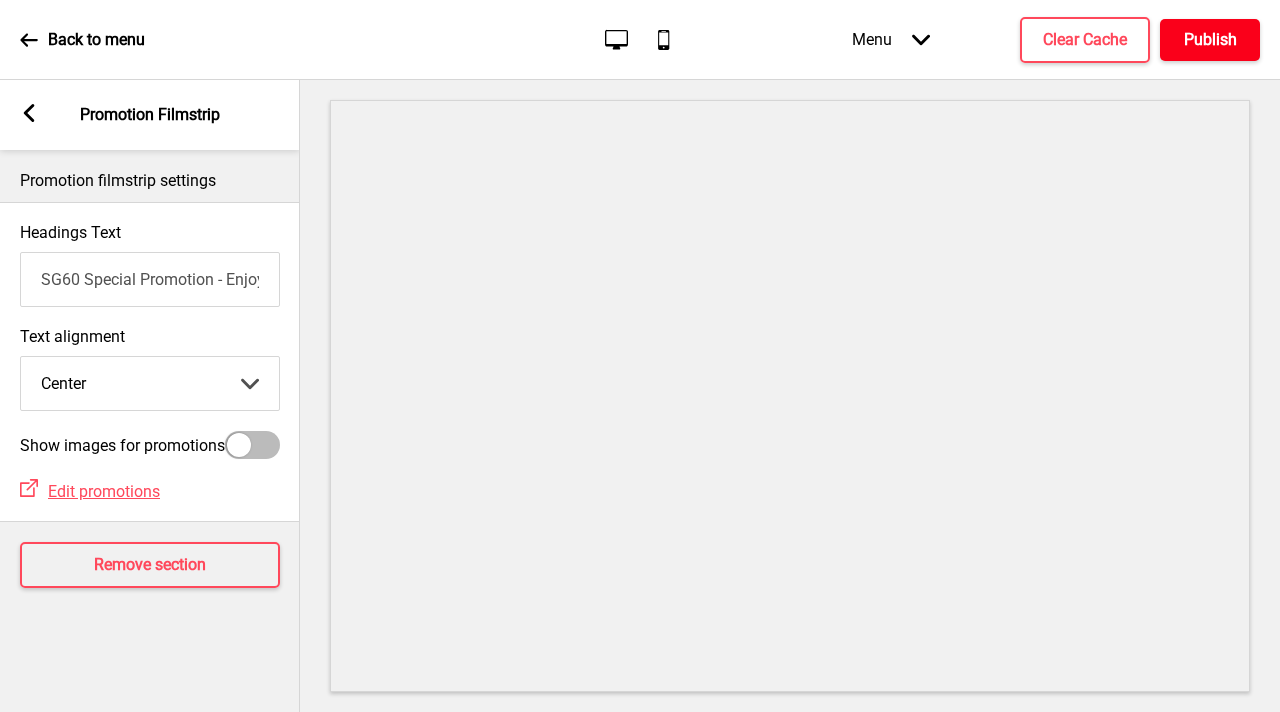 click on "Publish" at bounding box center [1210, 40] 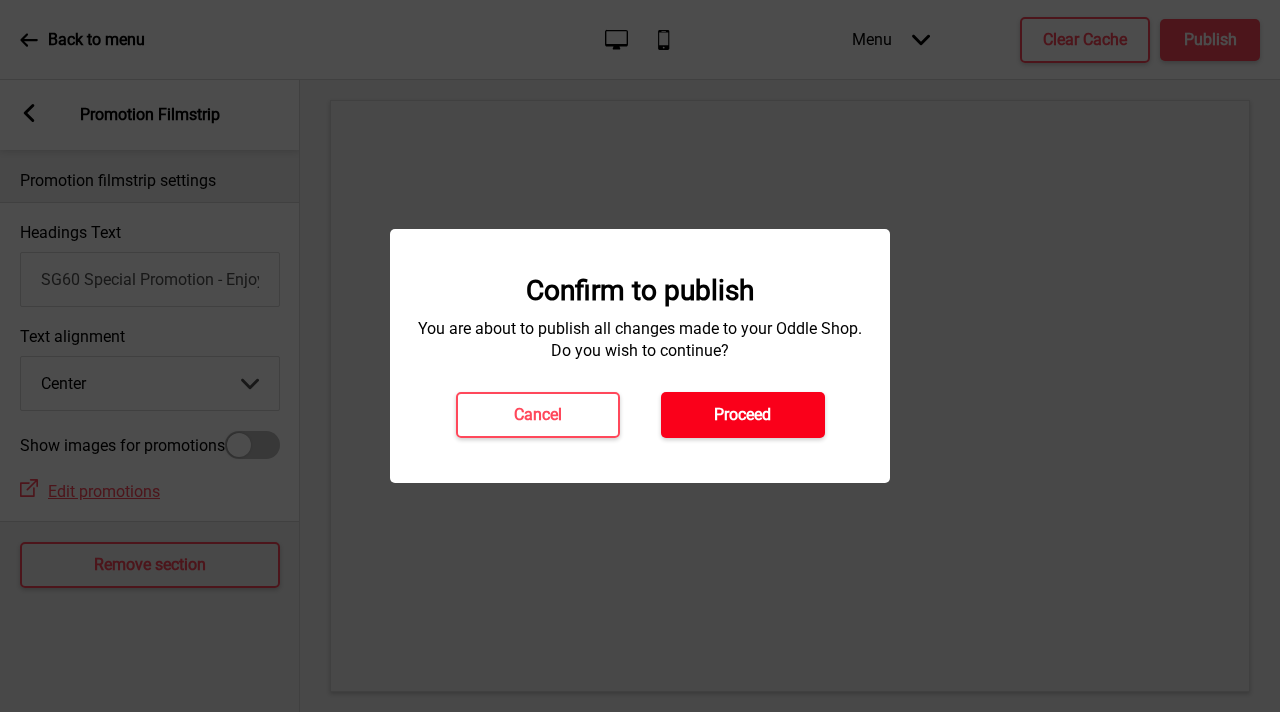 click on "Proceed" at bounding box center (742, 415) 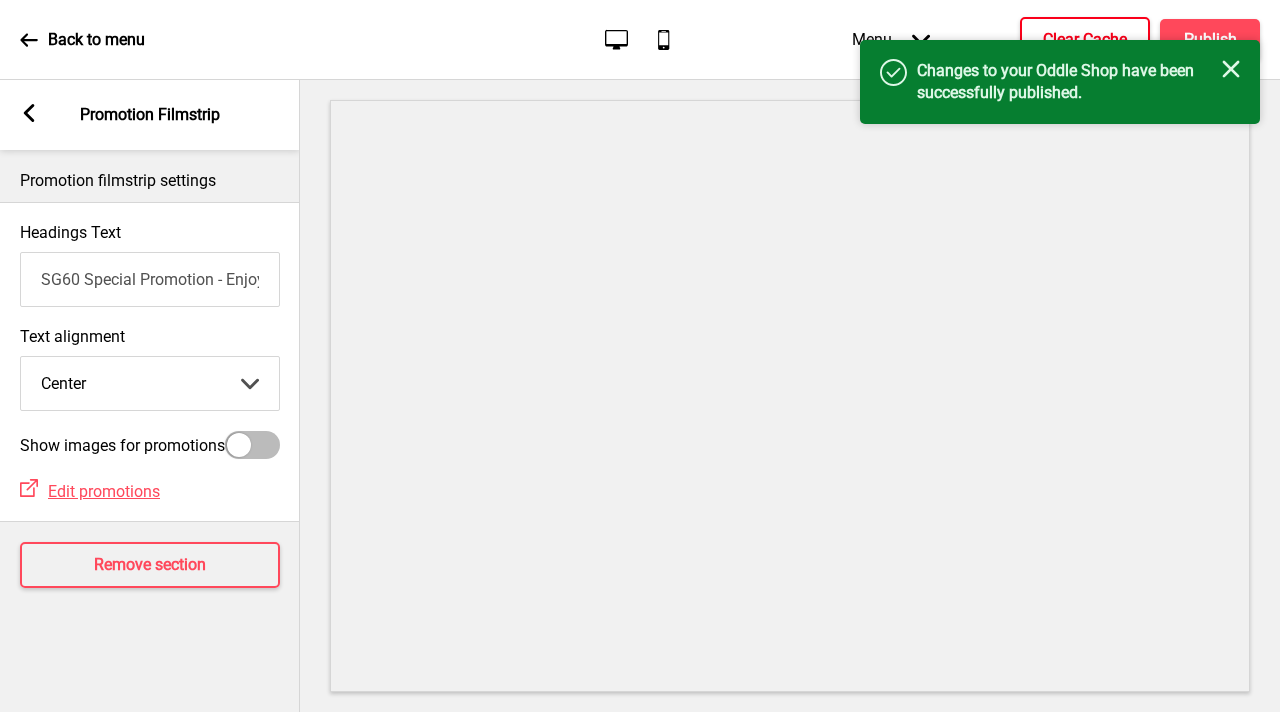 click on "Clear Cache" at bounding box center (1085, 40) 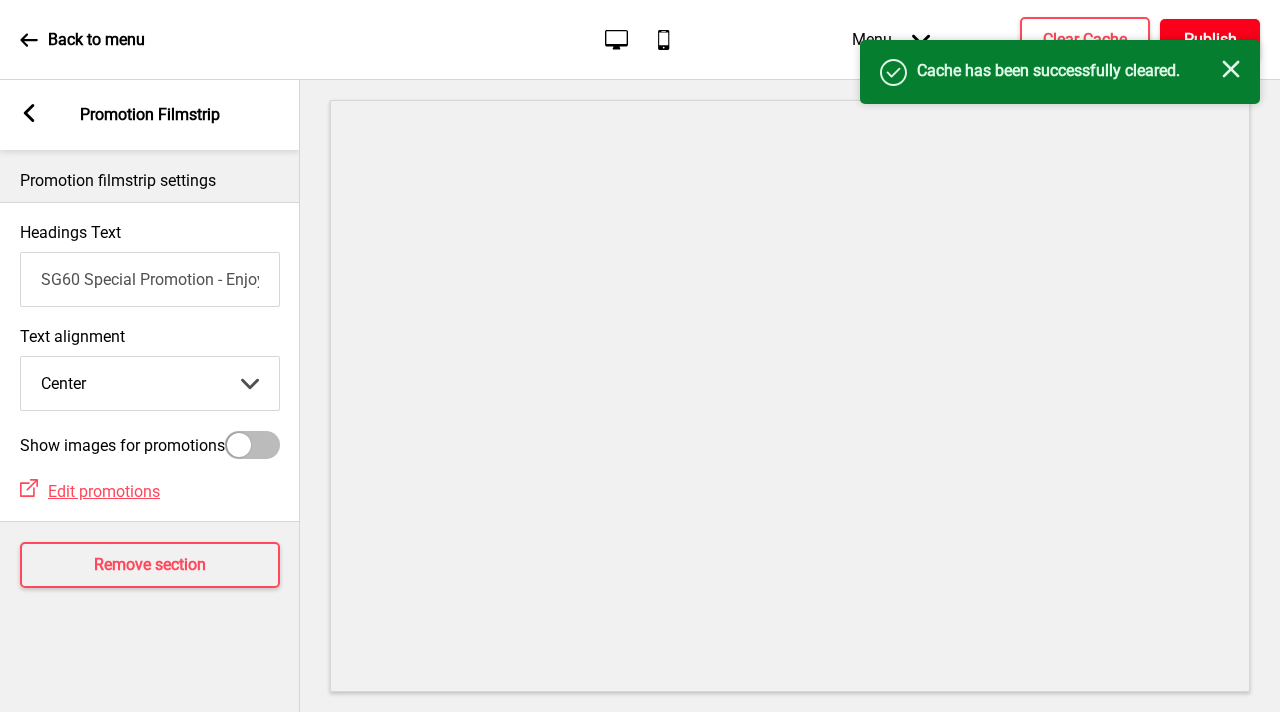 click on "Publish" at bounding box center [1210, 40] 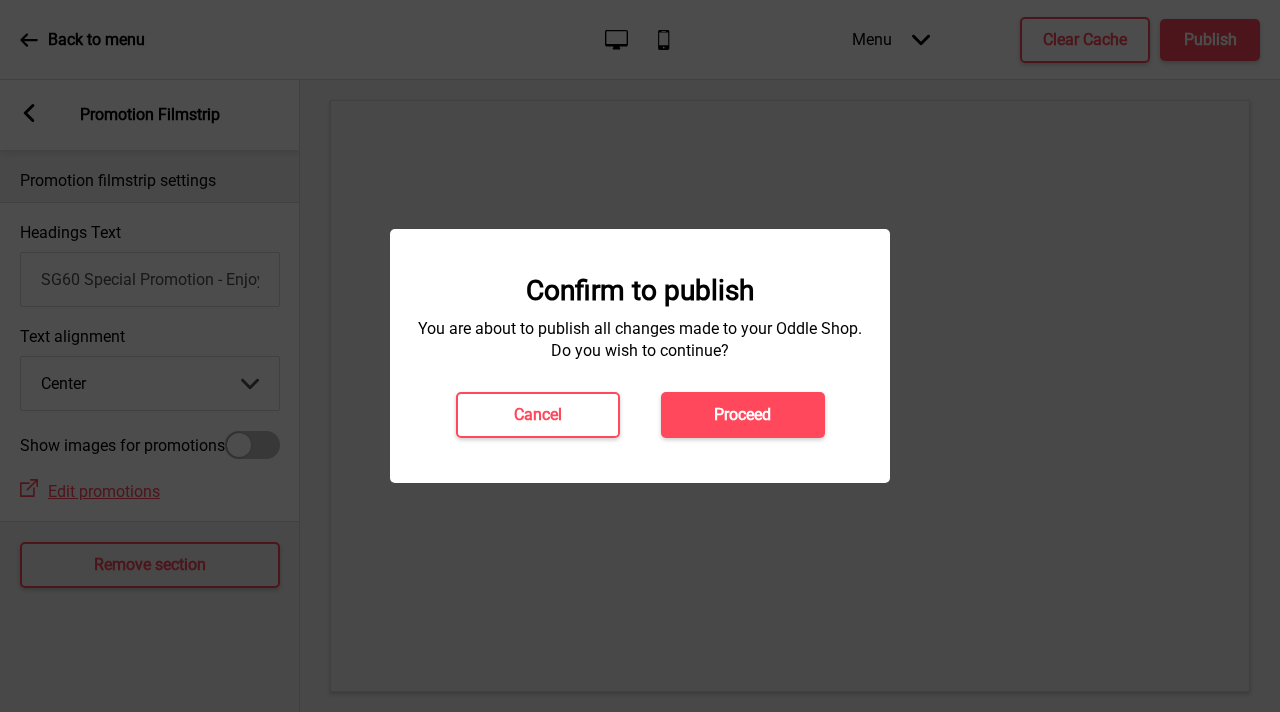 click on "Proceed" at bounding box center (742, 415) 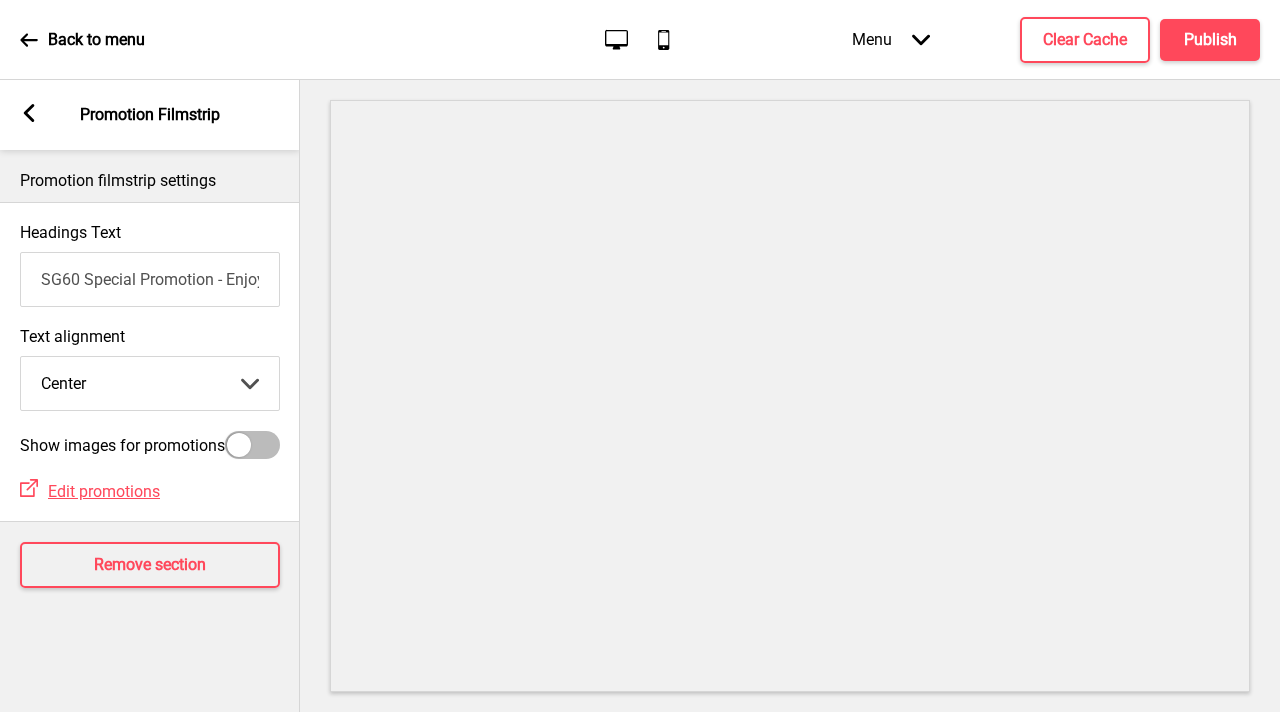 click 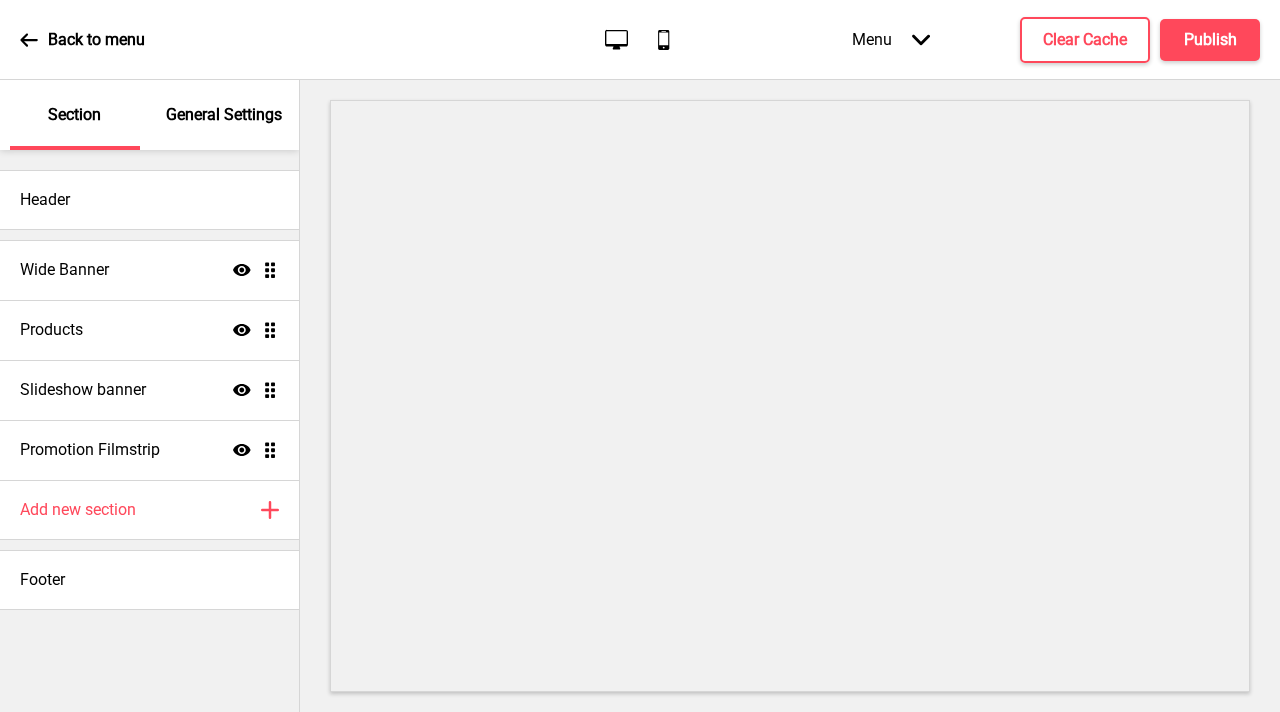 click on "Back to menu" at bounding box center (82, 40) 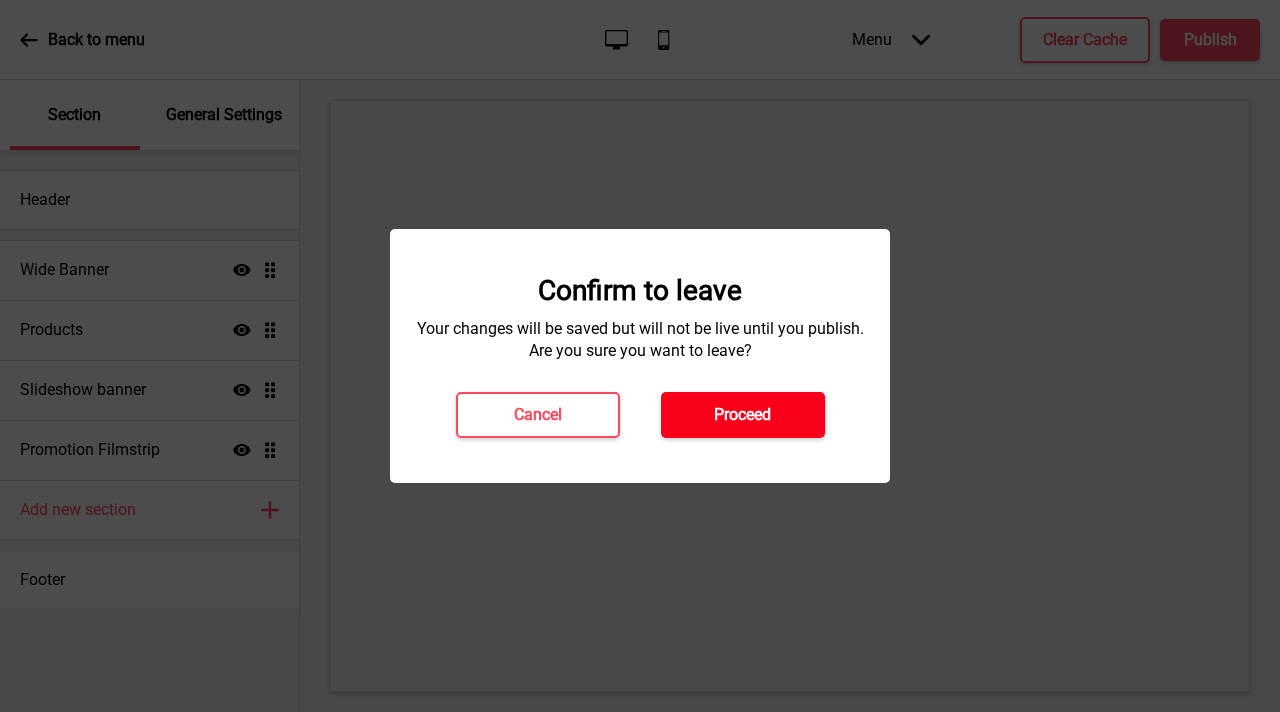 click on "Proceed" at bounding box center [743, 415] 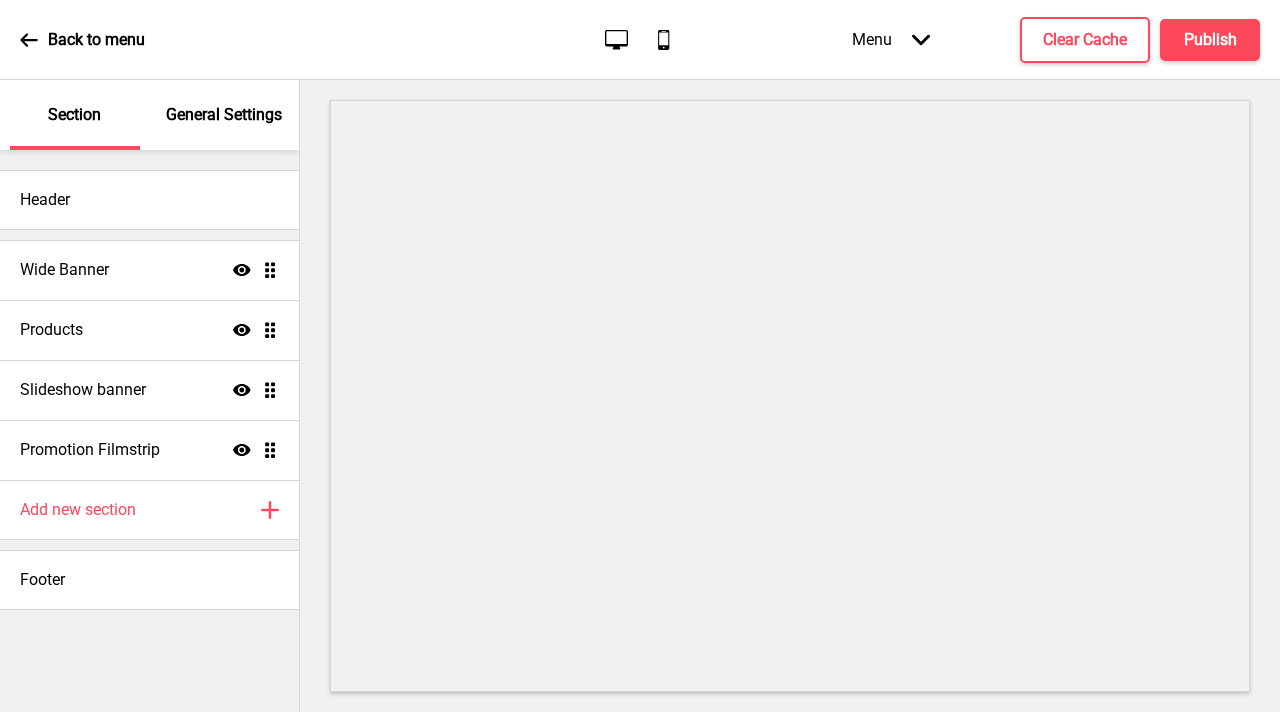 scroll, scrollTop: 0, scrollLeft: 0, axis: both 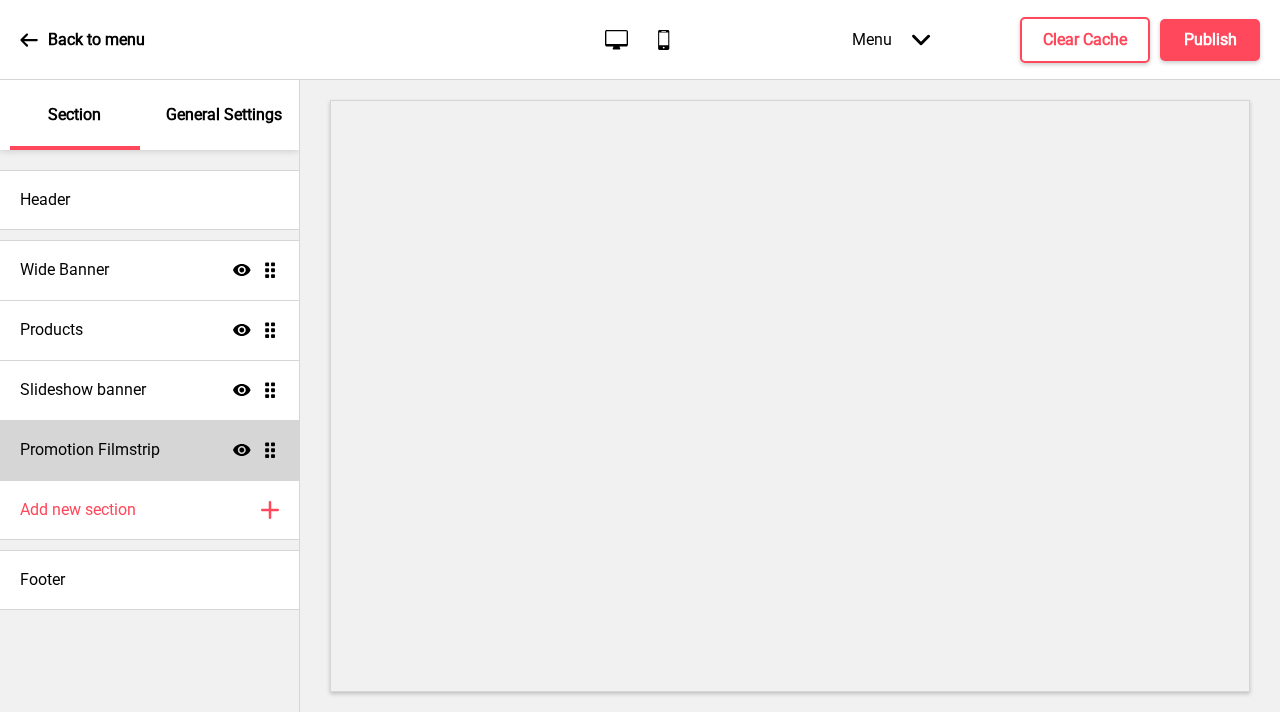 click on "Promotion Filmstrip Show Drag" at bounding box center [149, 450] 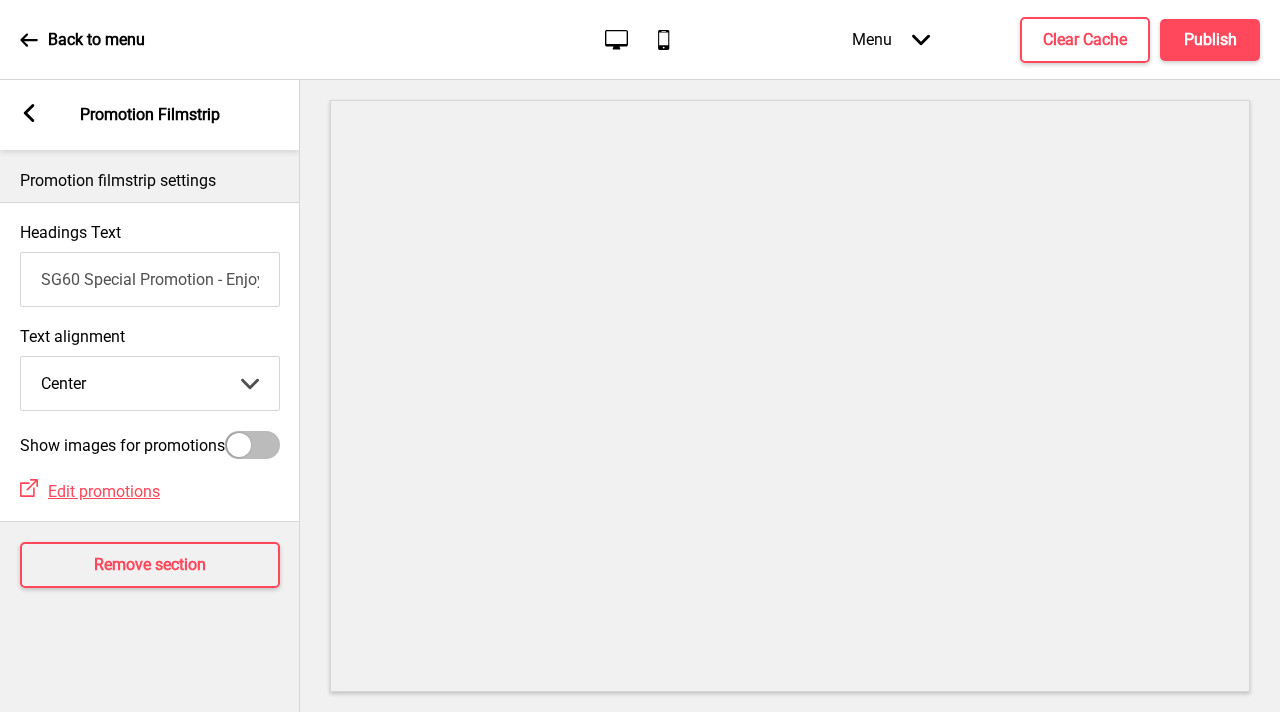 click at bounding box center (239, 445) 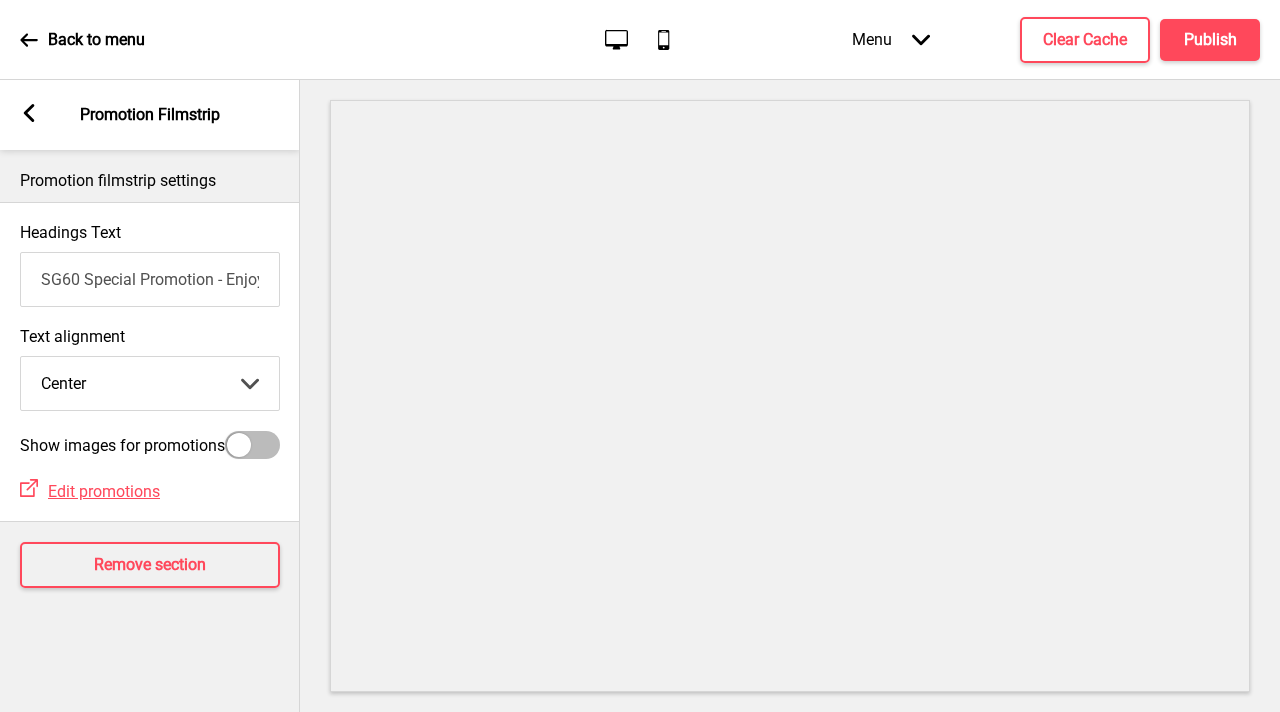 checkbox on "true" 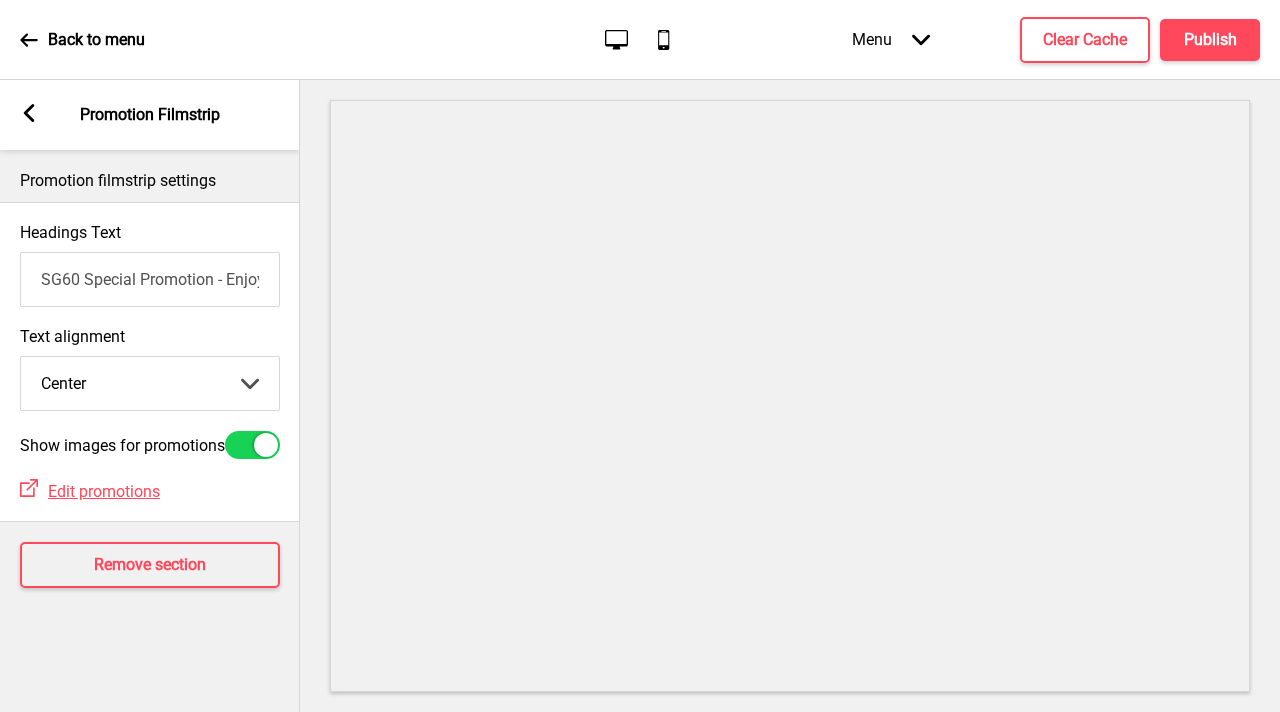 click 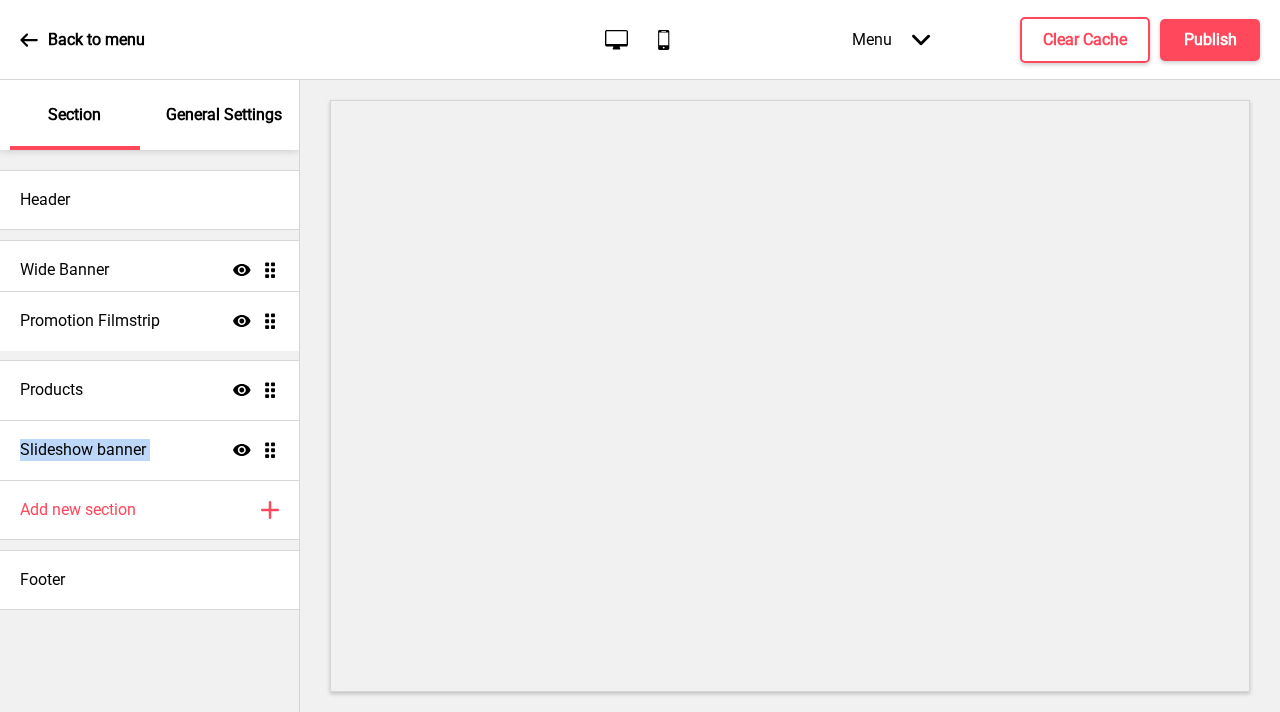 drag, startPoint x: 271, startPoint y: 451, endPoint x: 287, endPoint y: 322, distance: 129.98846 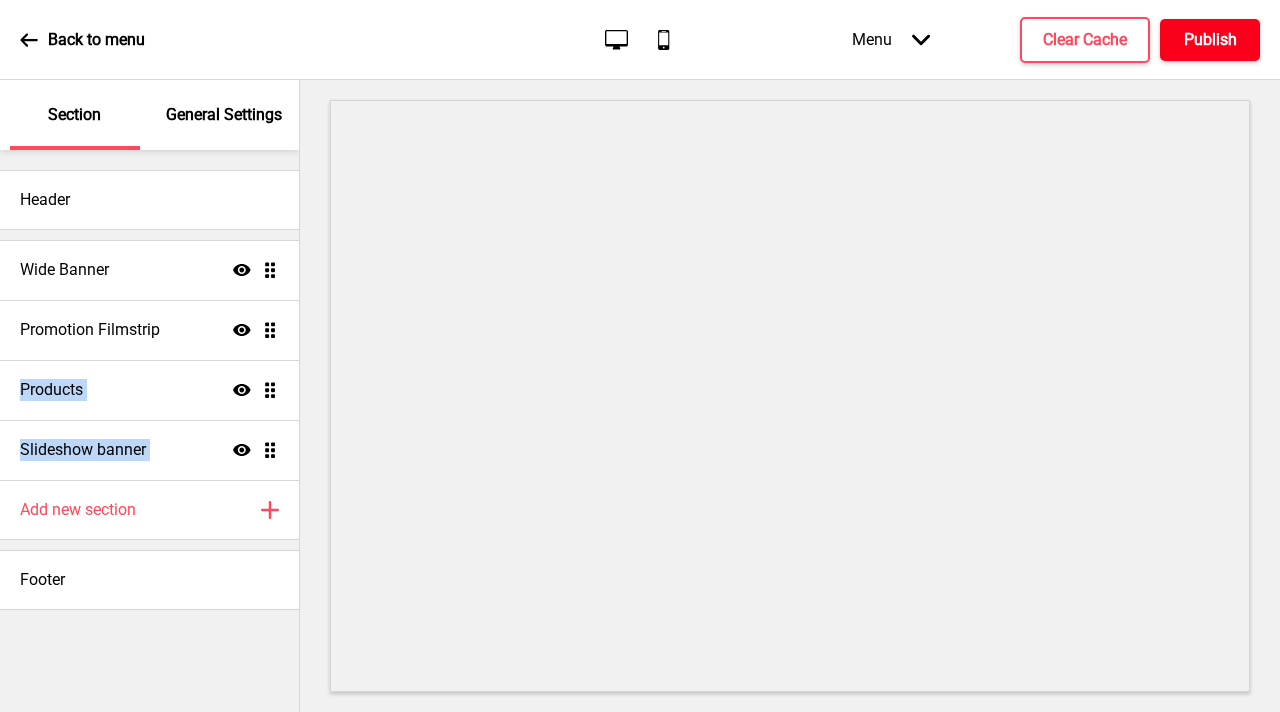 click on "Publish" at bounding box center (1210, 40) 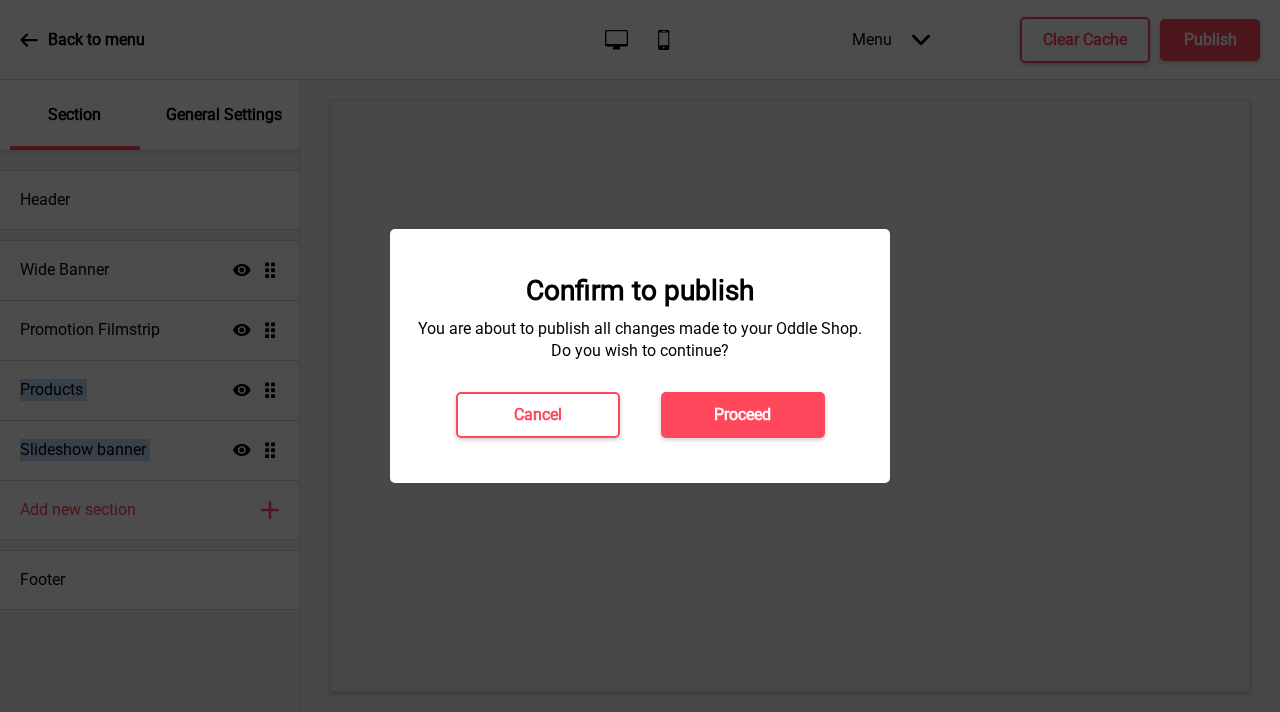 click on "Proceed" at bounding box center (742, 415) 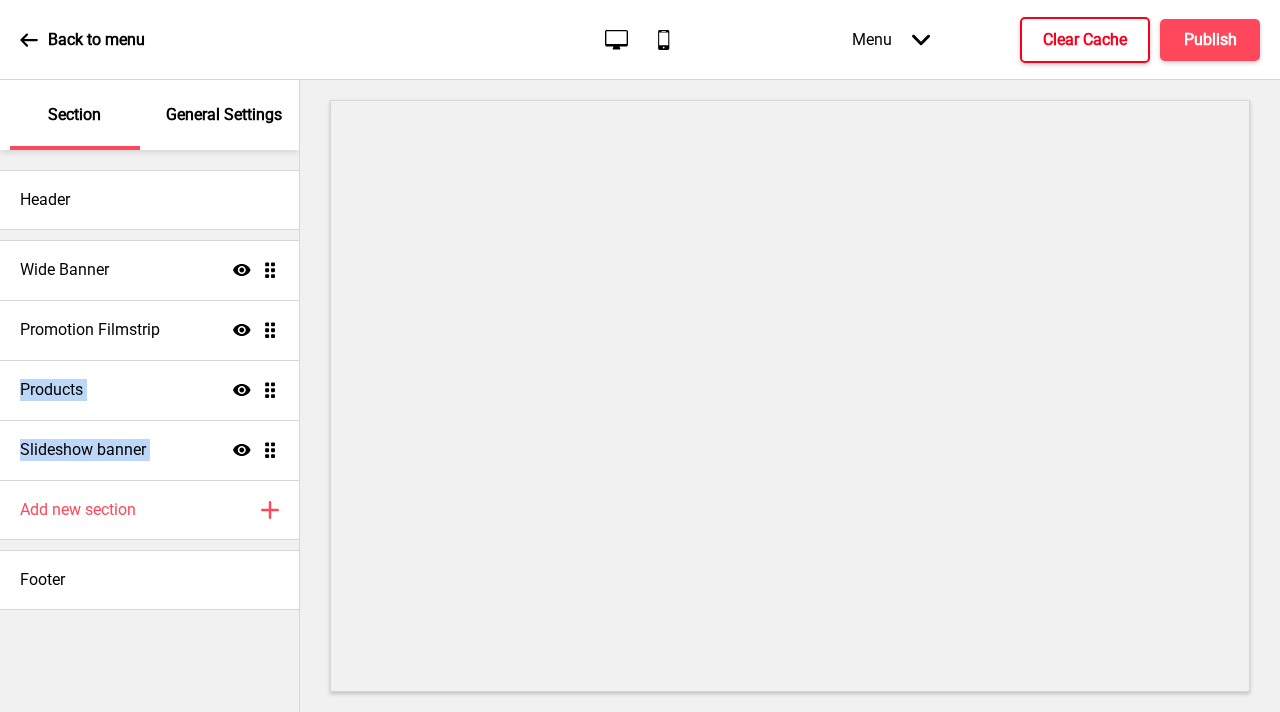 click on "Clear Cache" at bounding box center (1085, 40) 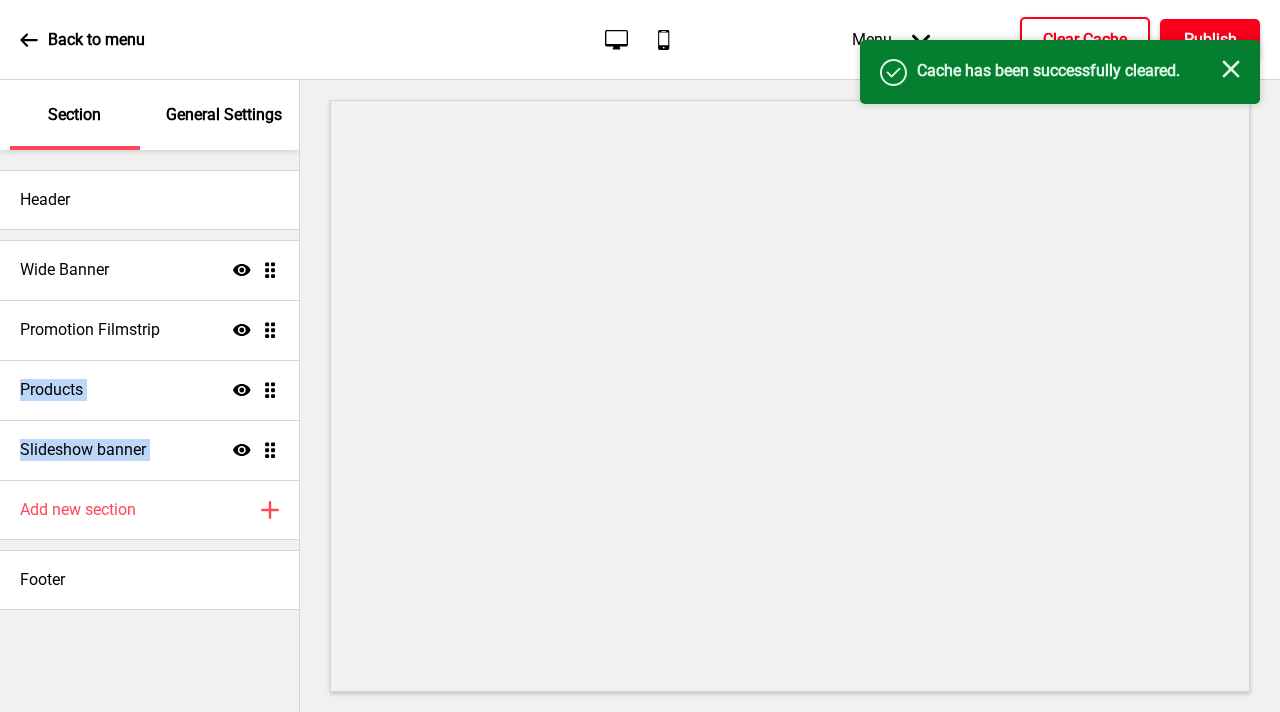 click on "Publish" at bounding box center (1210, 40) 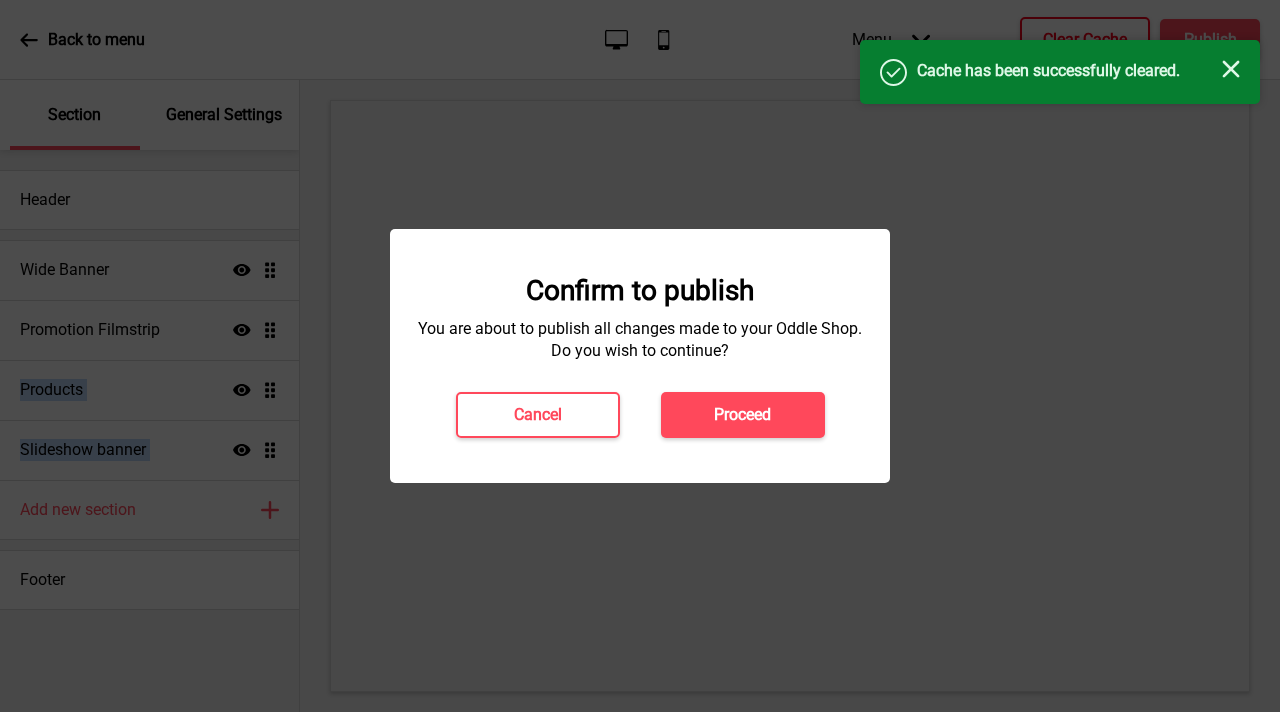 click on "Proceed" at bounding box center (742, 415) 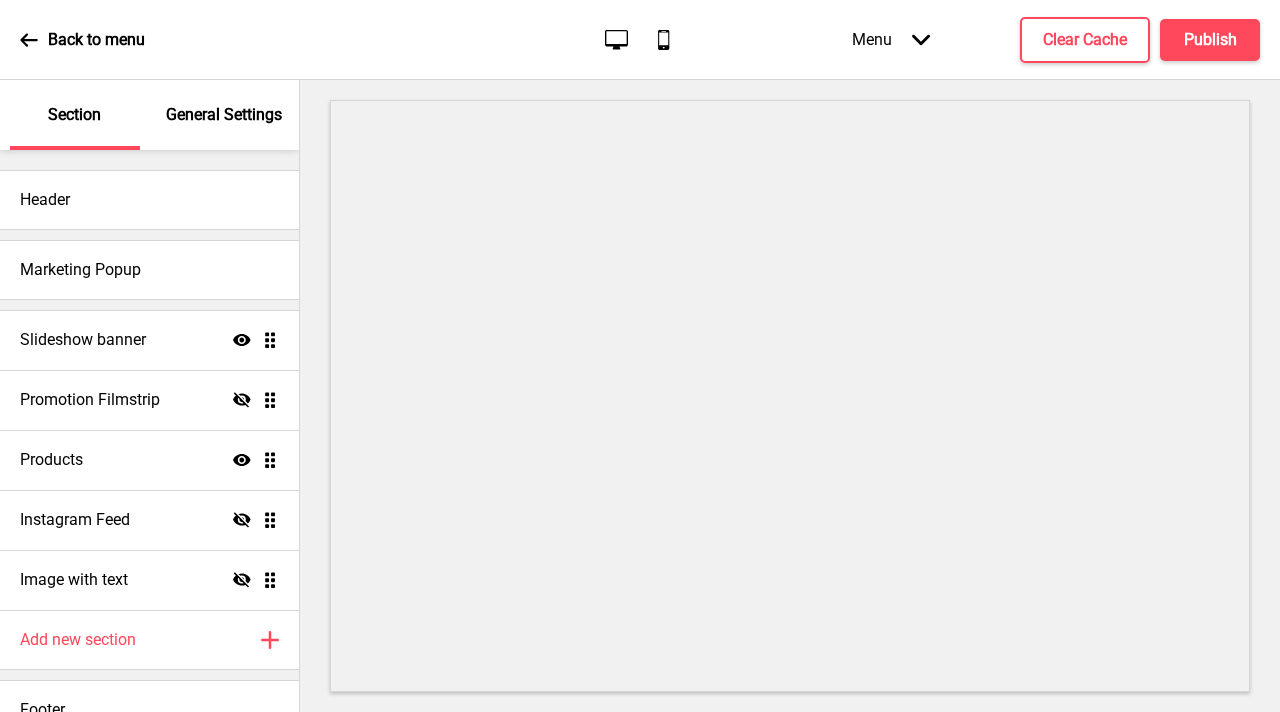 scroll, scrollTop: 0, scrollLeft: 0, axis: both 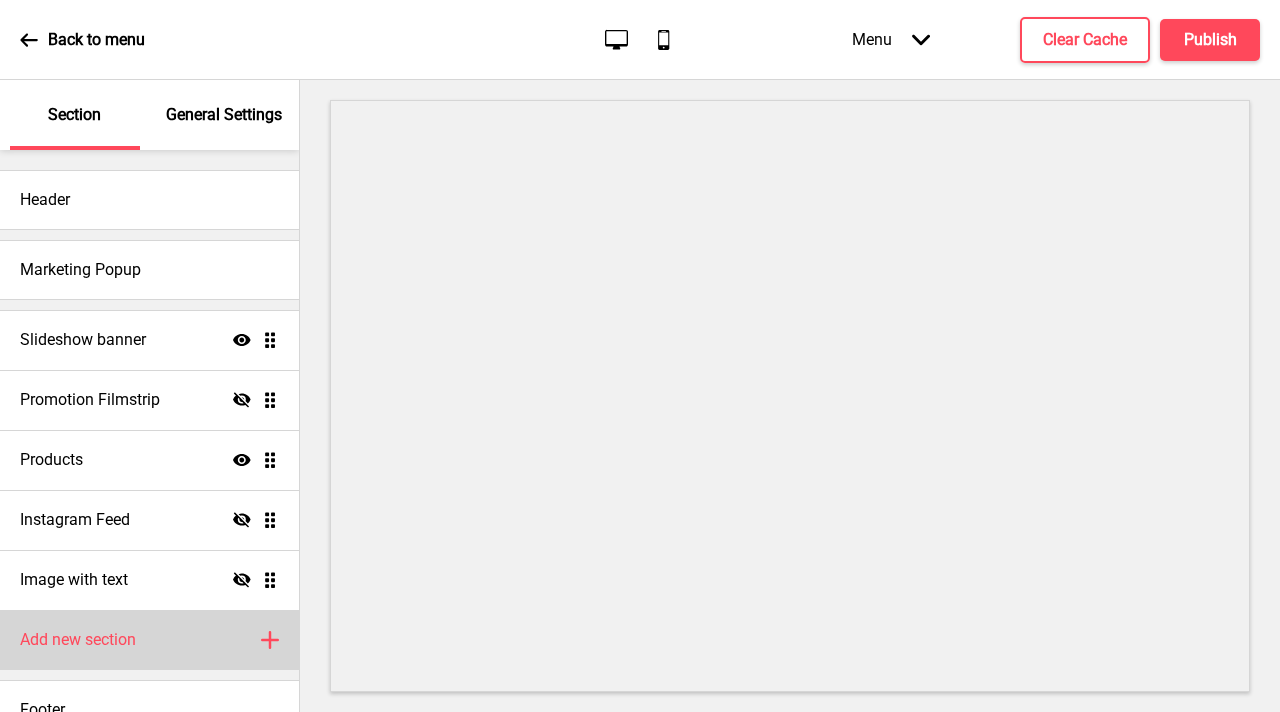 click on "Add new section Plus" at bounding box center [149, 640] 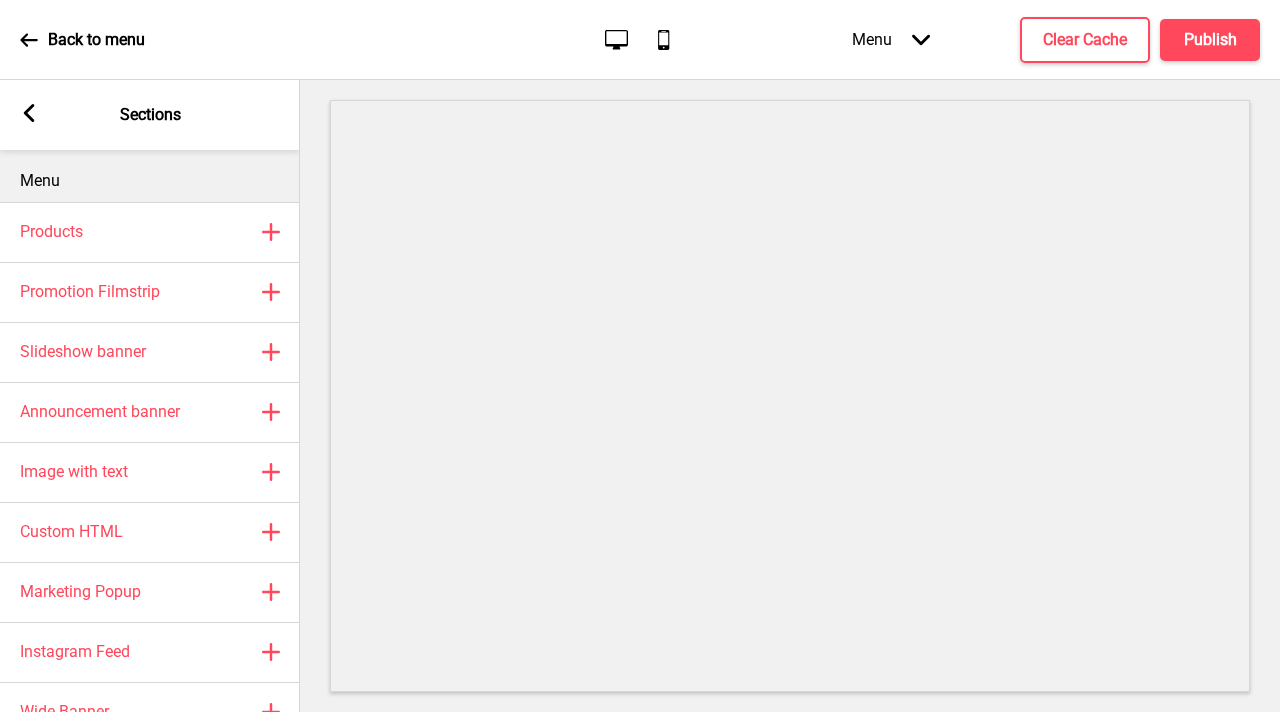 click on "Arrow left Sections" at bounding box center [150, 115] 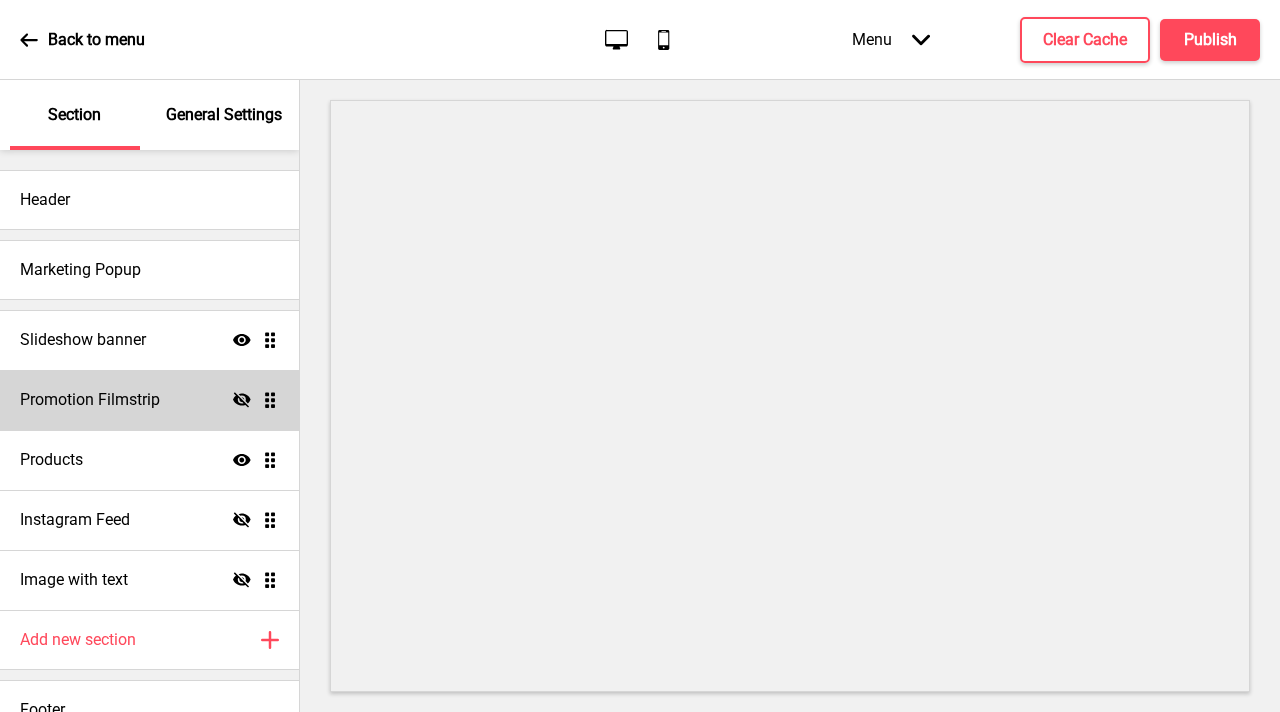 click on "Promotion Filmstrip Hide Drag" at bounding box center (149, 400) 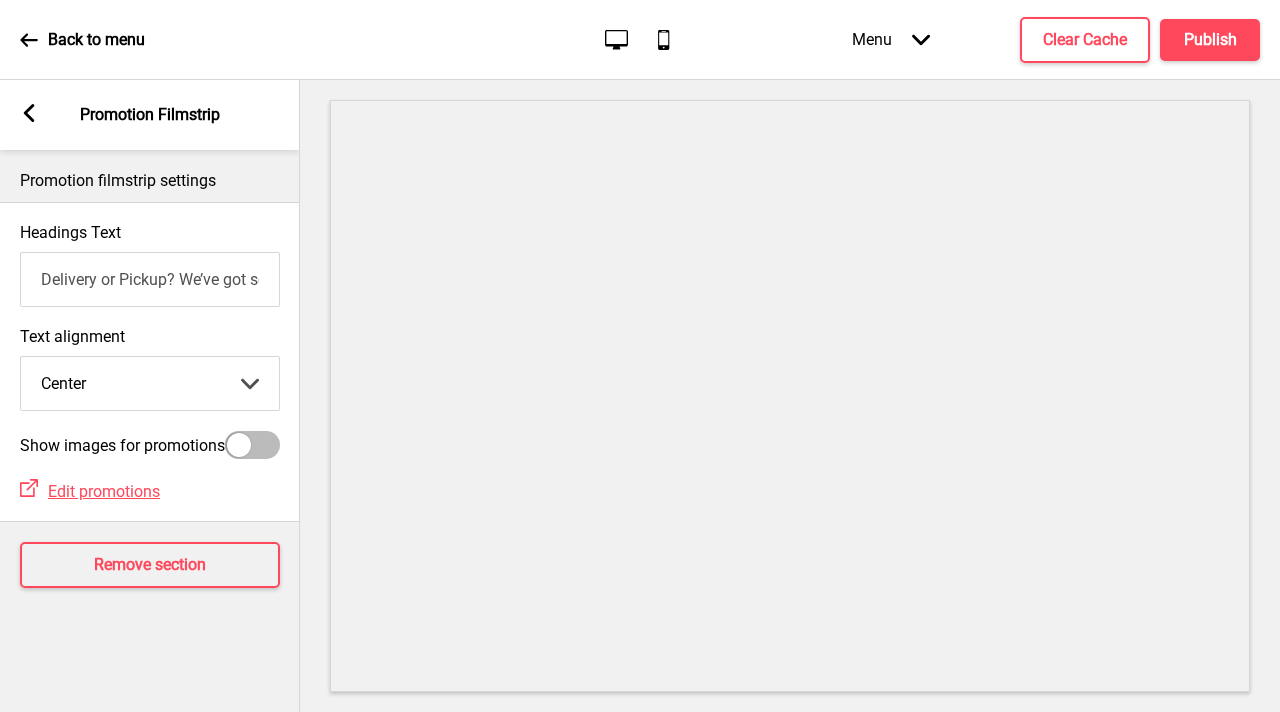 click at bounding box center (252, 445) 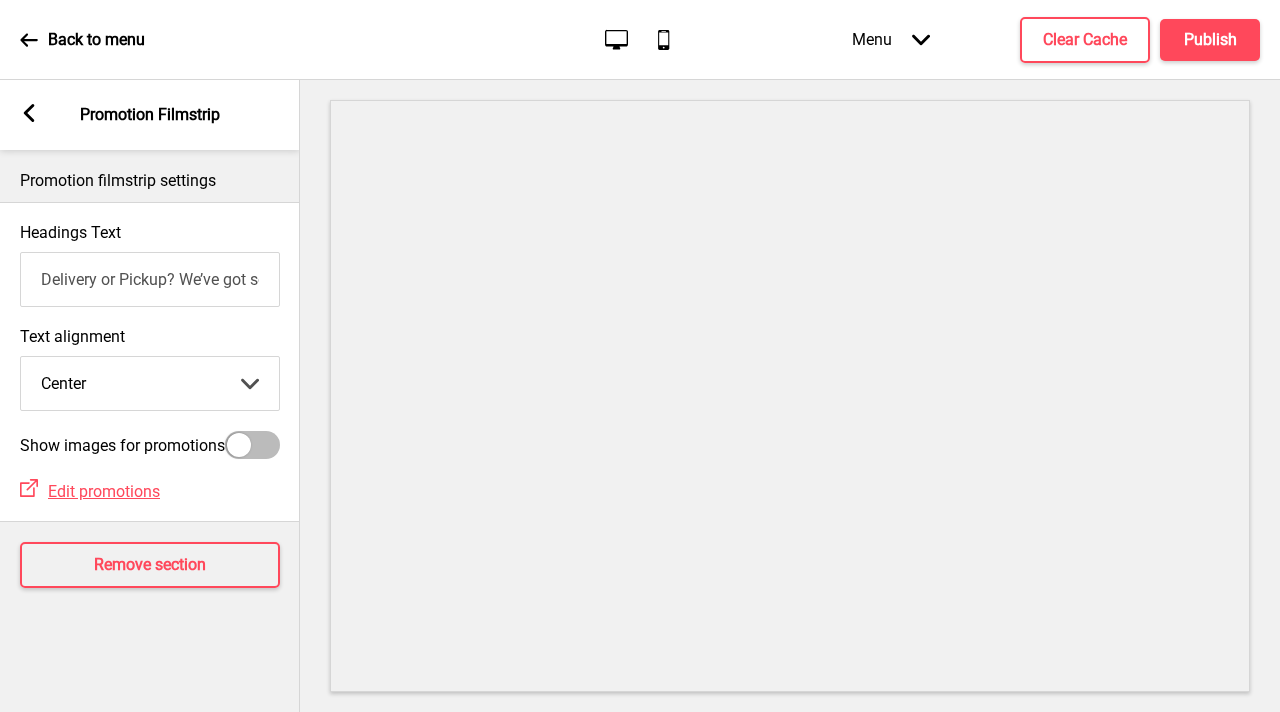checkbox on "true" 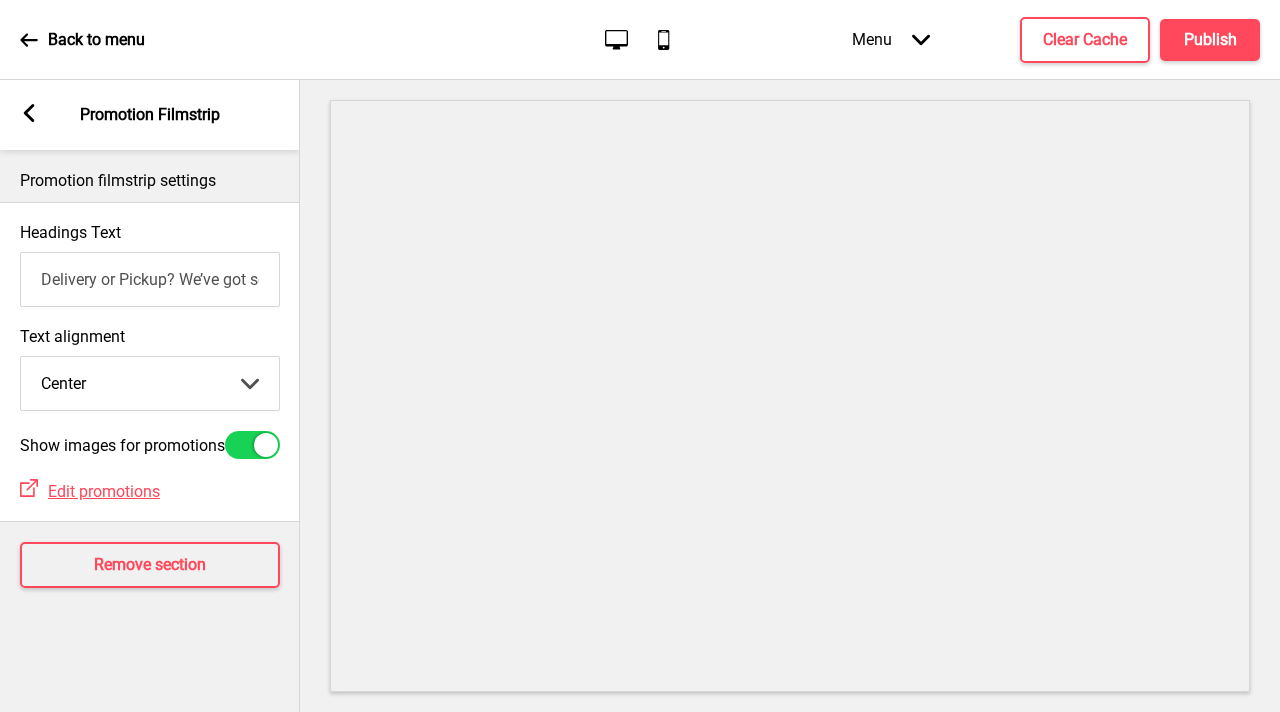 click on "Delivery or Pickup? We’ve got some Sweet Deals for you!" at bounding box center (150, 279) 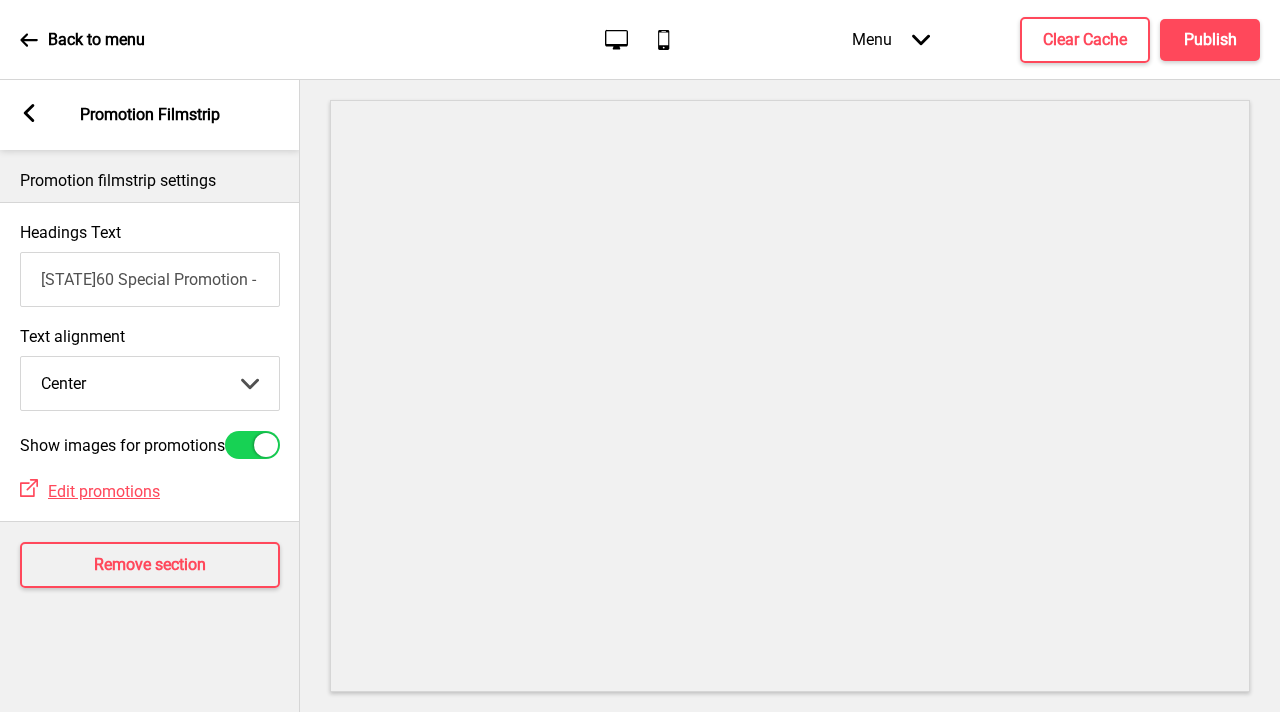 scroll, scrollTop: 0, scrollLeft: 438, axis: horizontal 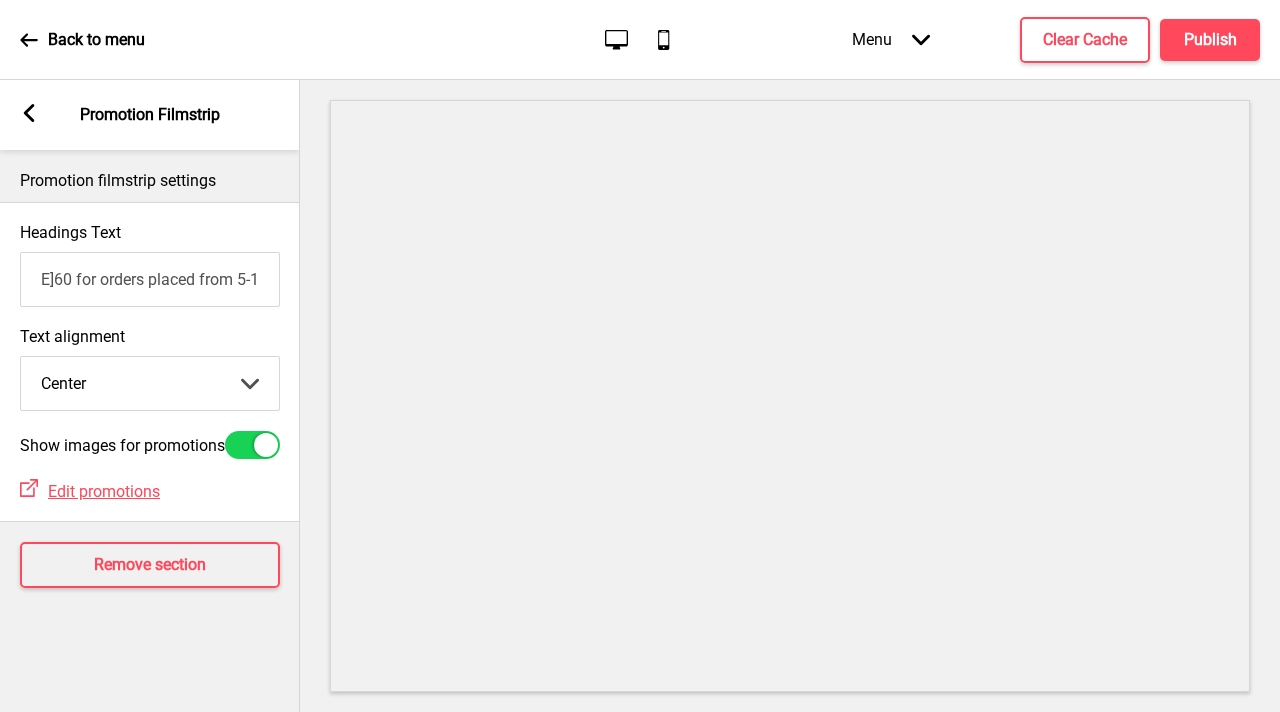 type on "SG60 Special Promotion - Enjoy $6 off min spend $60 for orders placed from [DATE] - [DATE]!" 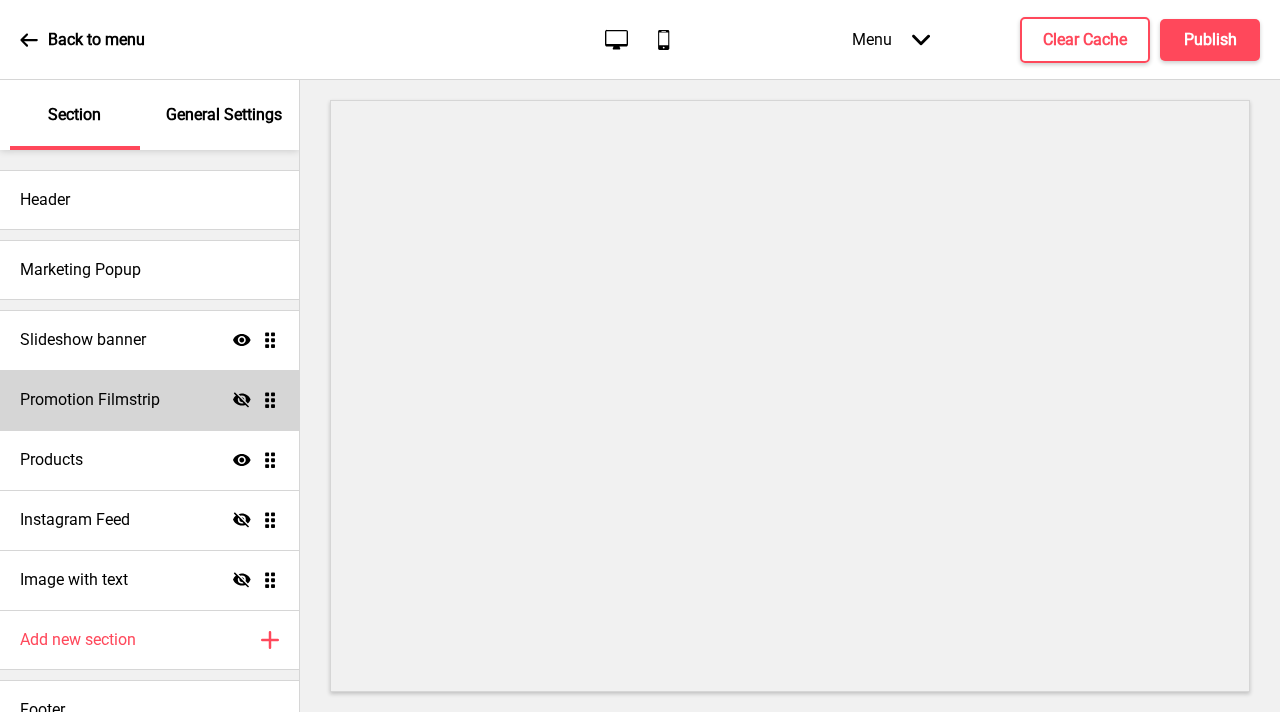 click on "Hide" 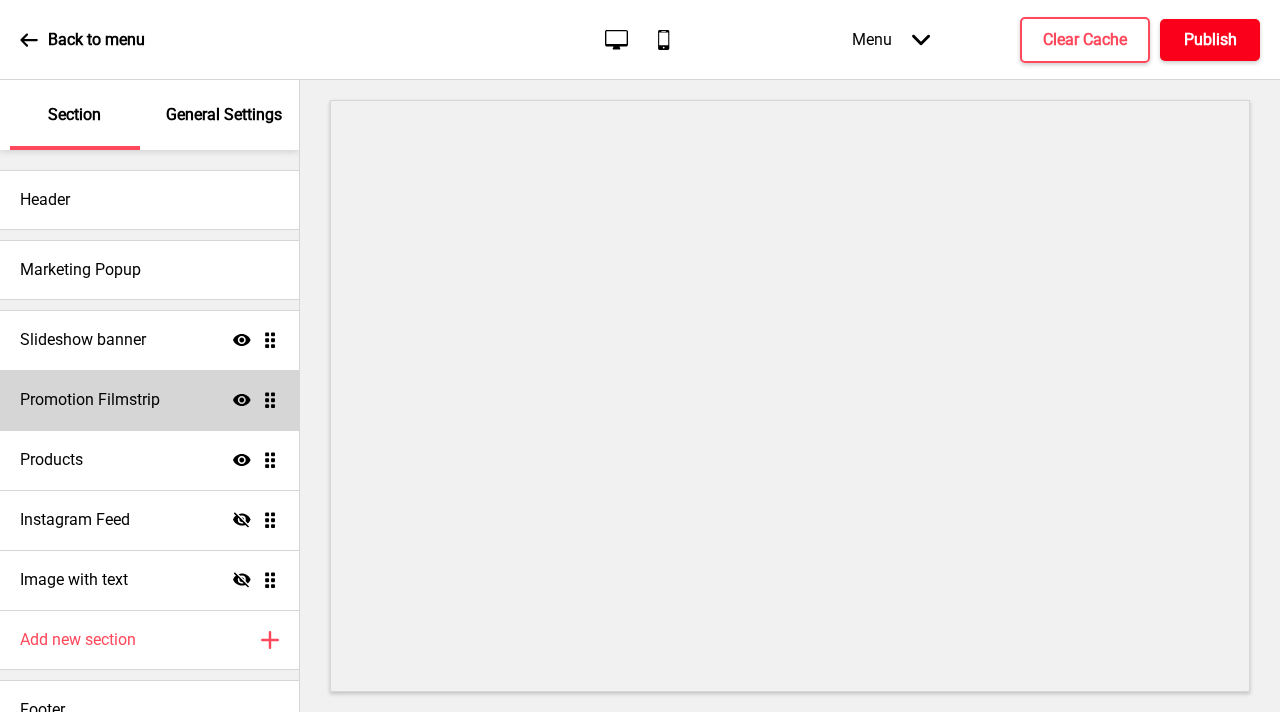 click on "Publish" at bounding box center (1210, 40) 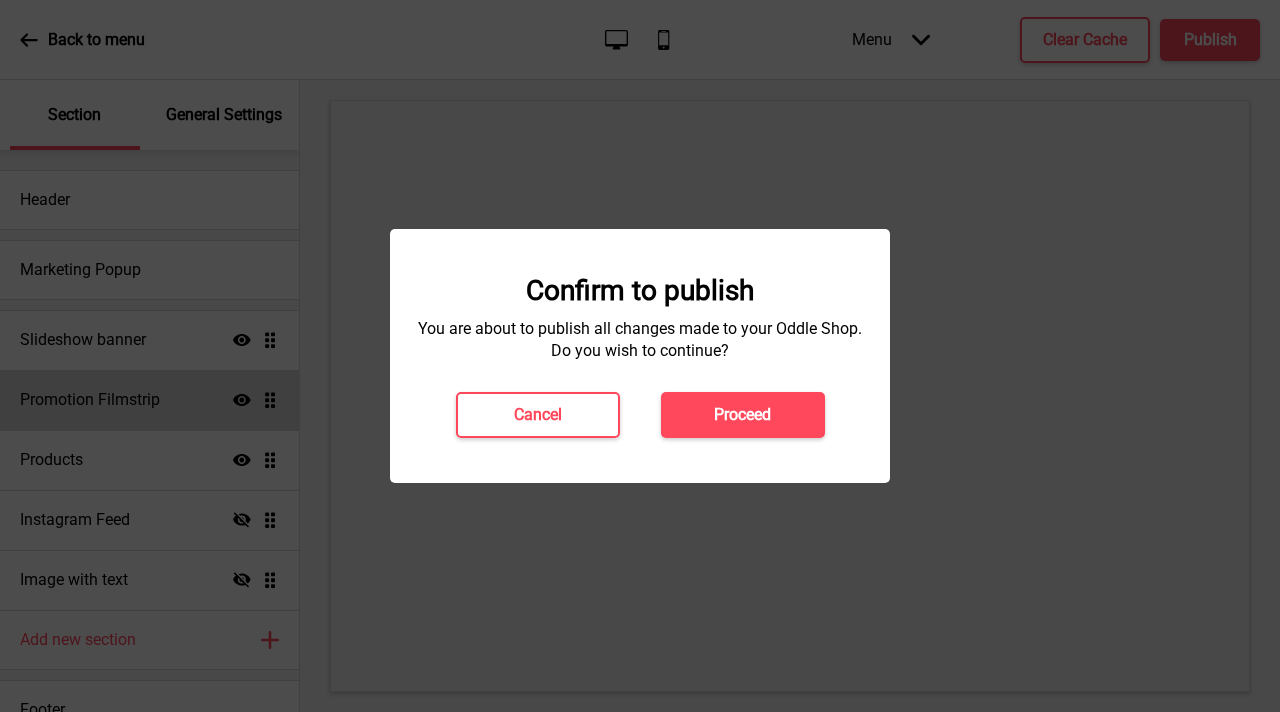 click on "Proceed" at bounding box center (743, 415) 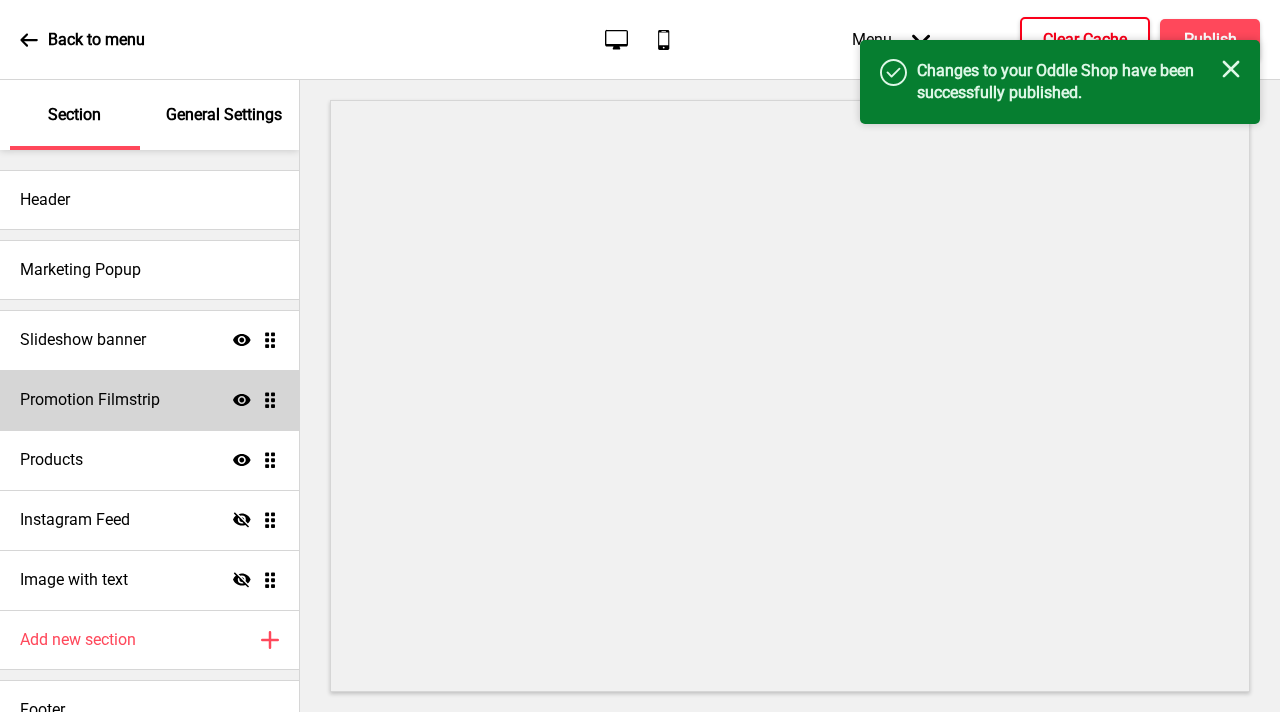 click on "Clear Cache" at bounding box center (1085, 40) 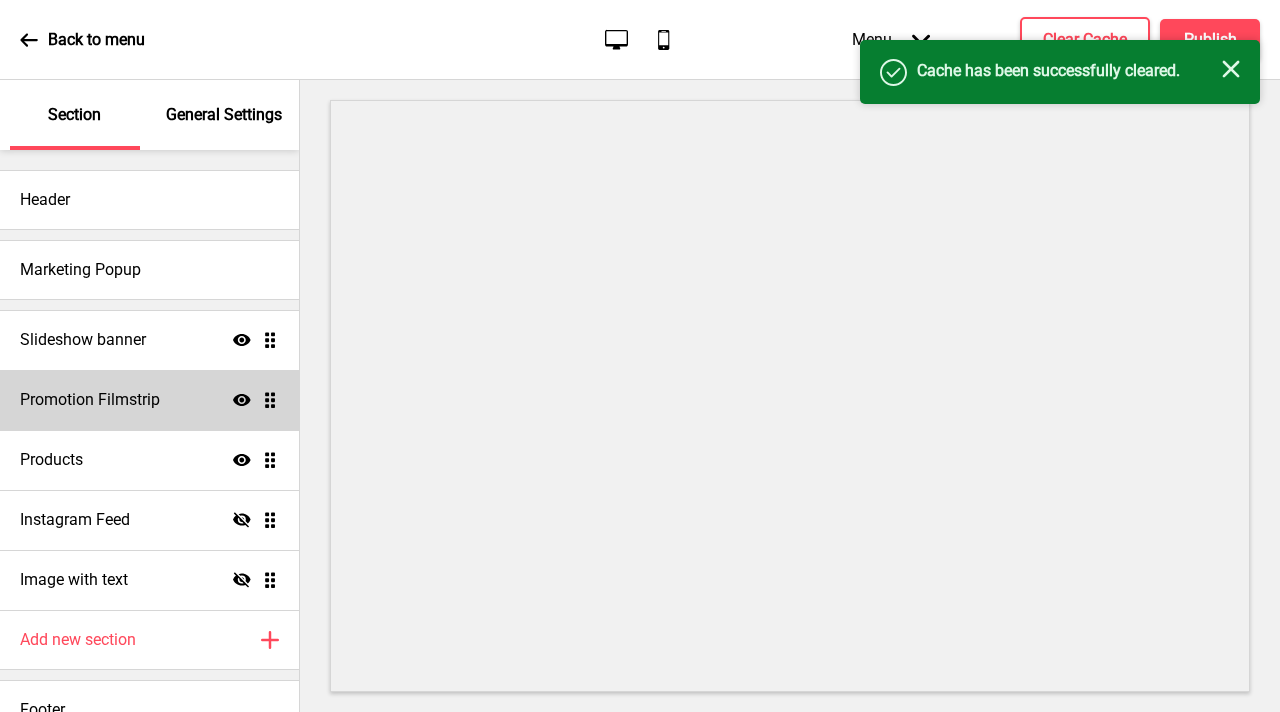 click on "Success Cache has been successfully cleared. Close" at bounding box center [1060, 72] 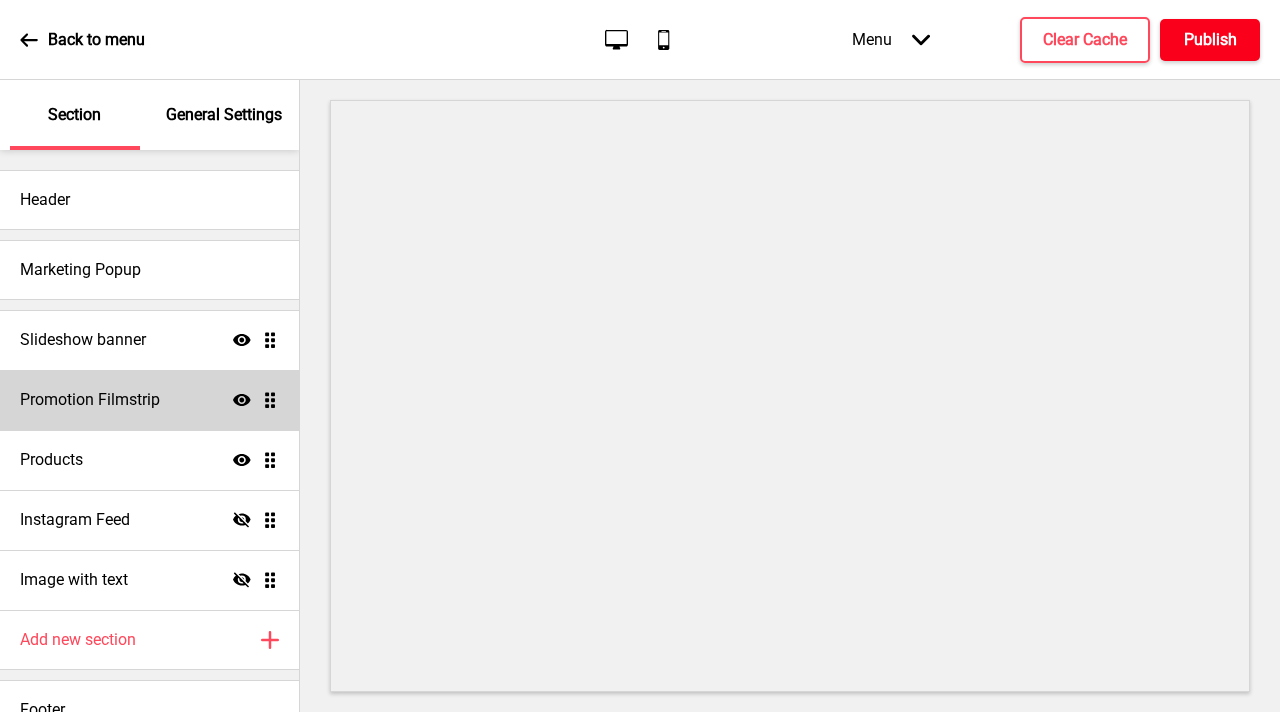 click on "Publish" at bounding box center [1210, 40] 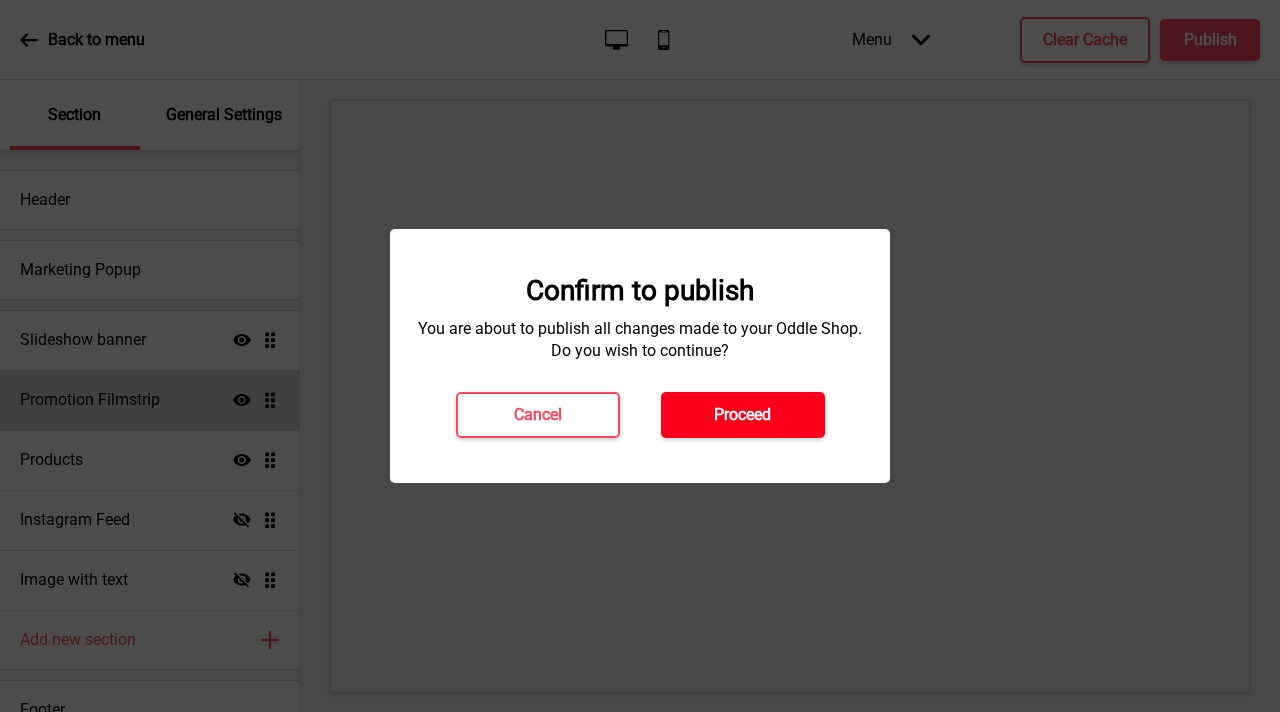 click on "Proceed" at bounding box center (742, 415) 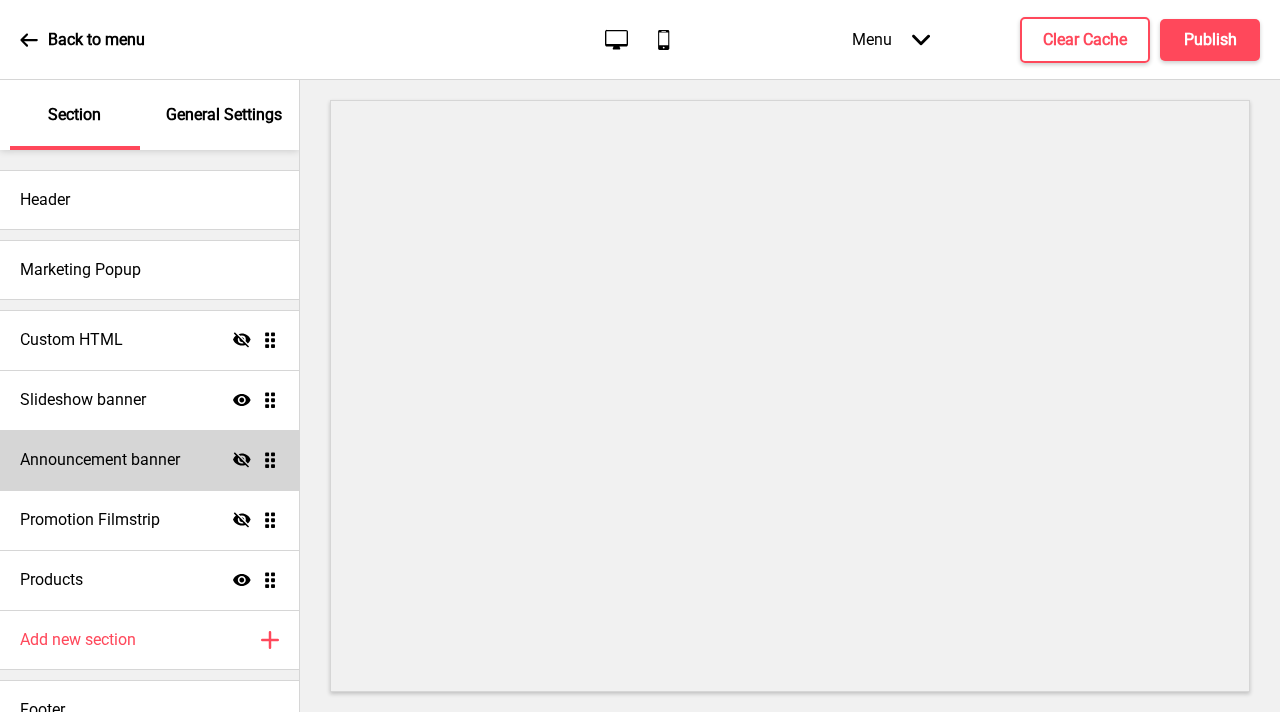 scroll, scrollTop: 0, scrollLeft: 0, axis: both 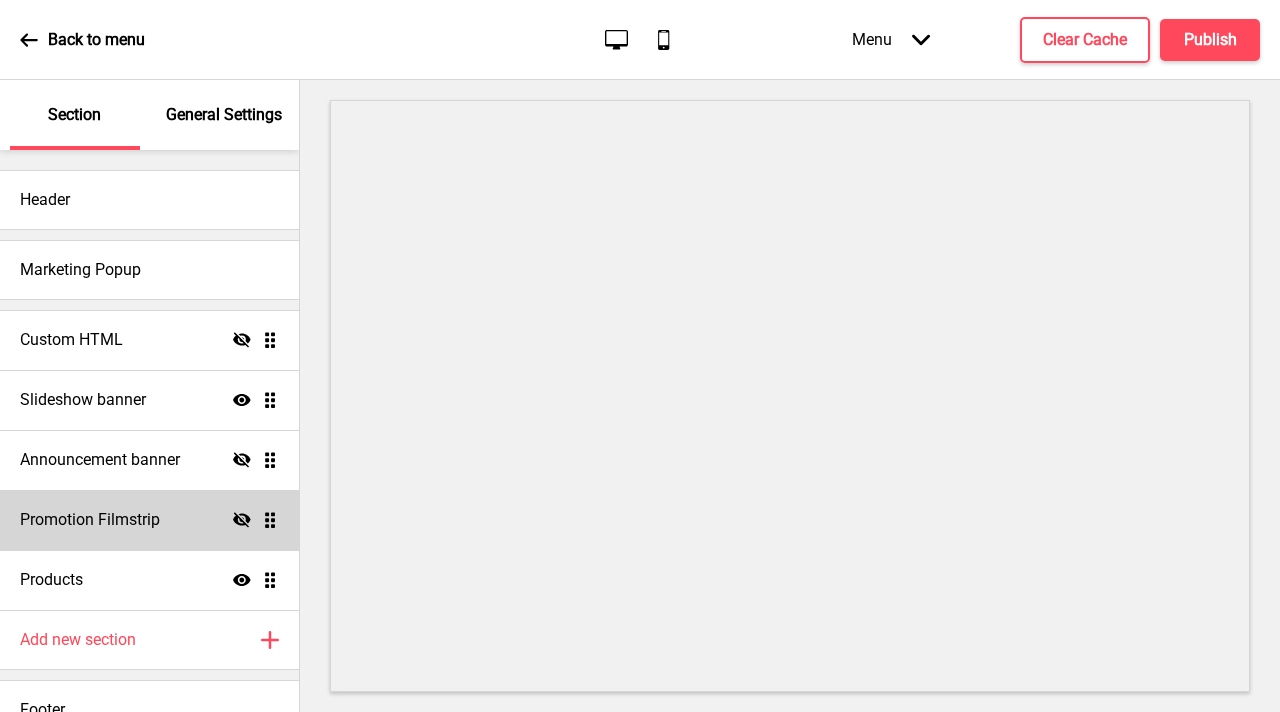 click on "Promotion Filmstrip" at bounding box center (90, 520) 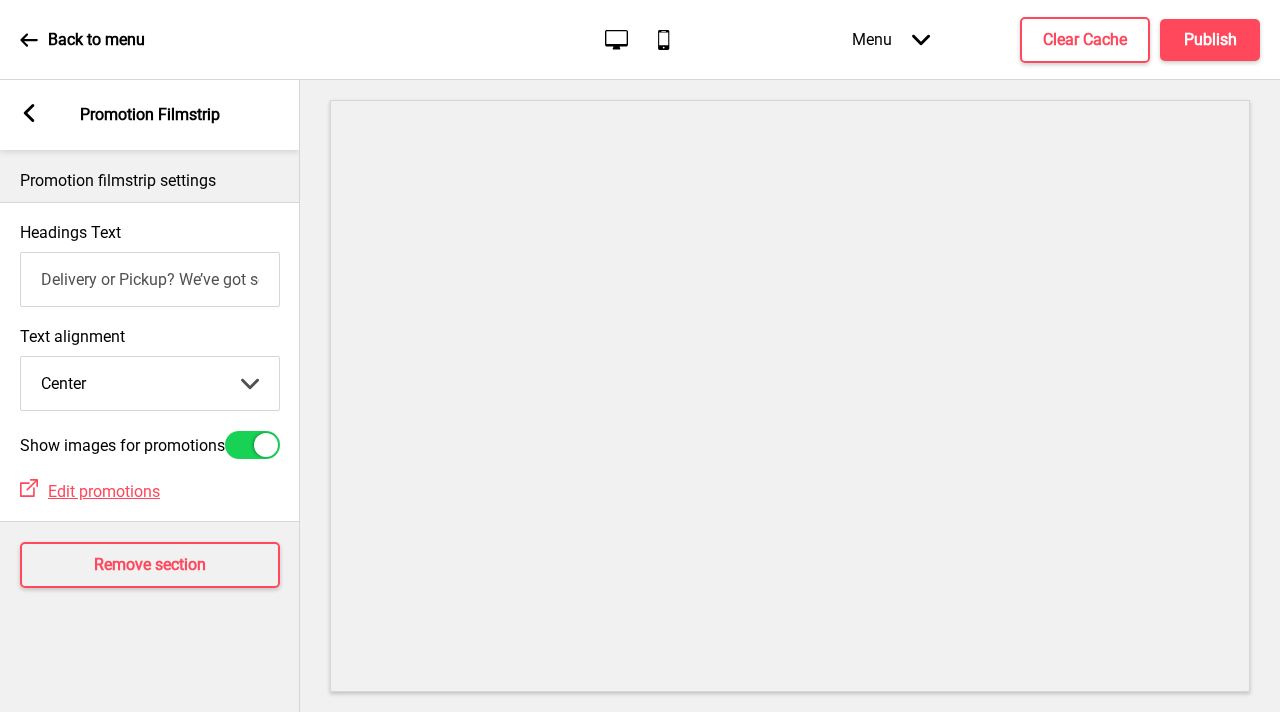click on "Delivery or Pickup? We’ve got some Sweet Deals for you!" at bounding box center (150, 279) 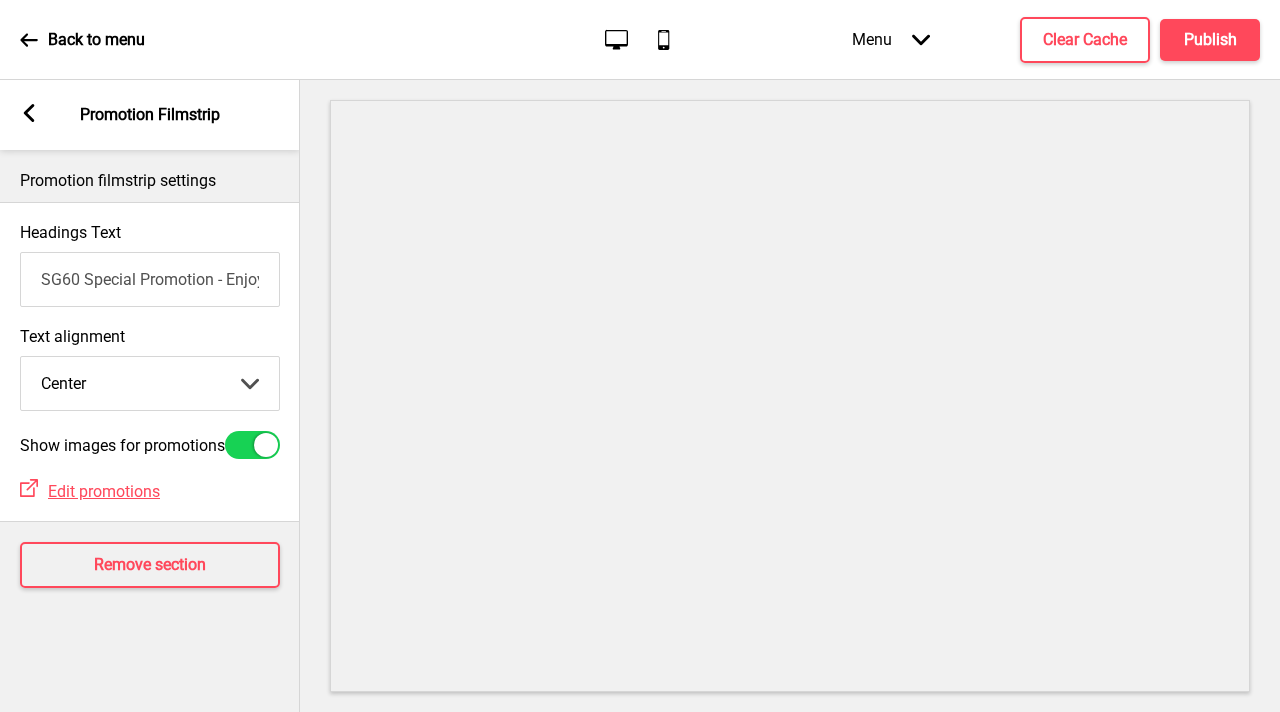 scroll, scrollTop: 0, scrollLeft: 438, axis: horizontal 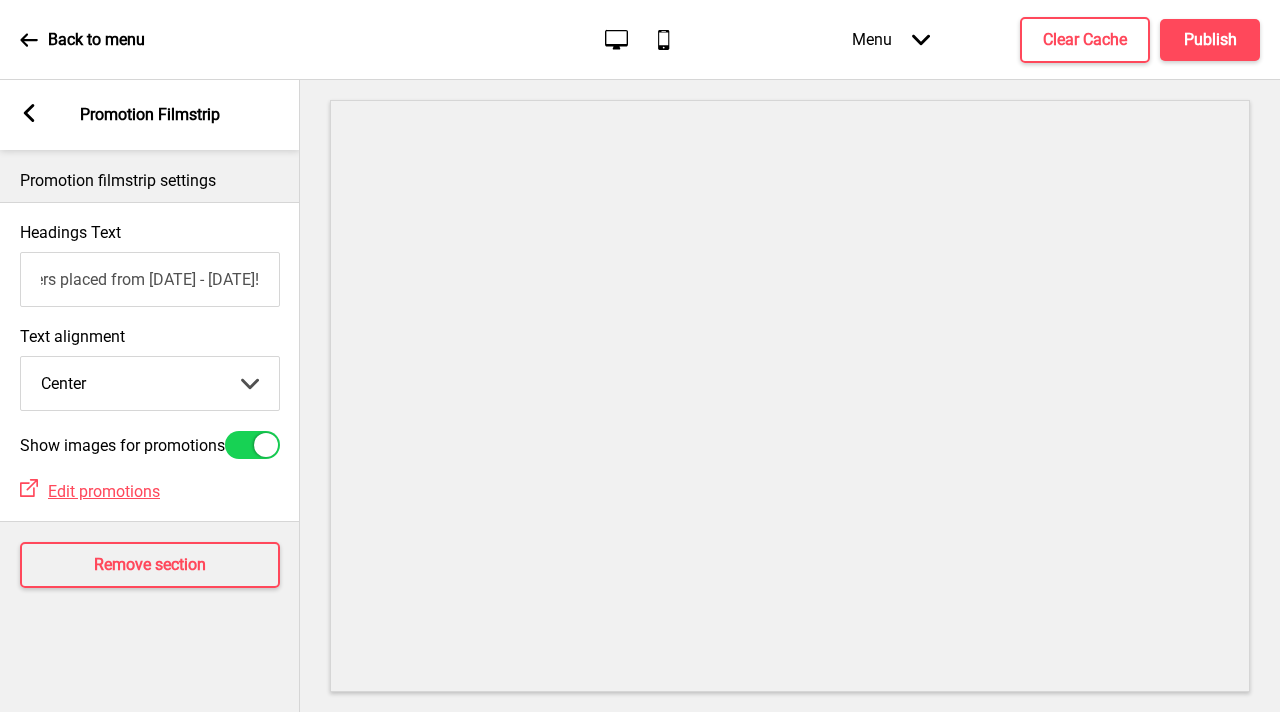 type on "SG60 Special Promotion - Enjoy $6 off min spend $60 for orders placed from [DATE] - [DATE]!" 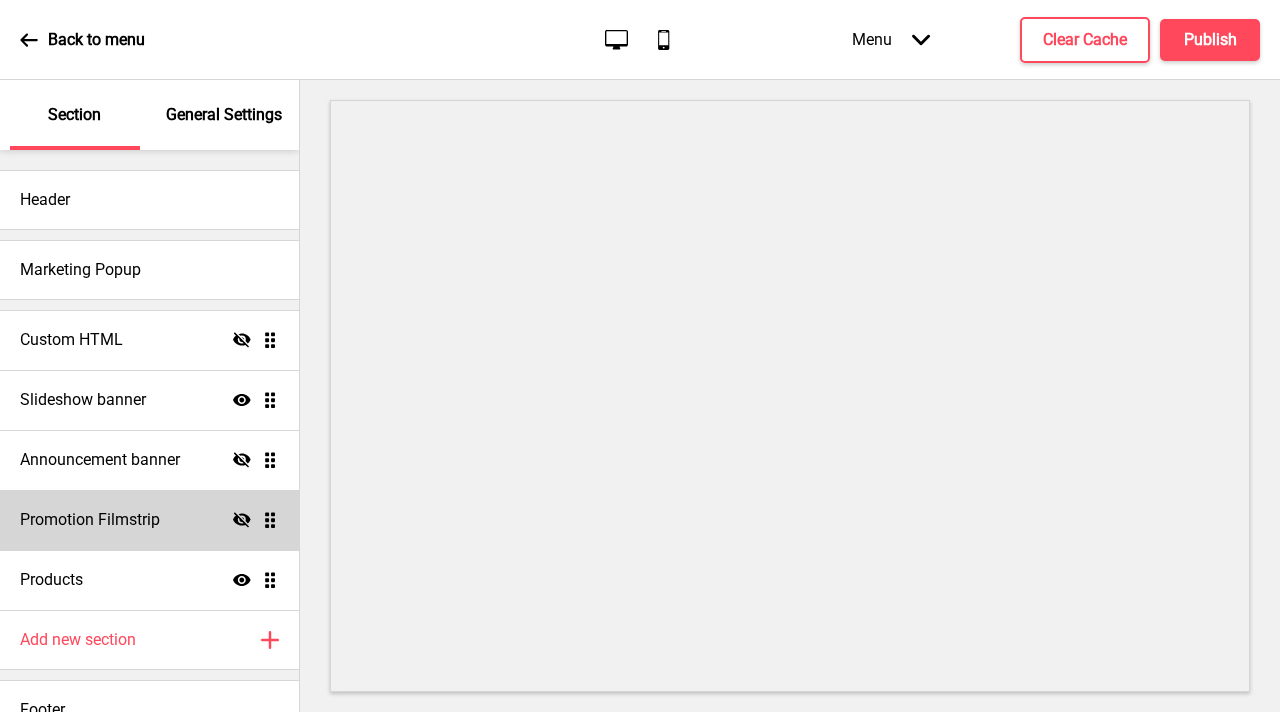 click 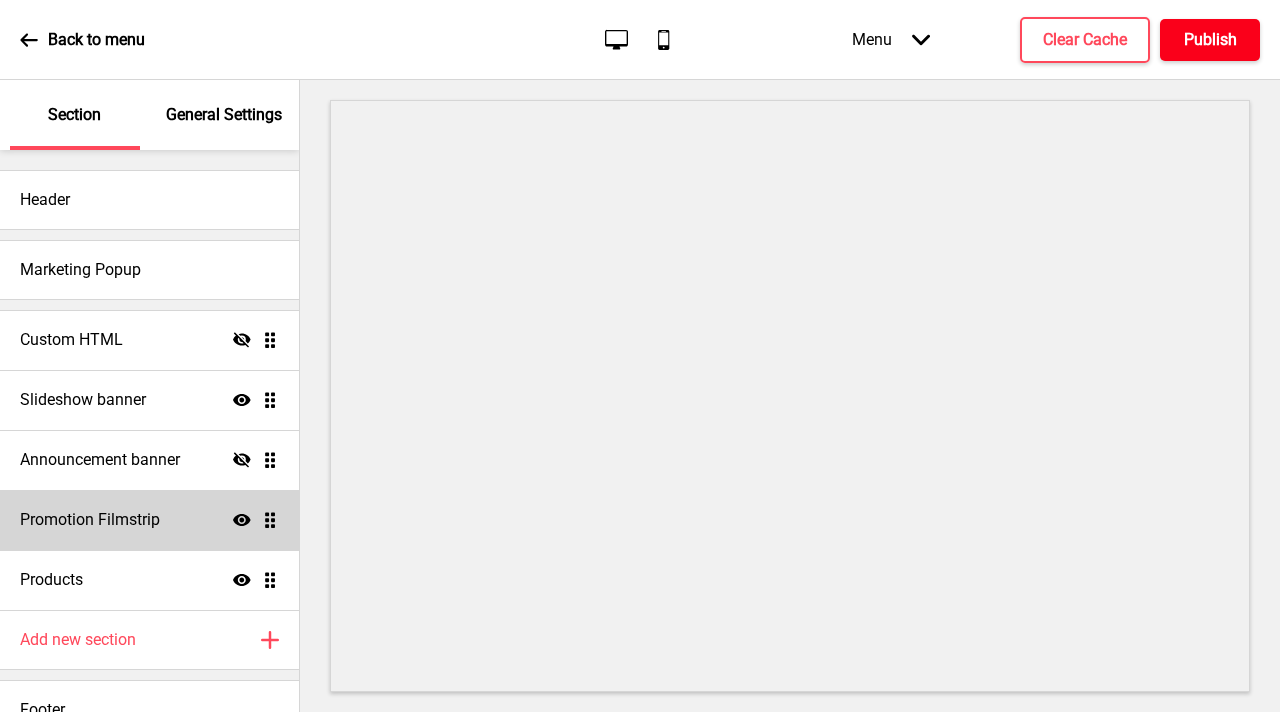 click on "Publish" at bounding box center (1210, 40) 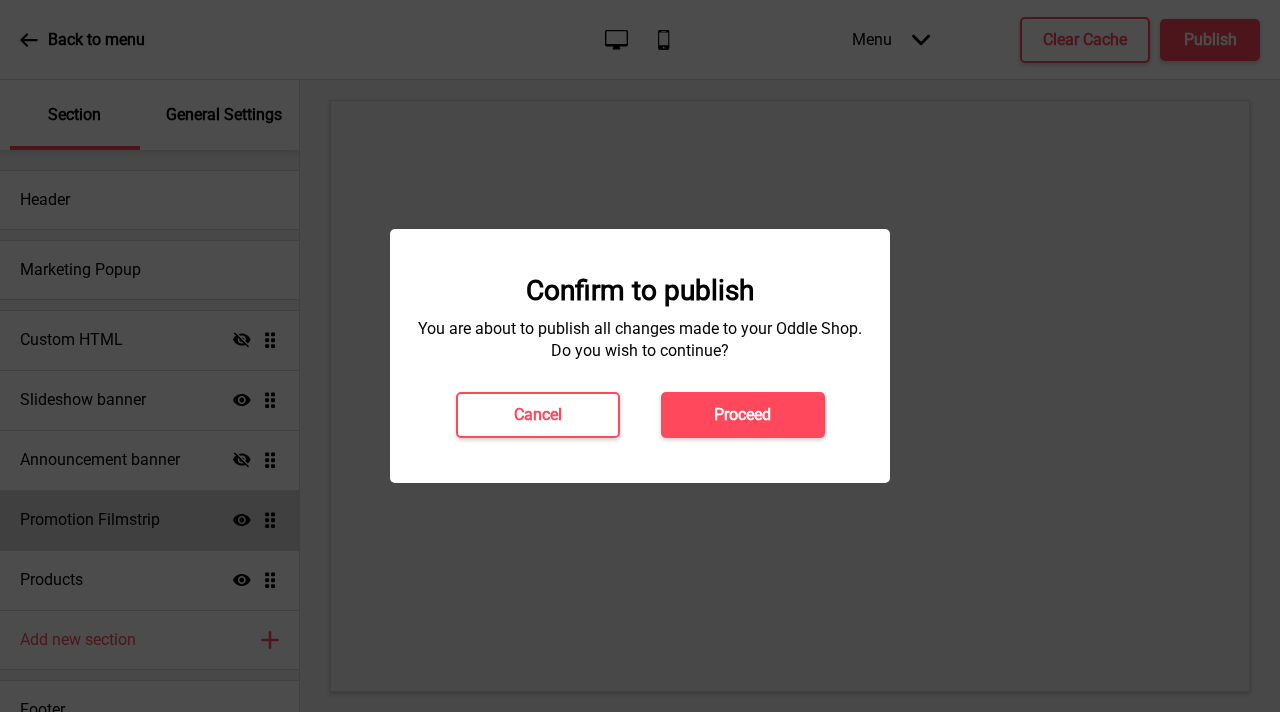 click on "Proceed" at bounding box center [743, 415] 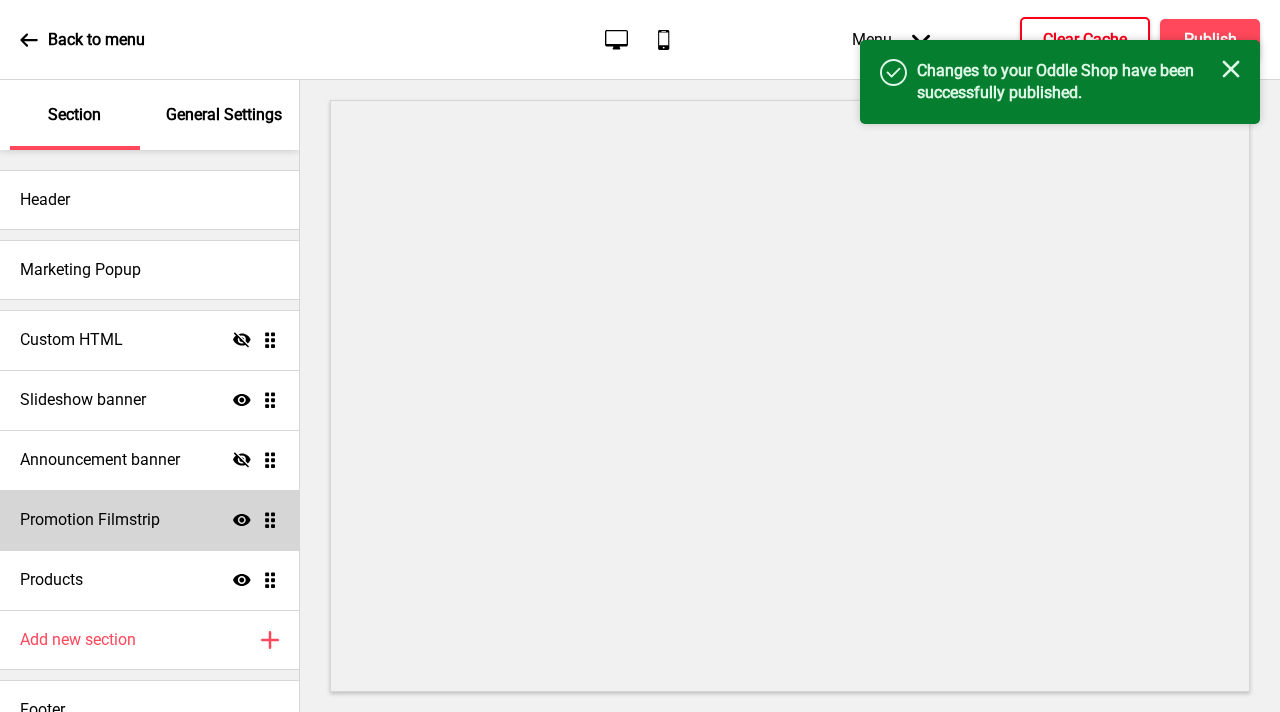 click on "Clear Cache" at bounding box center [1085, 40] 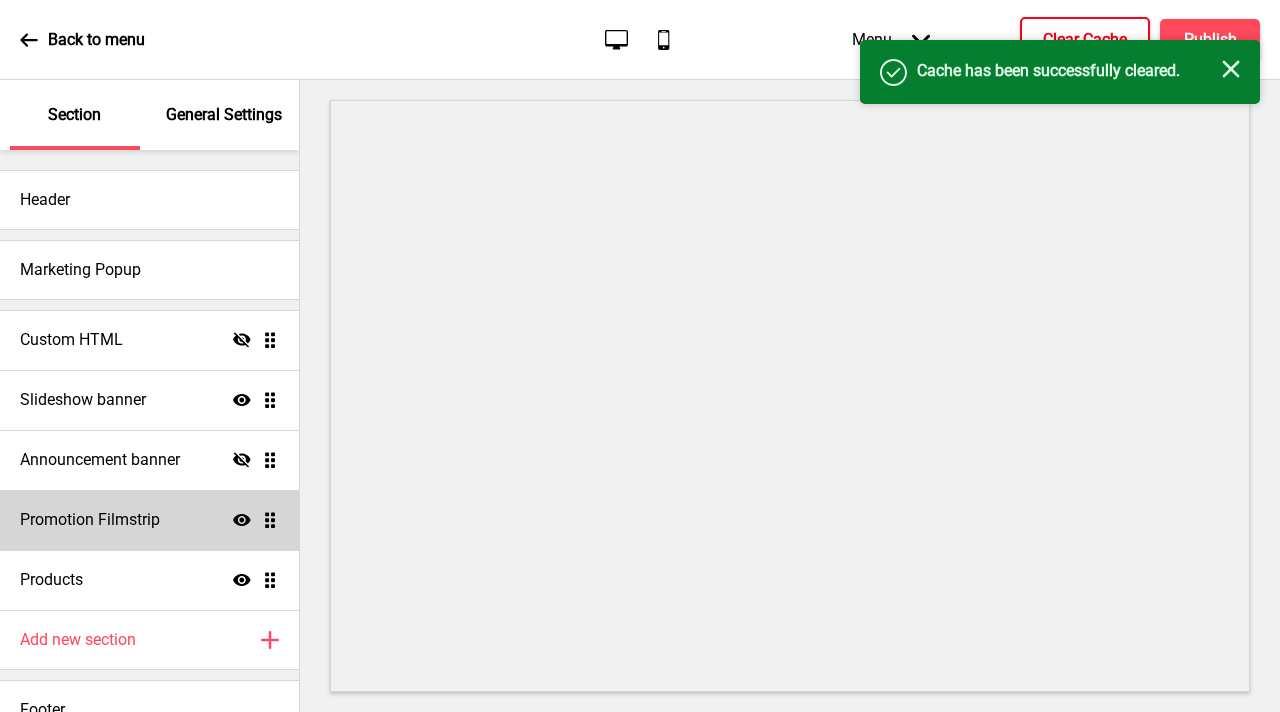 click on "Success Cache has been successfully cleared. Close" at bounding box center [1060, 72] 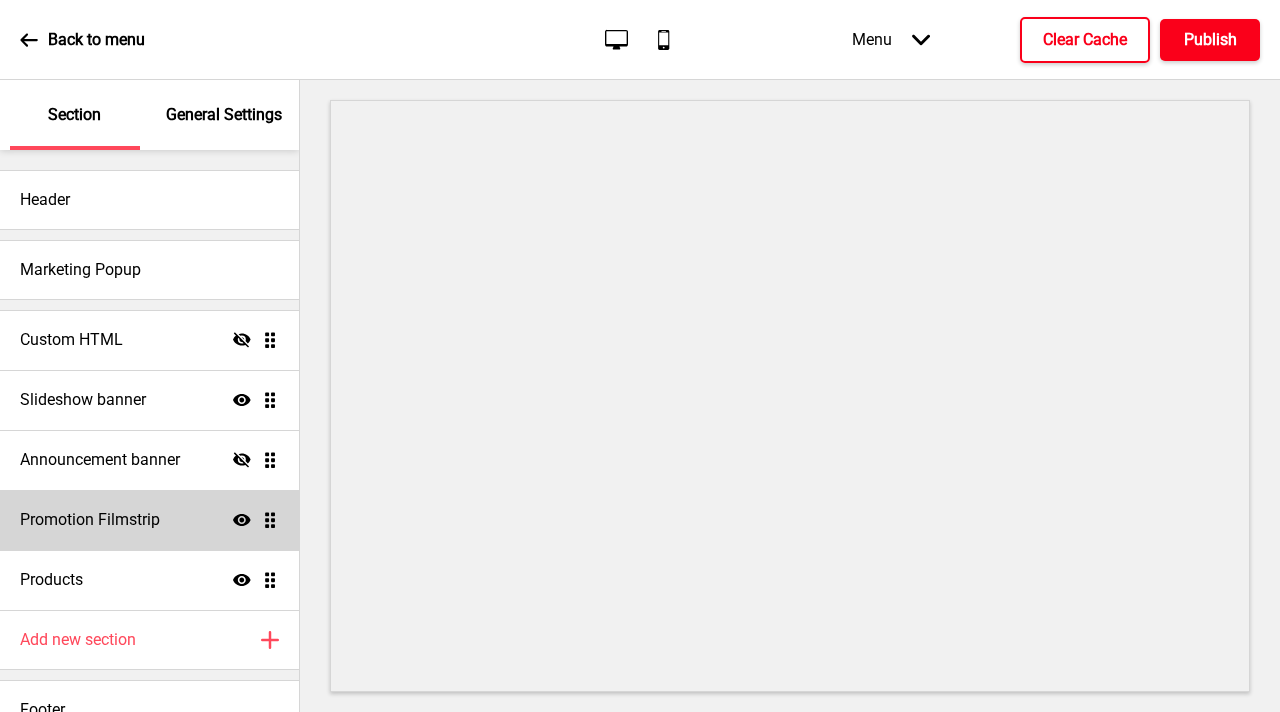 click on "Publish" at bounding box center (1210, 40) 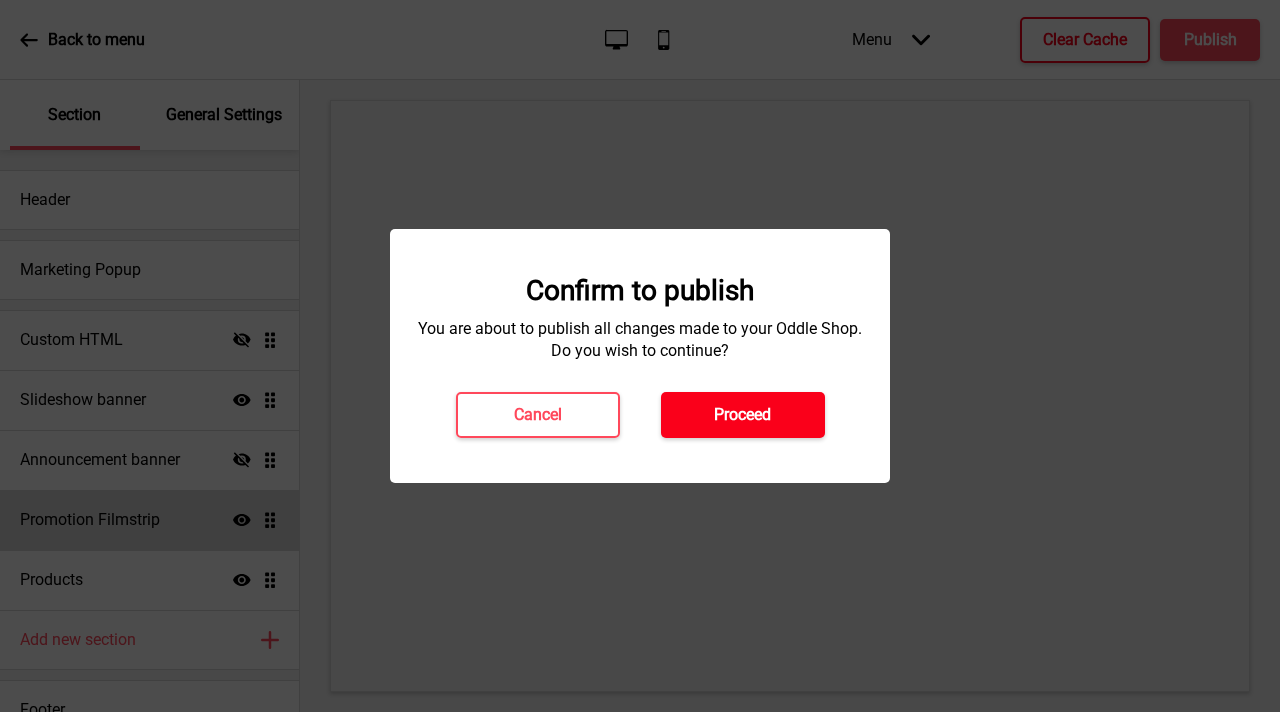 click on "Proceed" at bounding box center (743, 415) 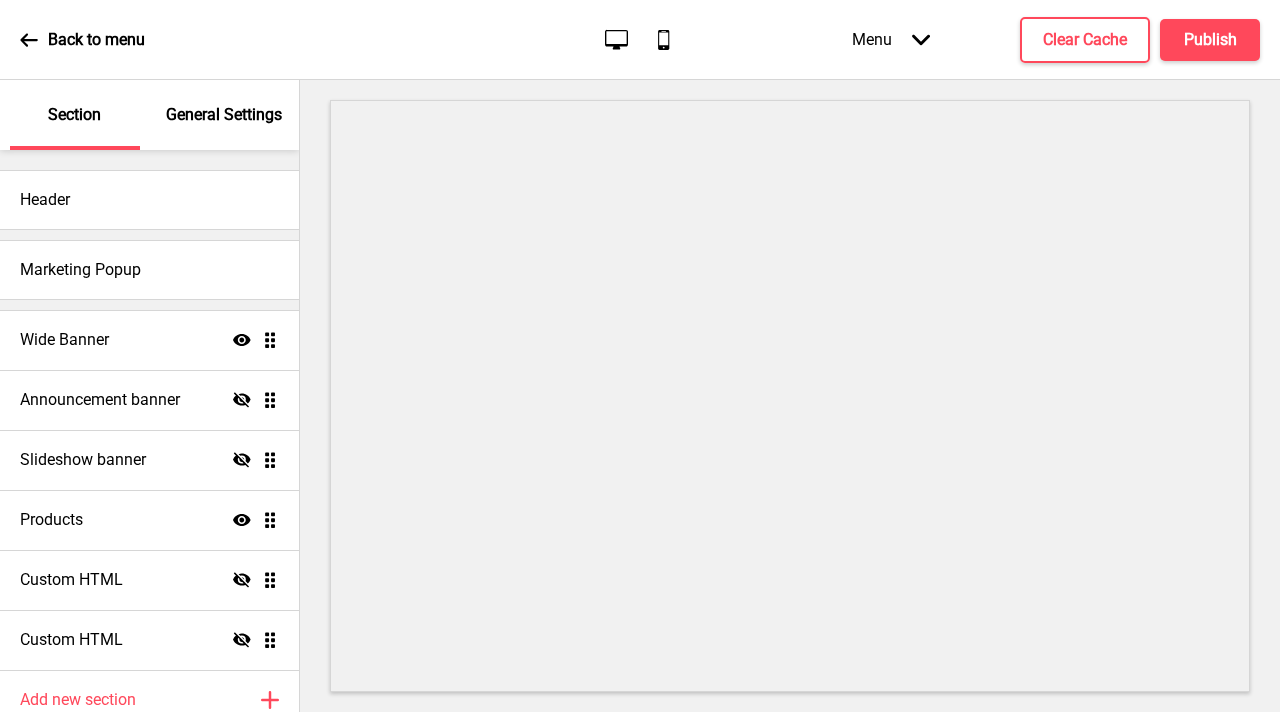 scroll, scrollTop: 0, scrollLeft: 0, axis: both 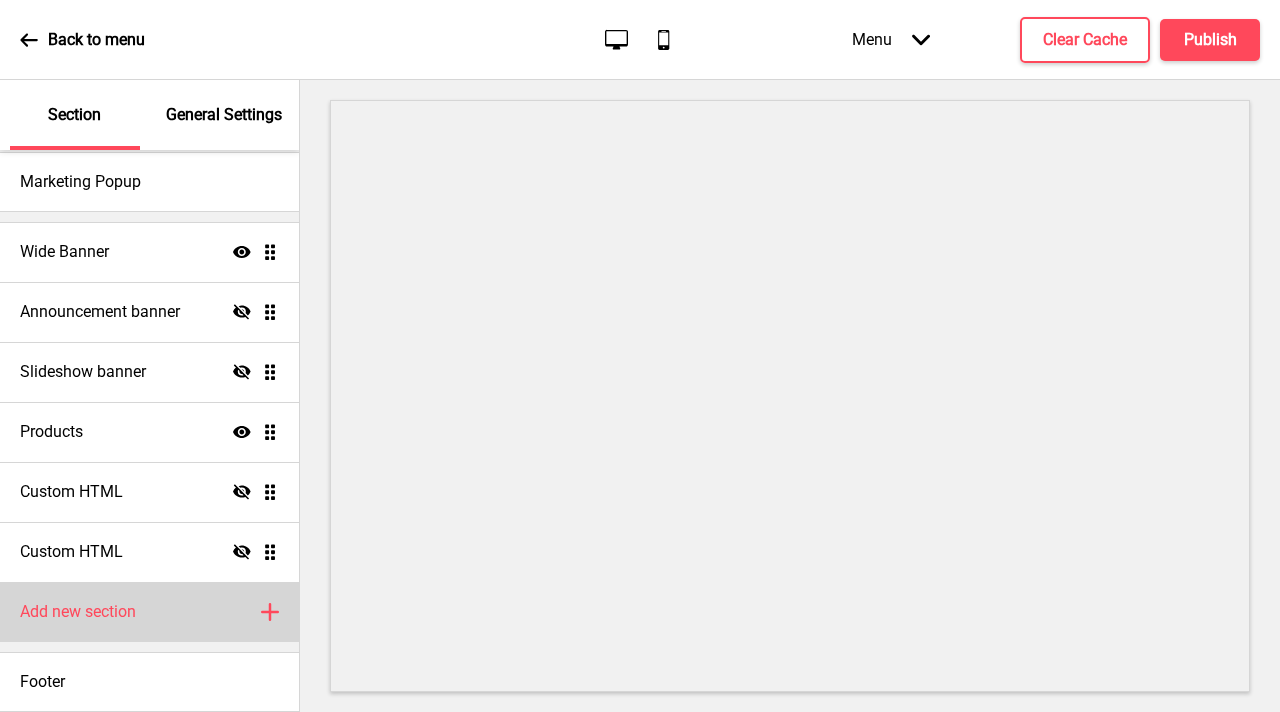 click on "Add new section Plus" at bounding box center [149, 612] 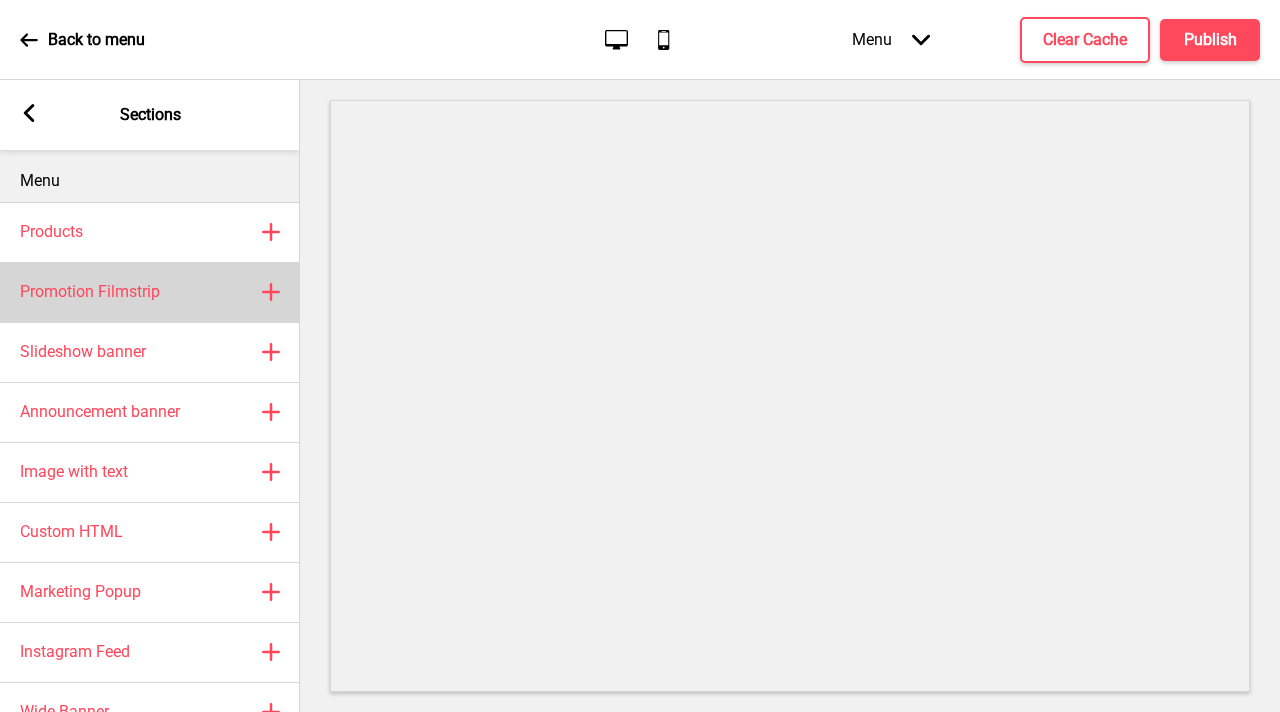 click on "Promotion Filmstrip Plus" at bounding box center (150, 292) 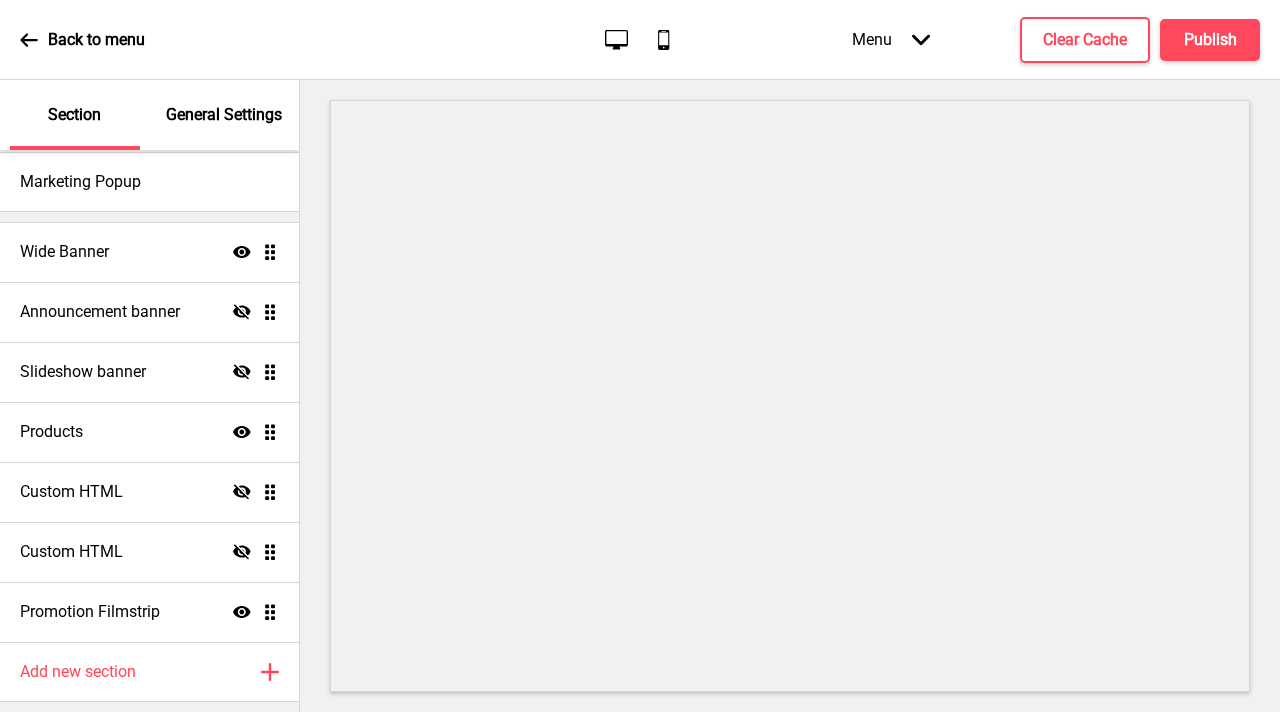select on "center" 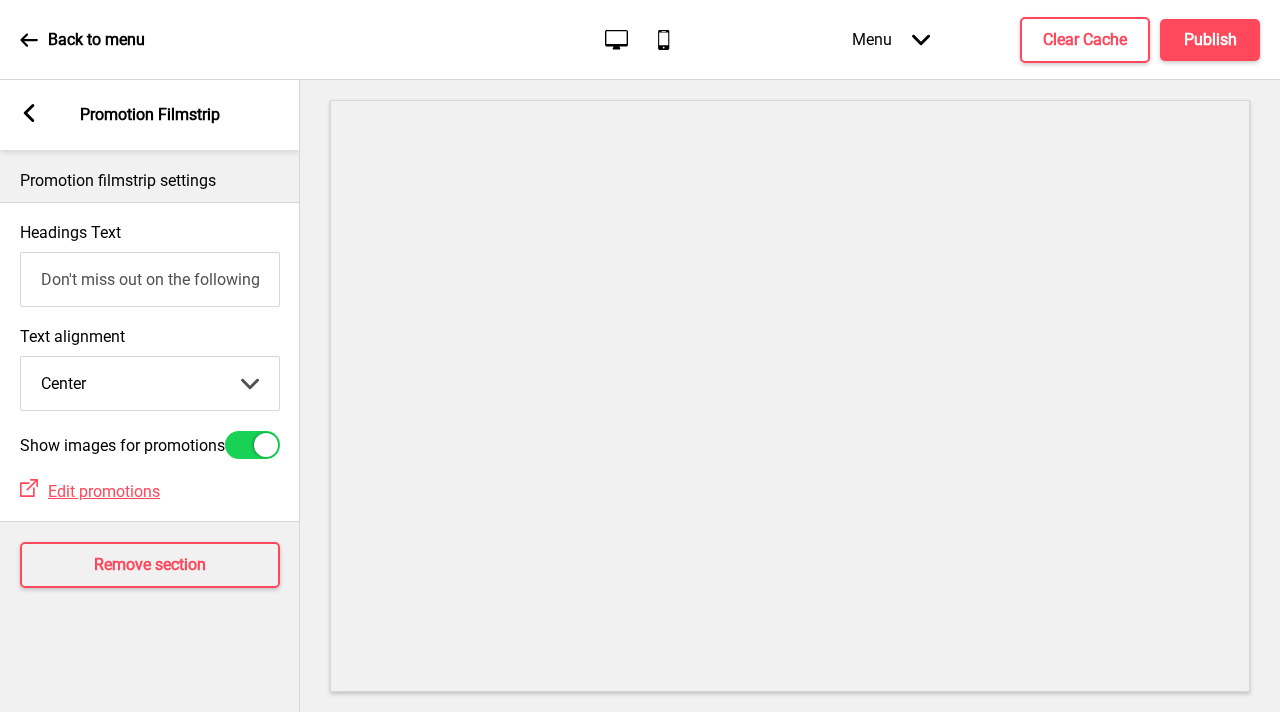 click on "Don't miss out on the following promotion(s)!" at bounding box center (150, 279) 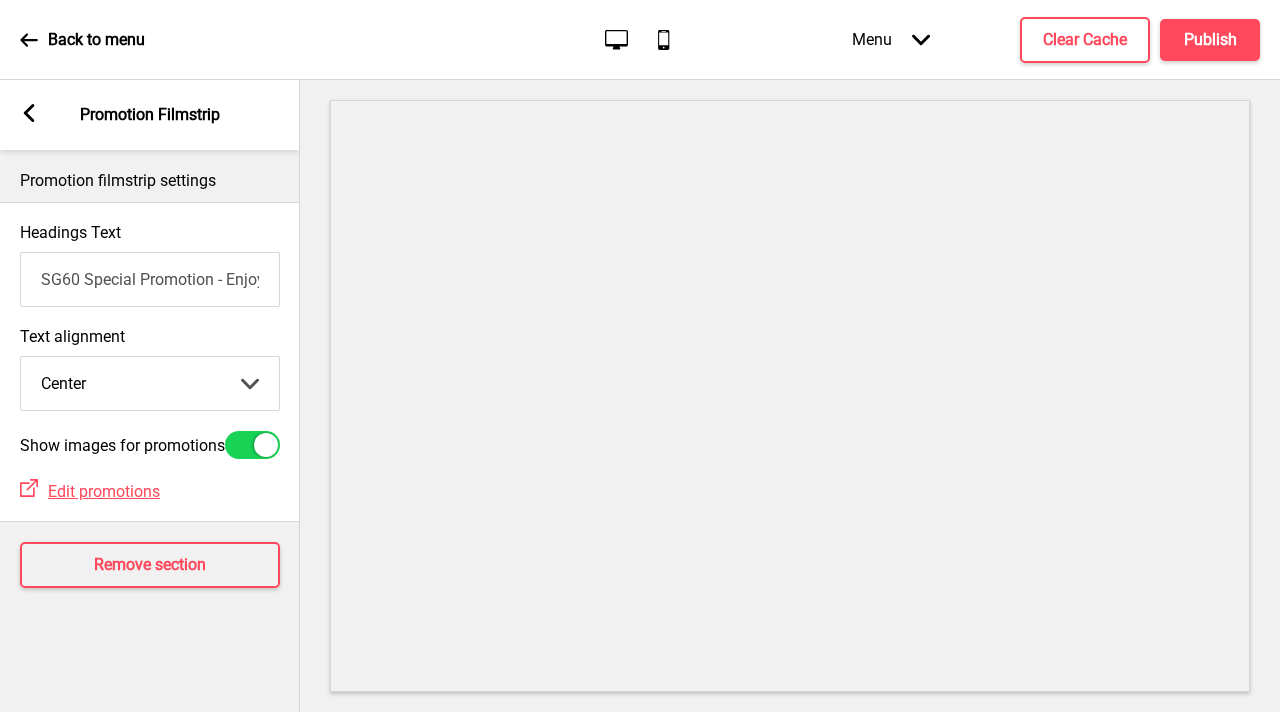 scroll, scrollTop: 0, scrollLeft: 438, axis: horizontal 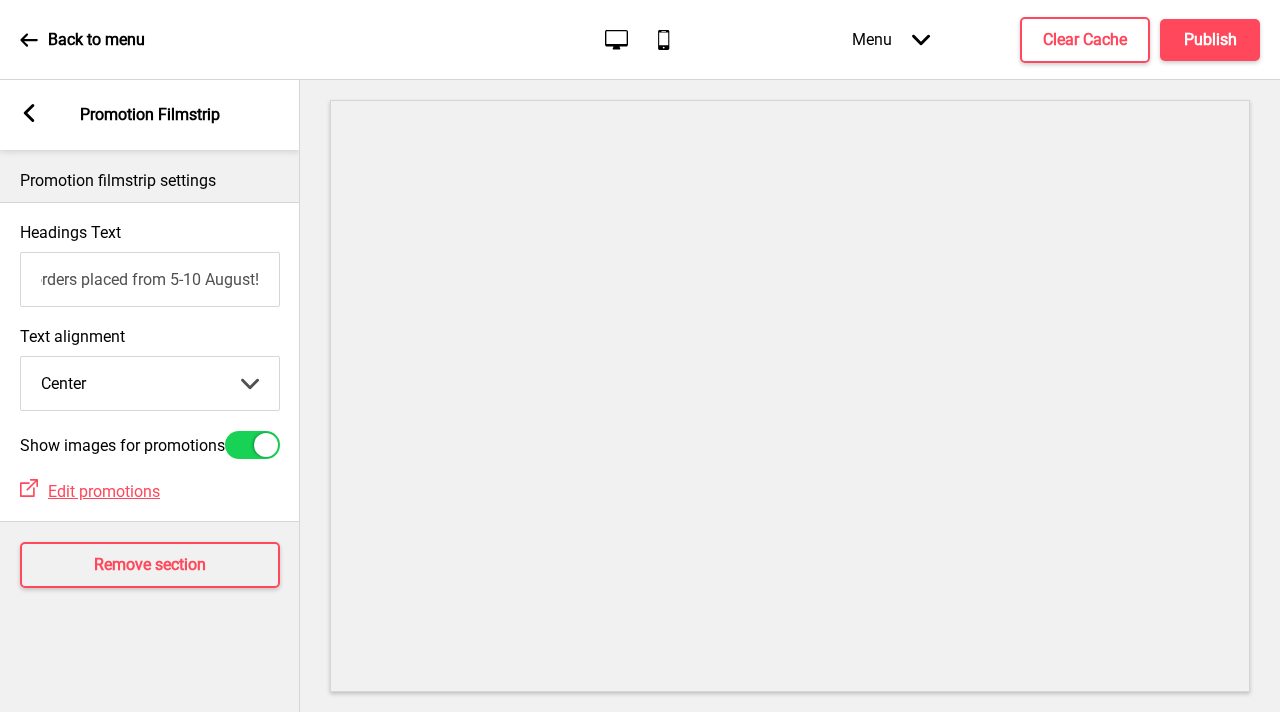 type on "SG60 Special Promotion - Enjoy $6 off min spend $60 for orders placed from 5-10 August!" 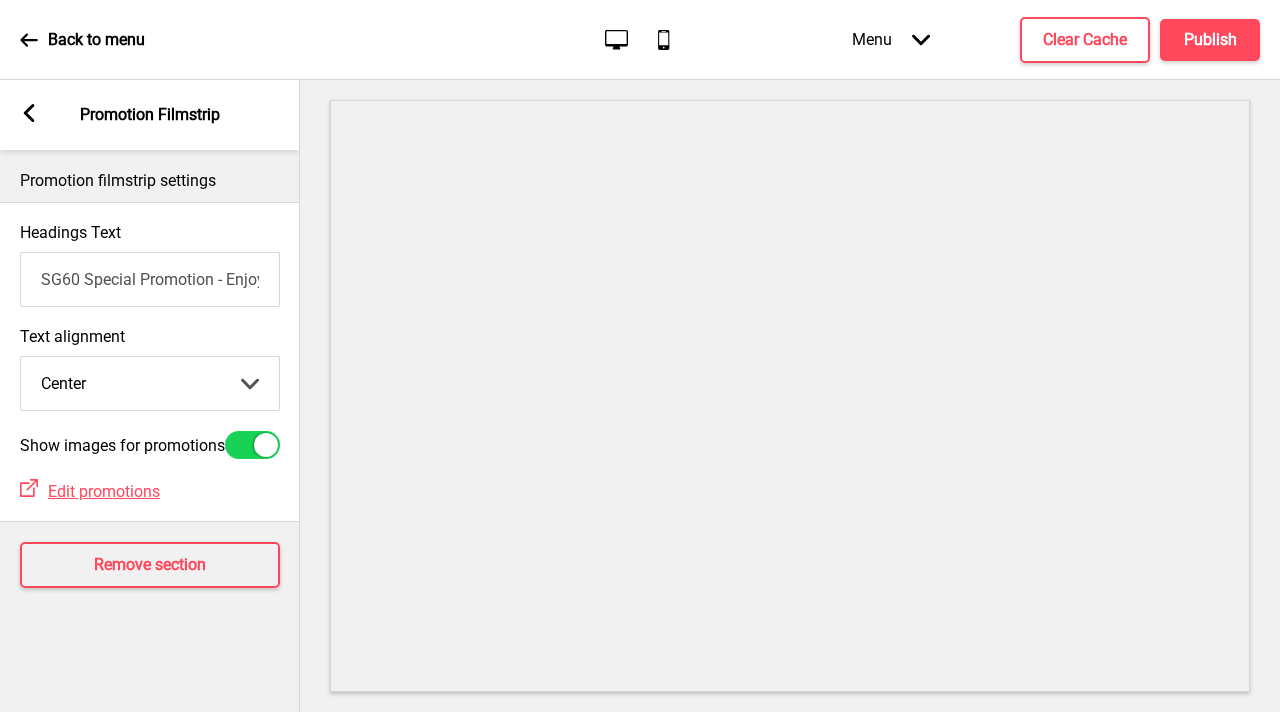click on "Arrow left" at bounding box center [29, 115] 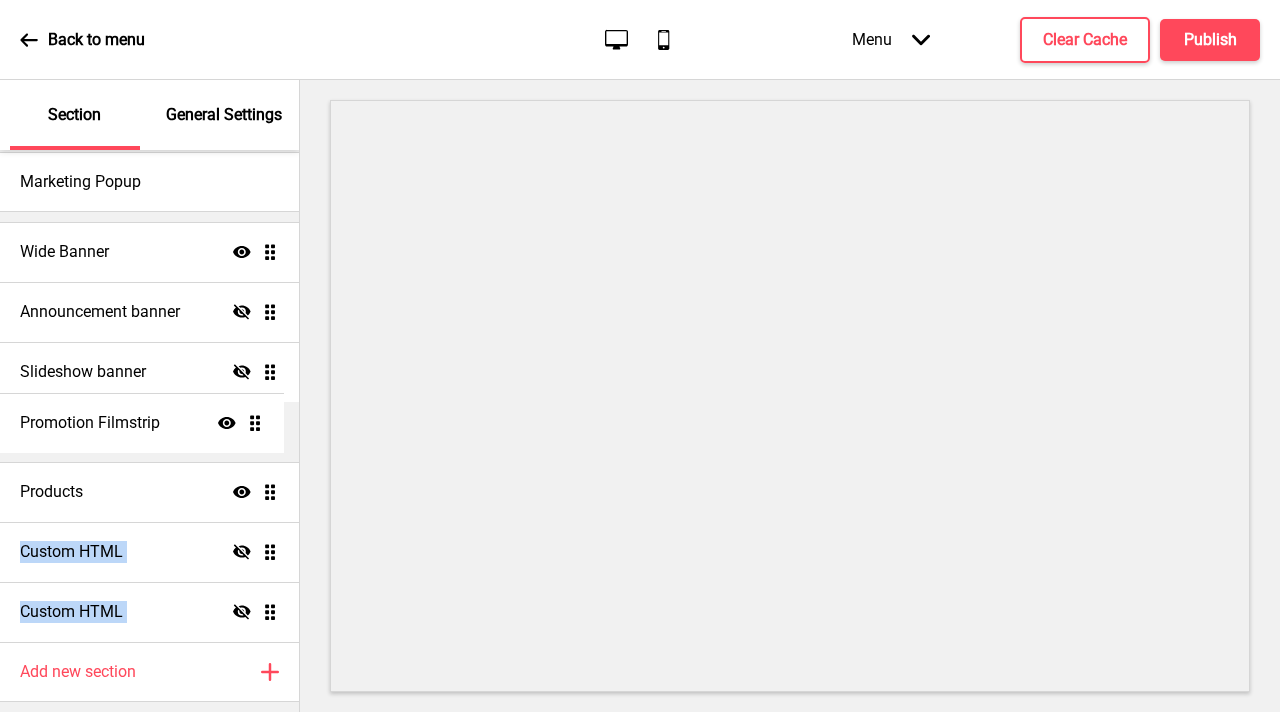 drag, startPoint x: 263, startPoint y: 619, endPoint x: 269, endPoint y: 430, distance: 189.09521 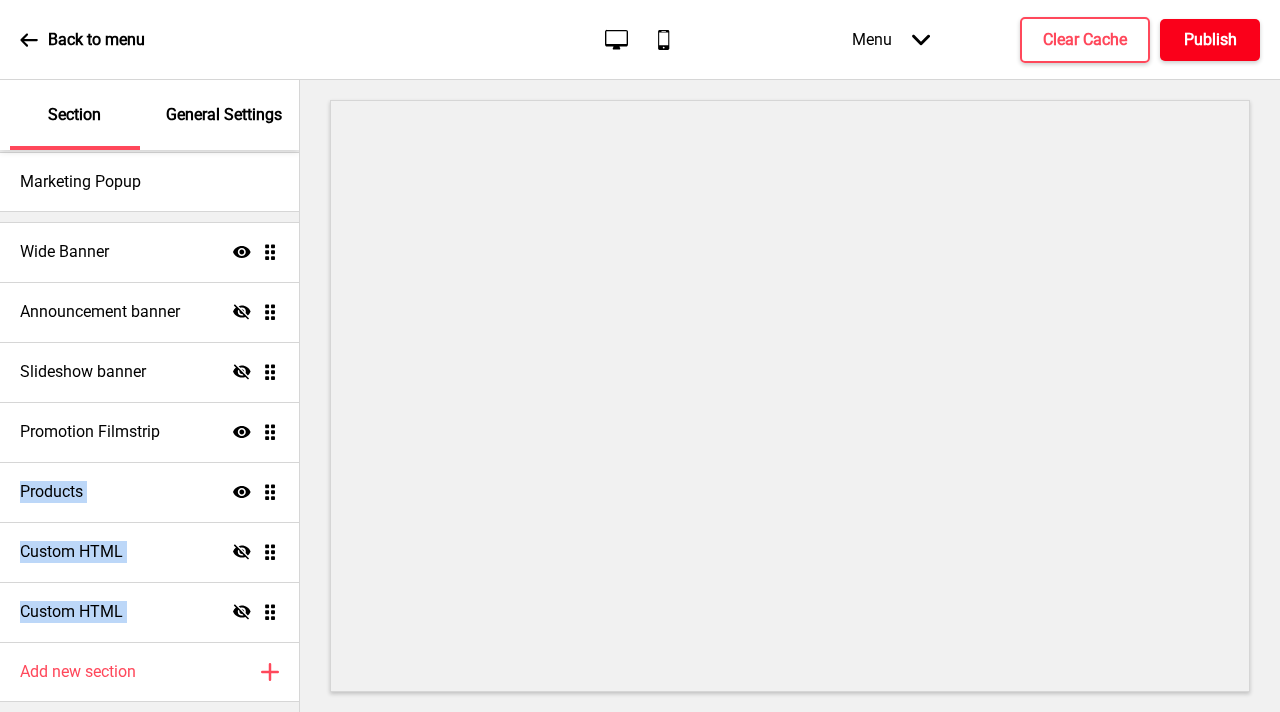 click on "Publish" at bounding box center (1210, 40) 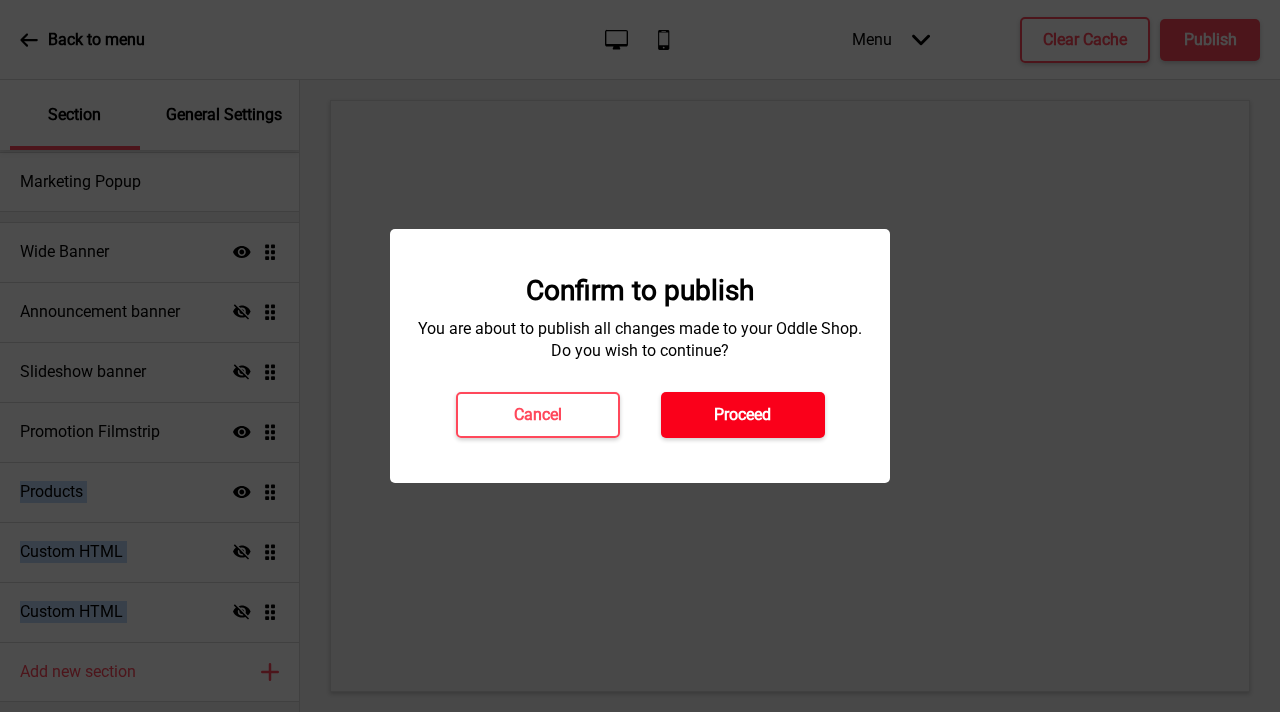 click on "Proceed" at bounding box center (742, 415) 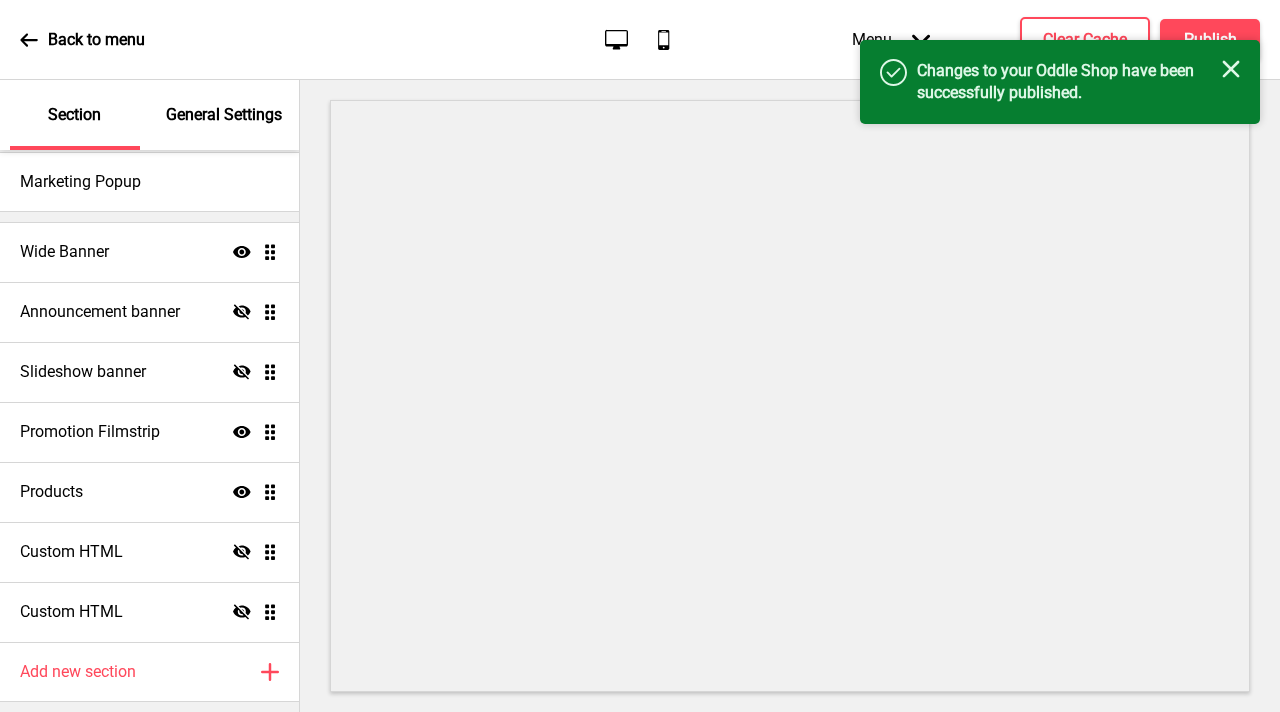 click on "Success Changes to your Oddle Shop have been successfully published. Close" at bounding box center [1060, 82] 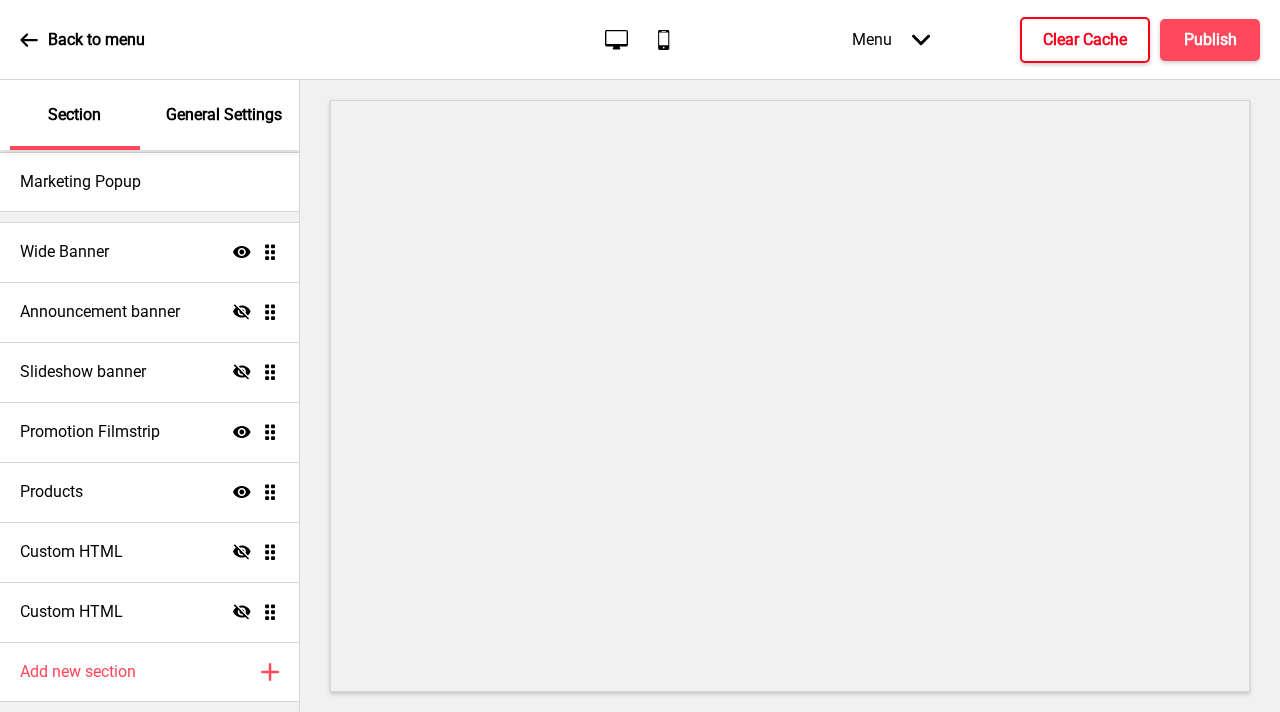 click on "Clear Cache" at bounding box center (1085, 40) 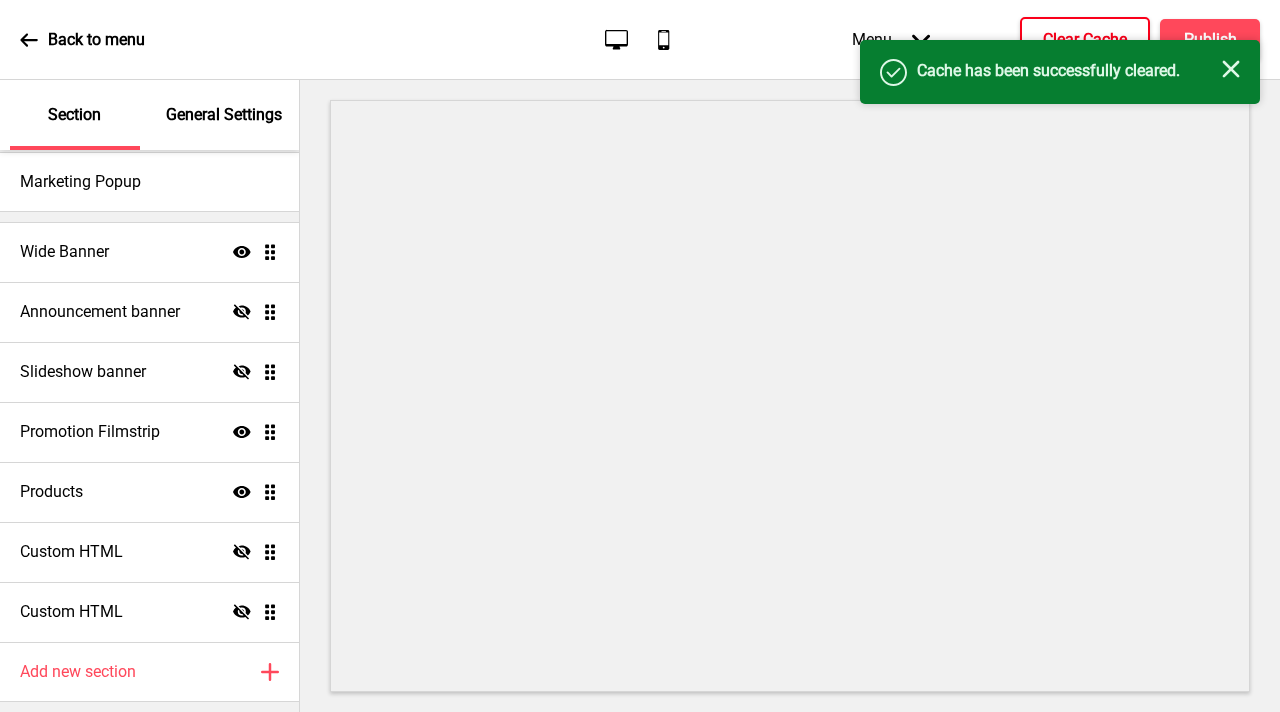 click on "Success Cache has been successfully cleared. Close" at bounding box center [1060, 72] 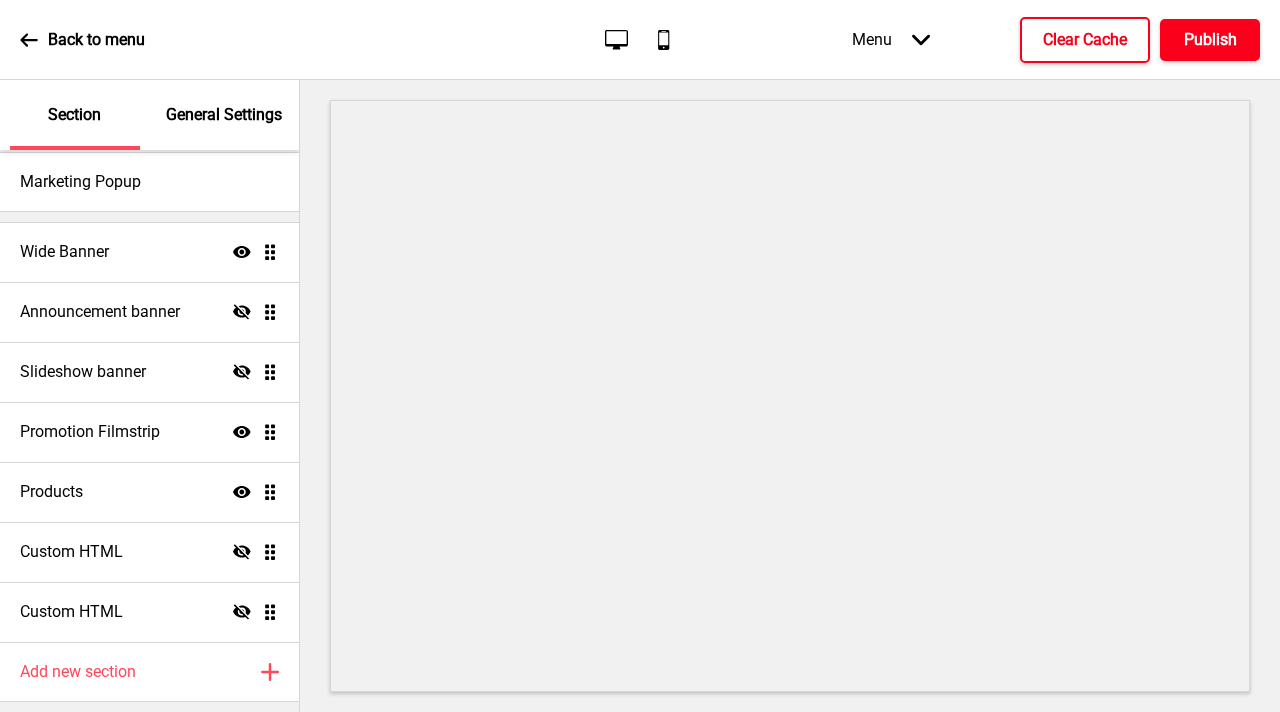 click on "Publish" at bounding box center (1210, 40) 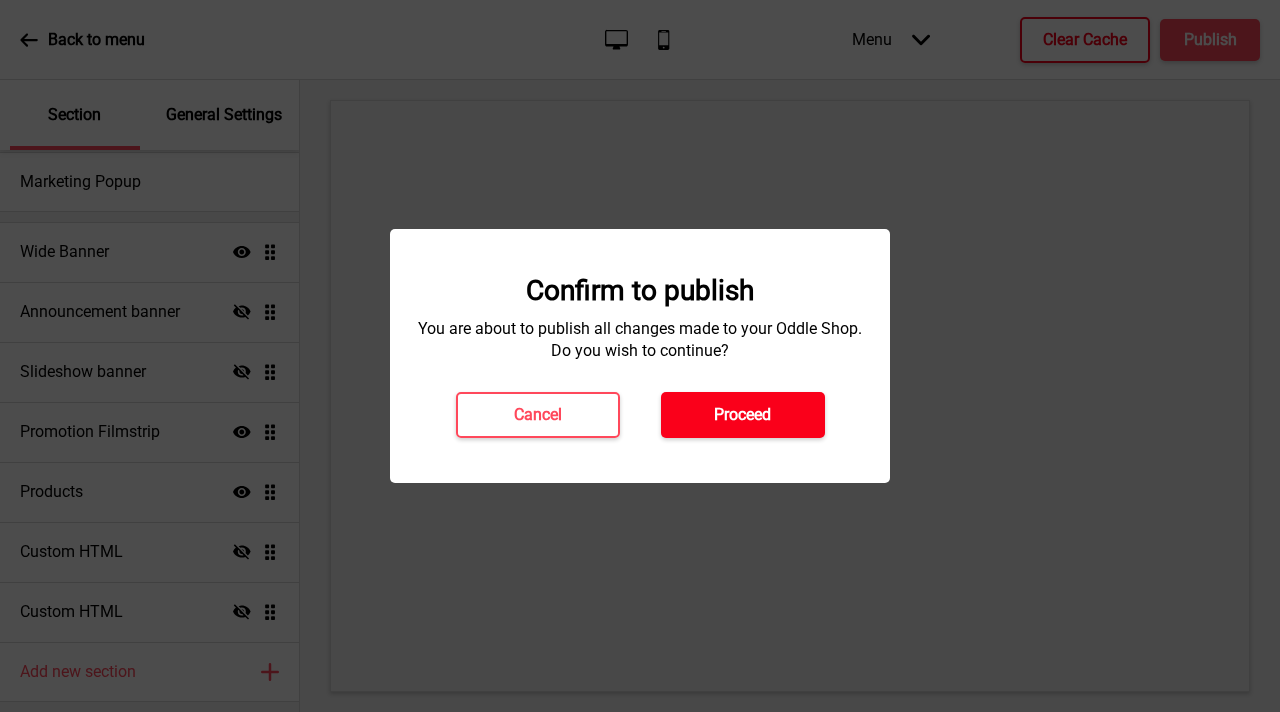 click on "Proceed" at bounding box center [743, 415] 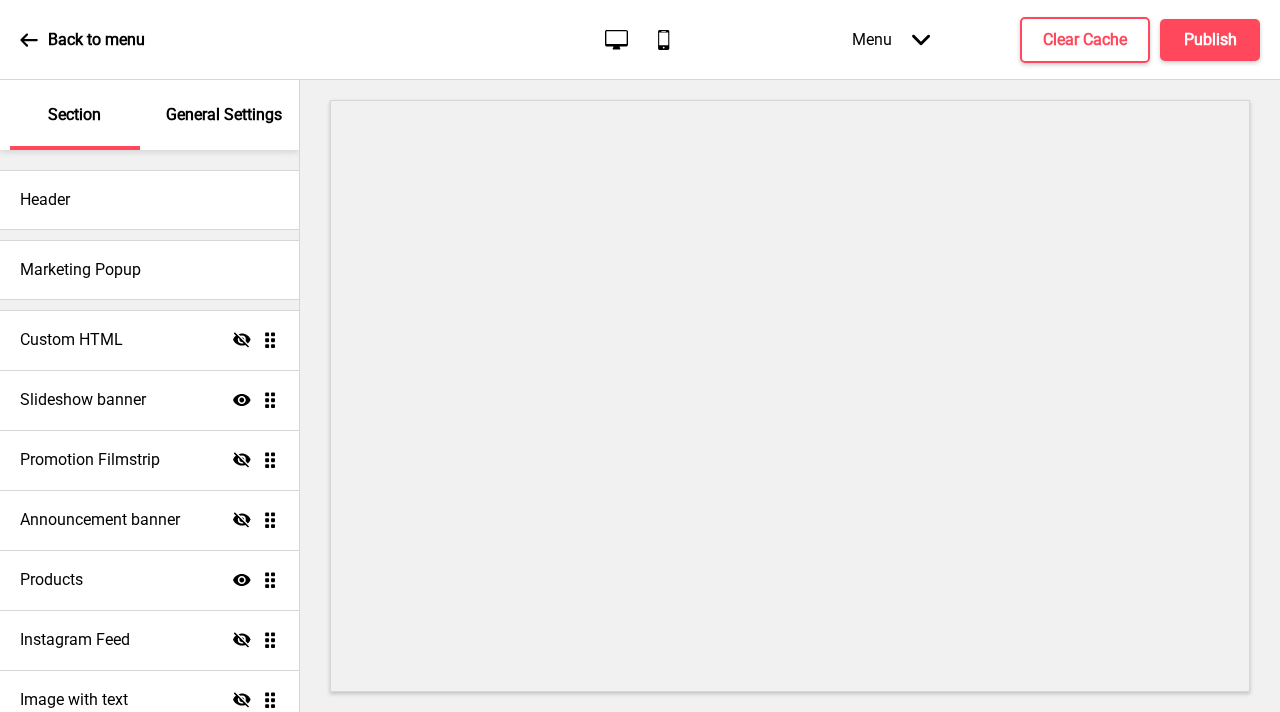 scroll, scrollTop: 0, scrollLeft: 0, axis: both 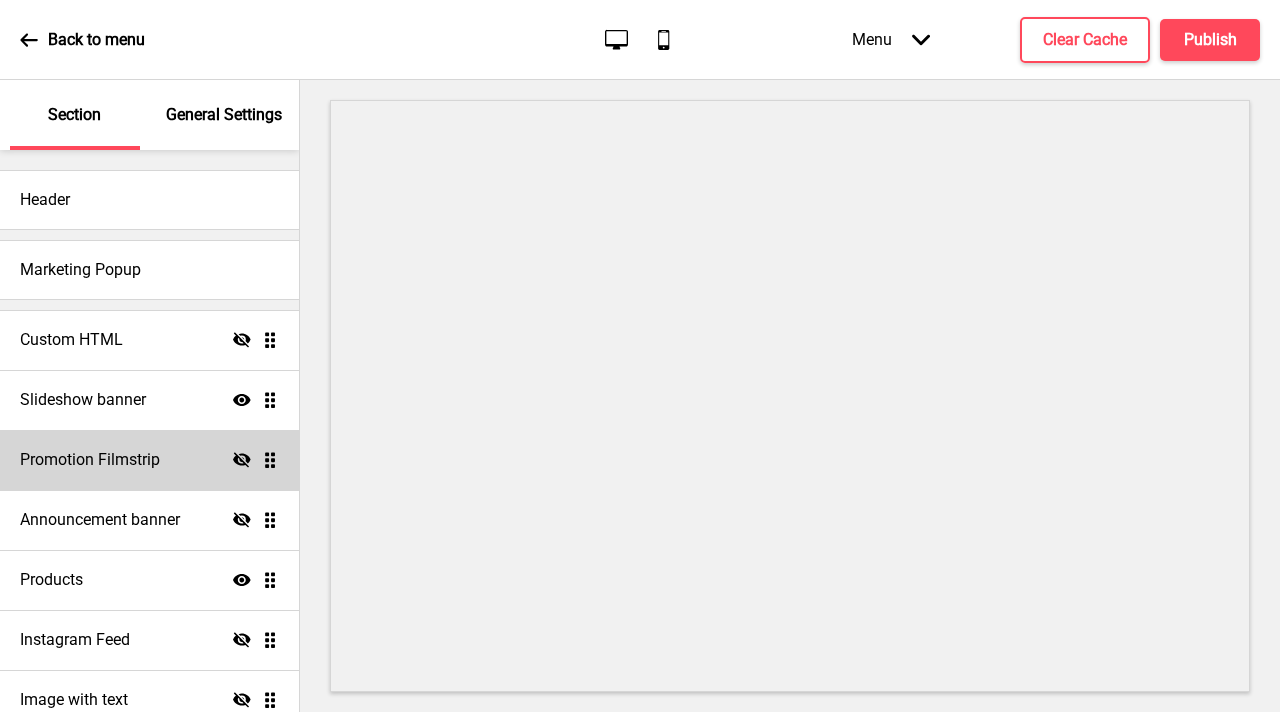 click on "Promotion Filmstrip" at bounding box center [90, 460] 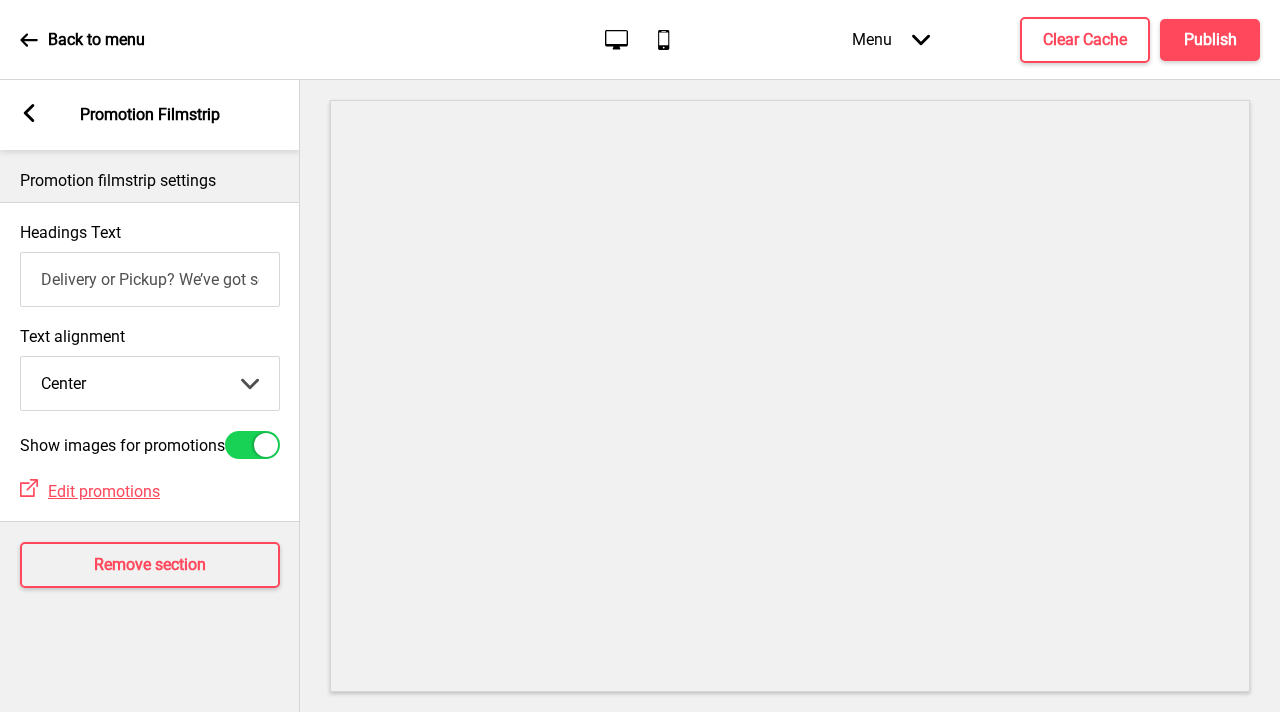 click on "Delivery or Pickup? We’ve got some Sweet Deals for you!" at bounding box center [150, 279] 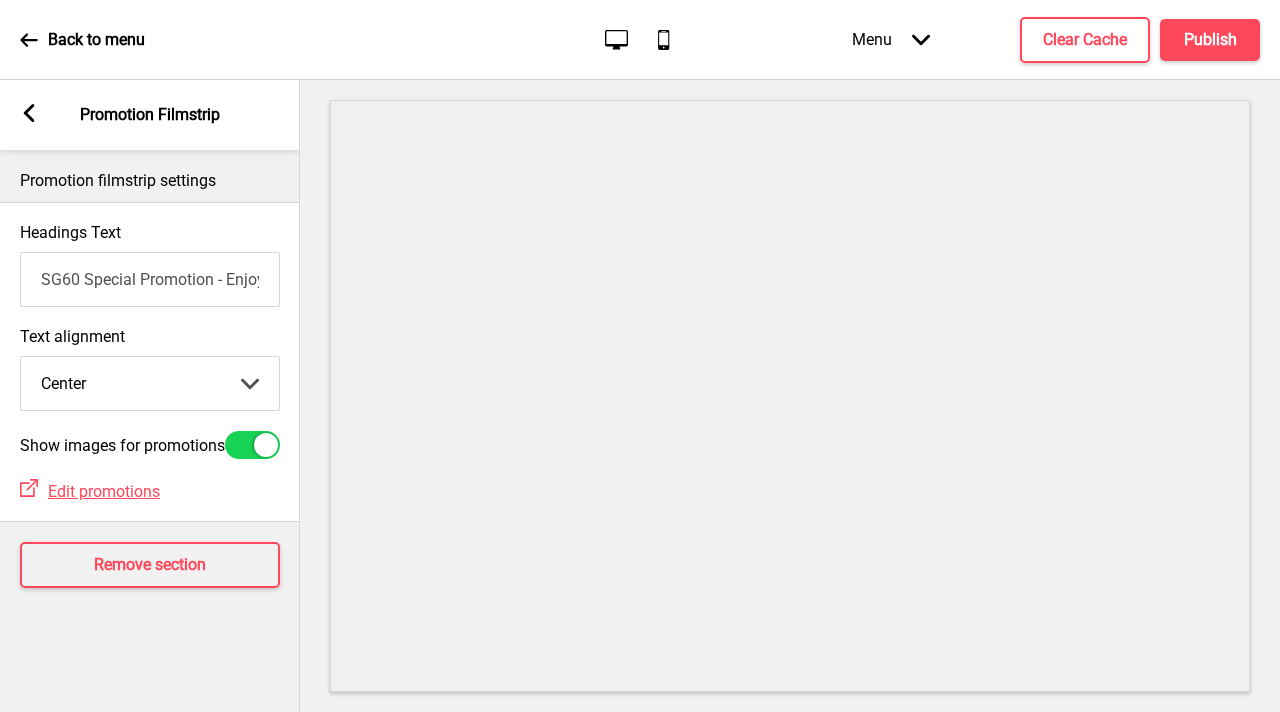 scroll, scrollTop: 0, scrollLeft: 438, axis: horizontal 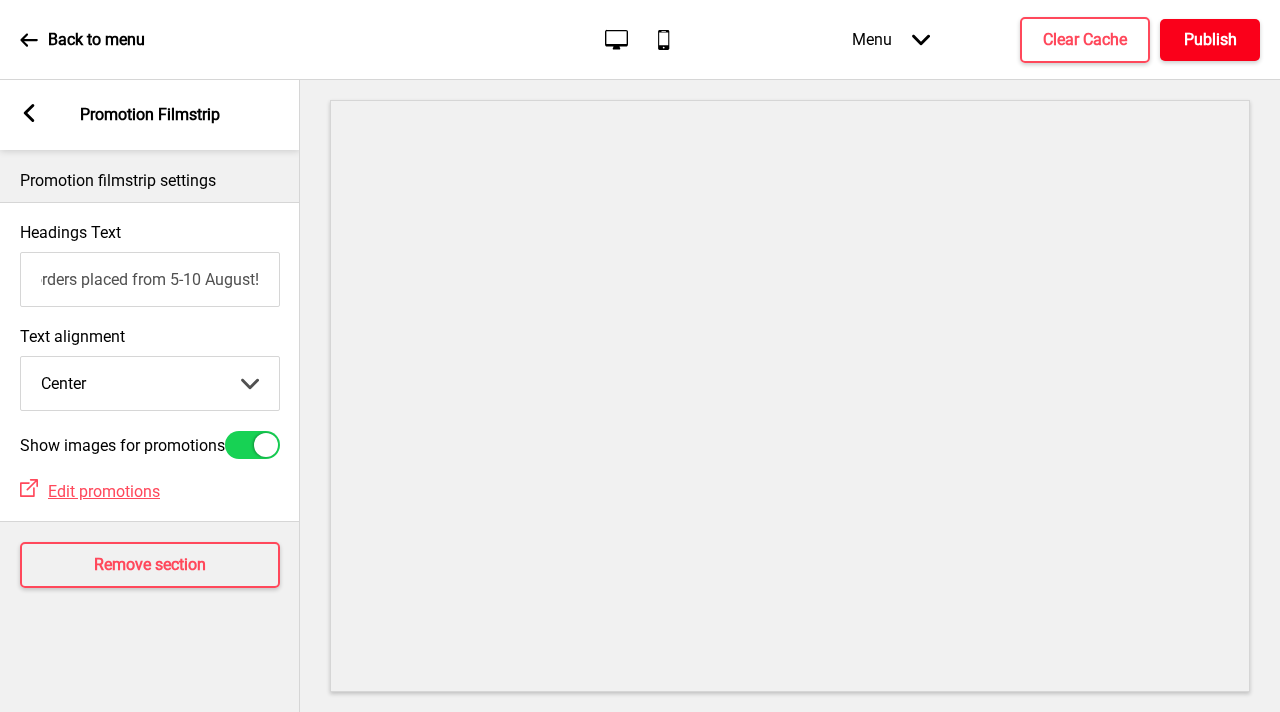 type on "SG60 Special Promotion - Enjoy $6 off min spend $60 for orders placed from 5-10 August!" 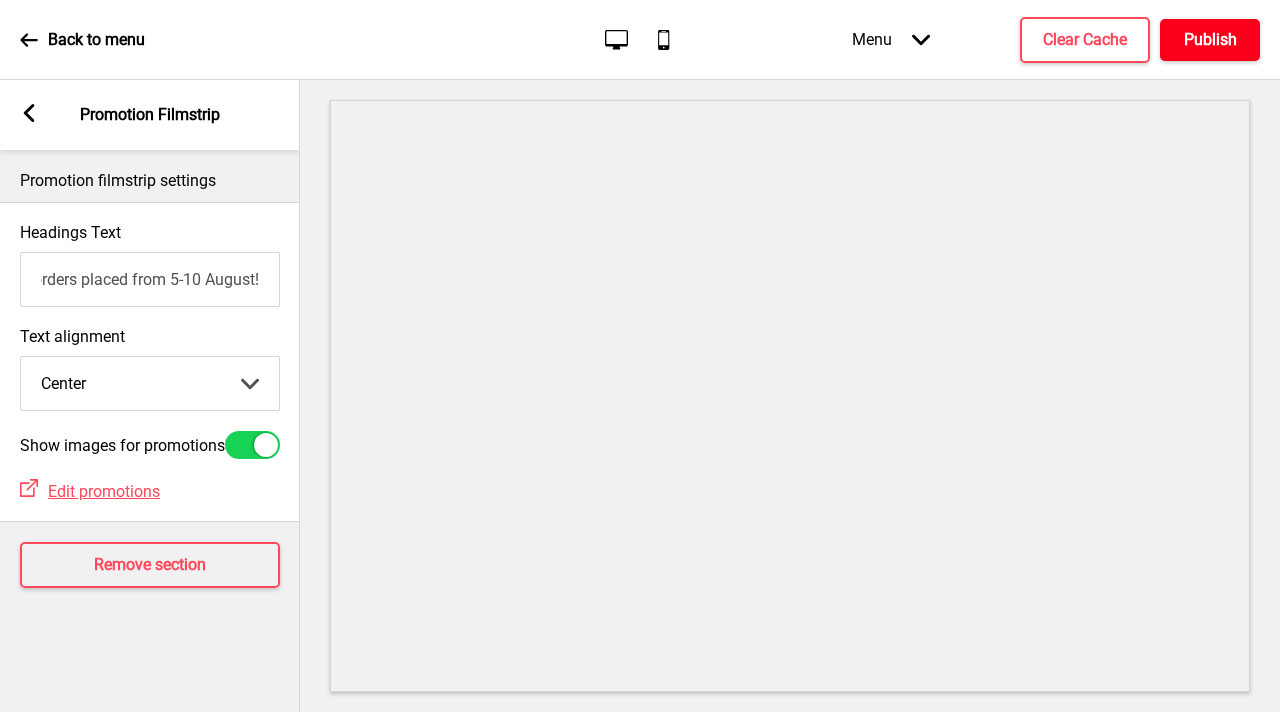 scroll, scrollTop: 0, scrollLeft: 0, axis: both 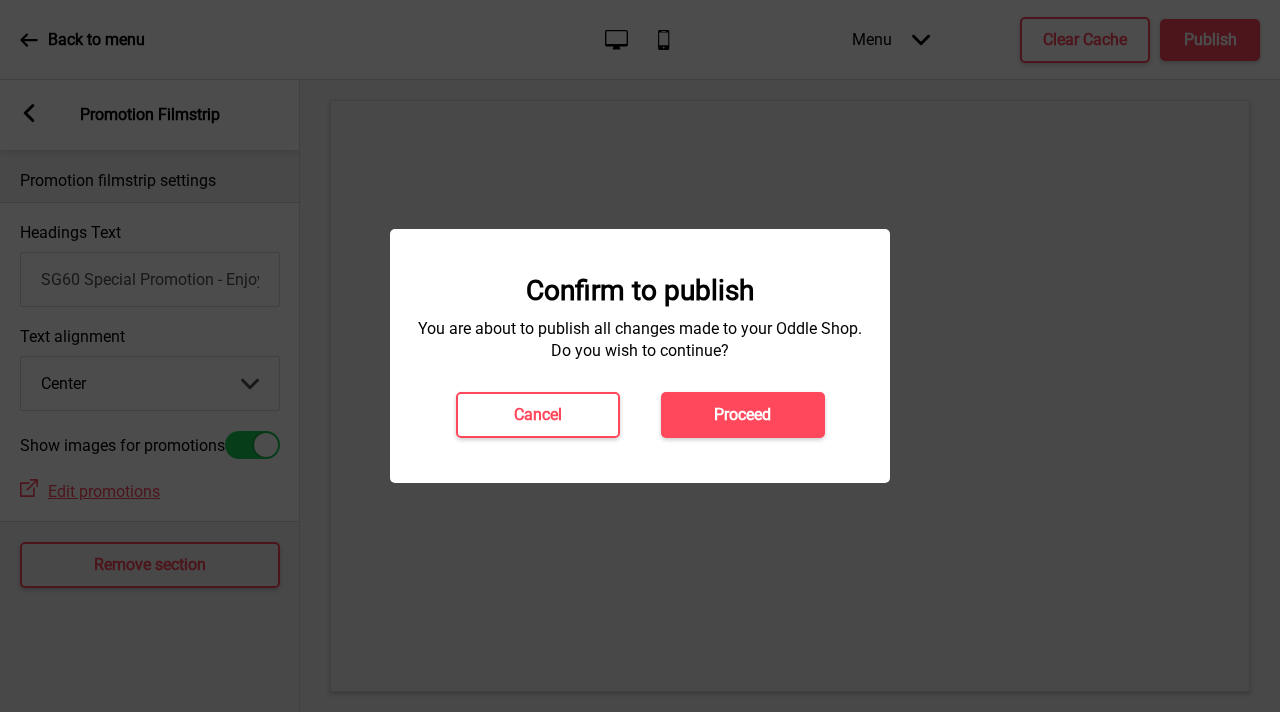 click on "Proceed" at bounding box center [743, 415] 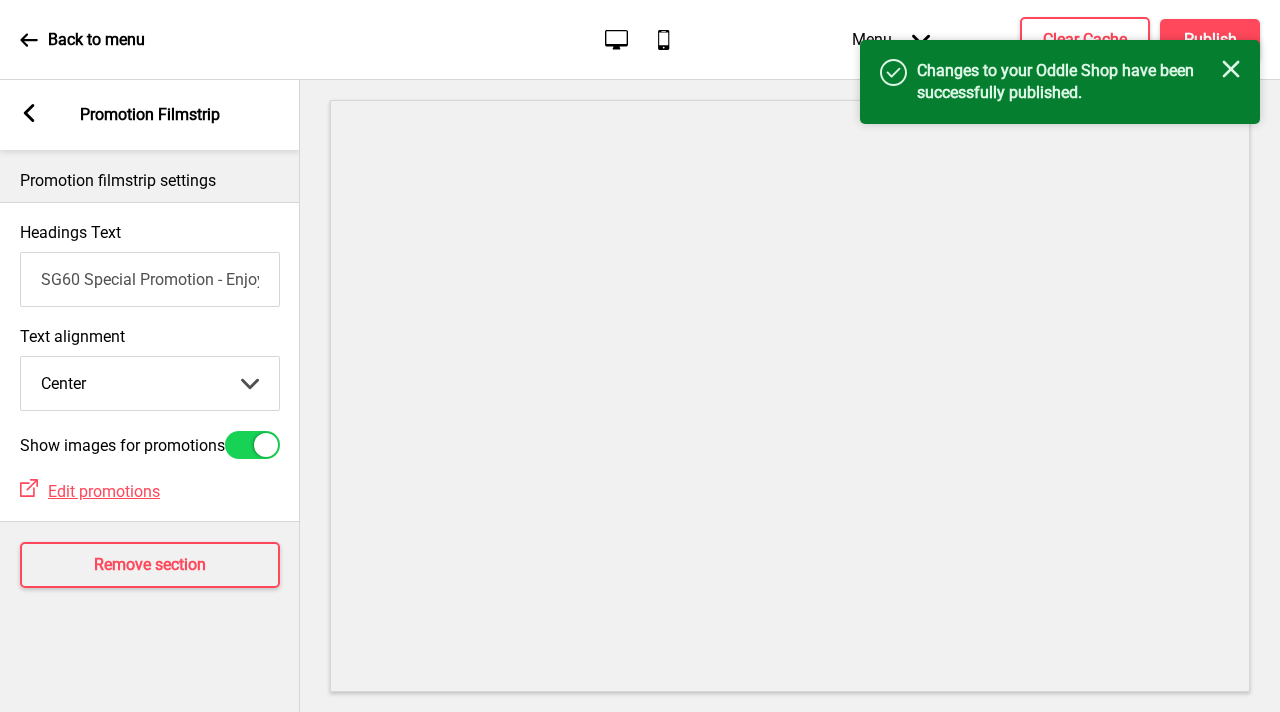 click 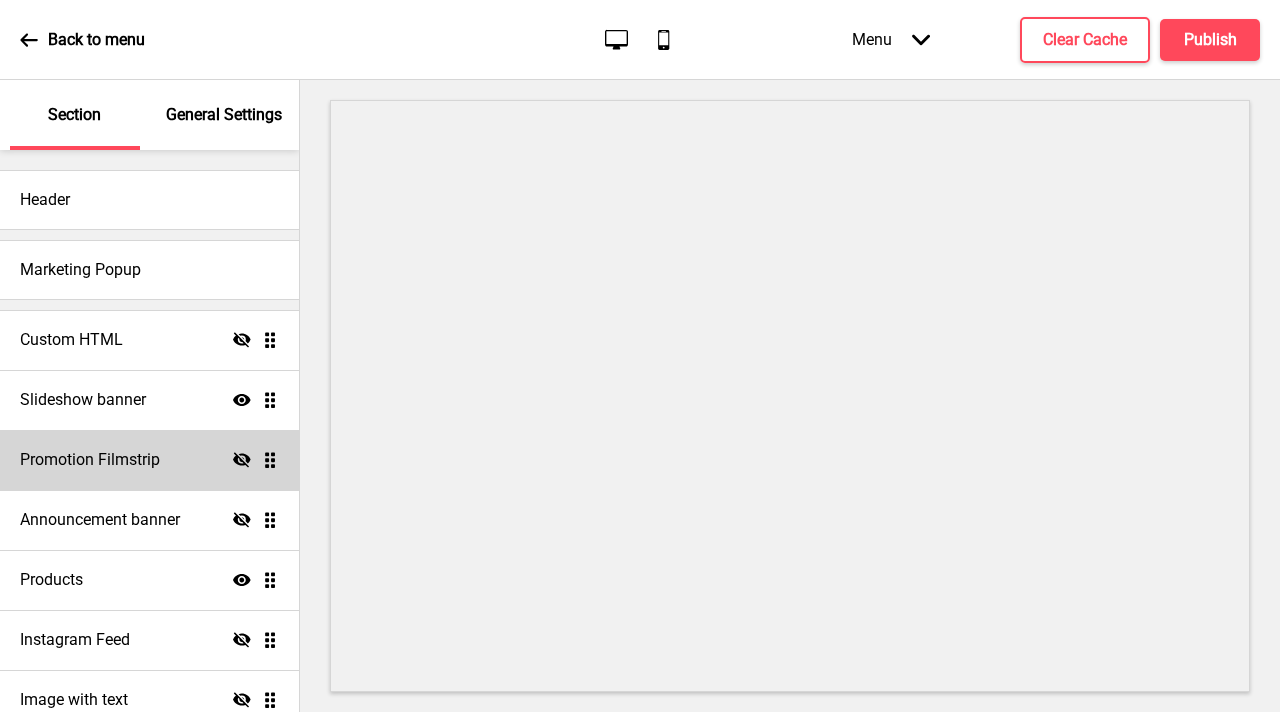 click on "Hide" 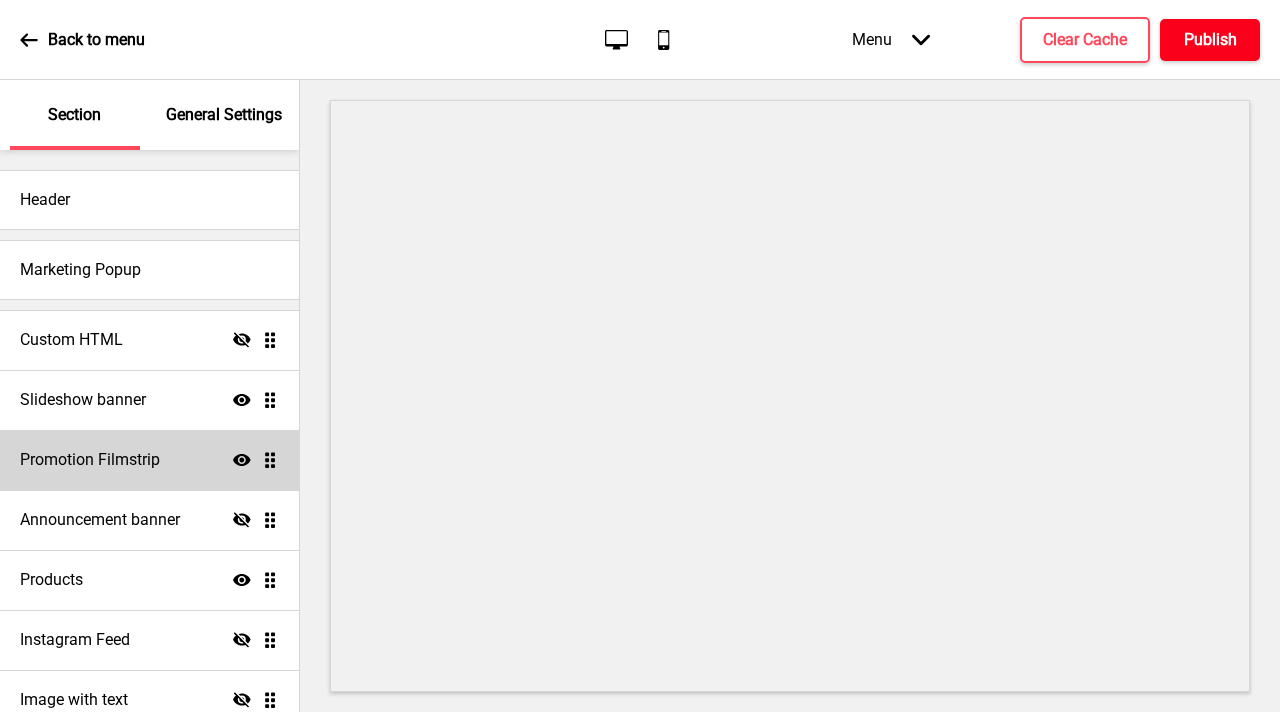 click on "Publish" at bounding box center (1210, 40) 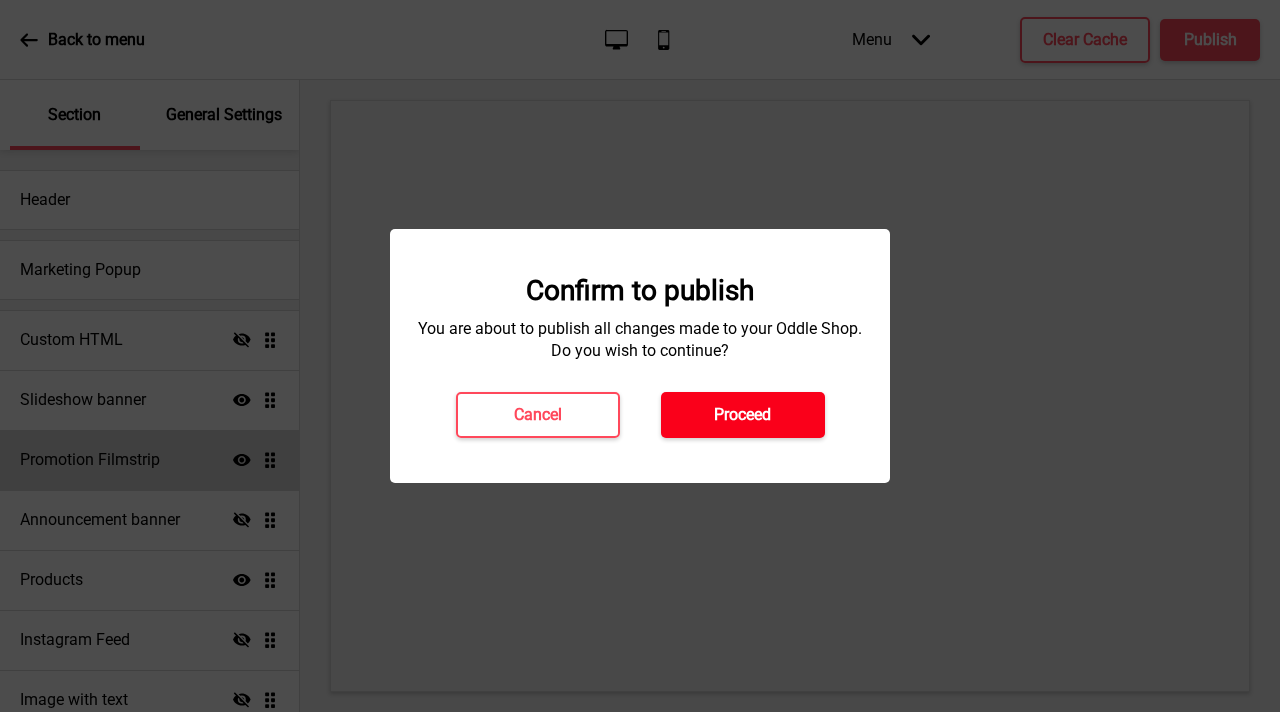 click on "Proceed" at bounding box center (743, 415) 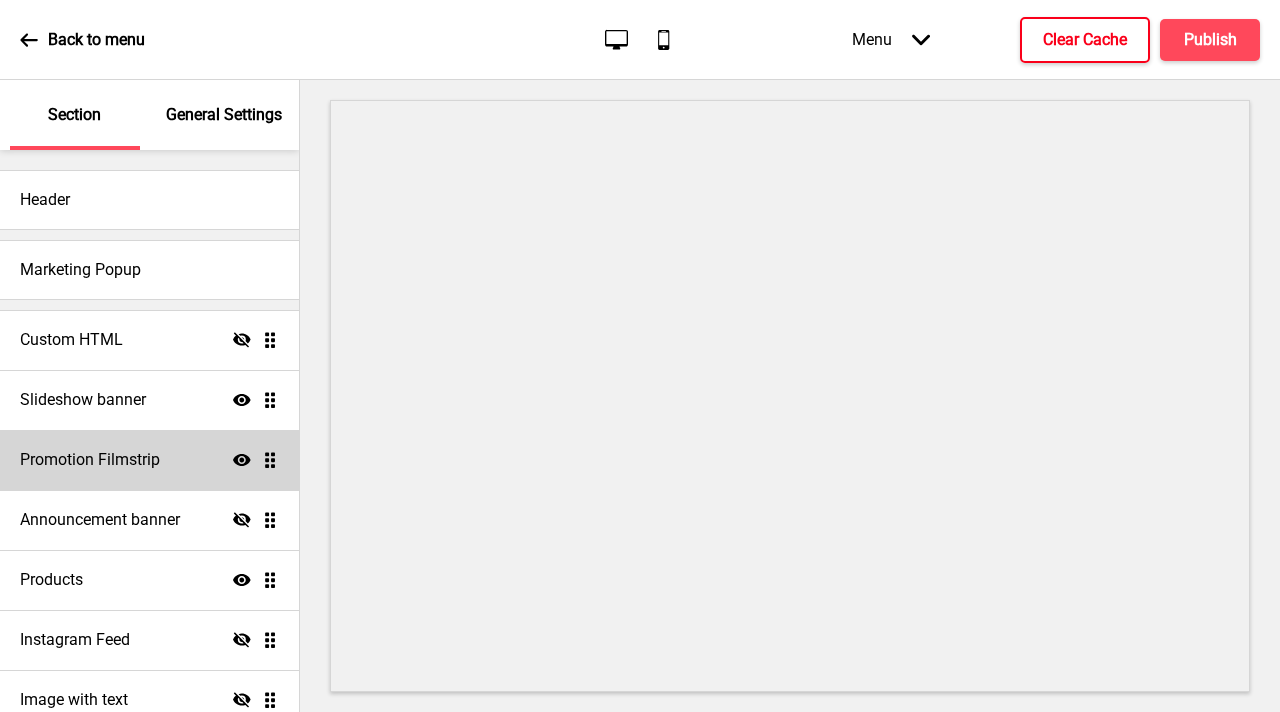 click on "Clear Cache" at bounding box center [1085, 40] 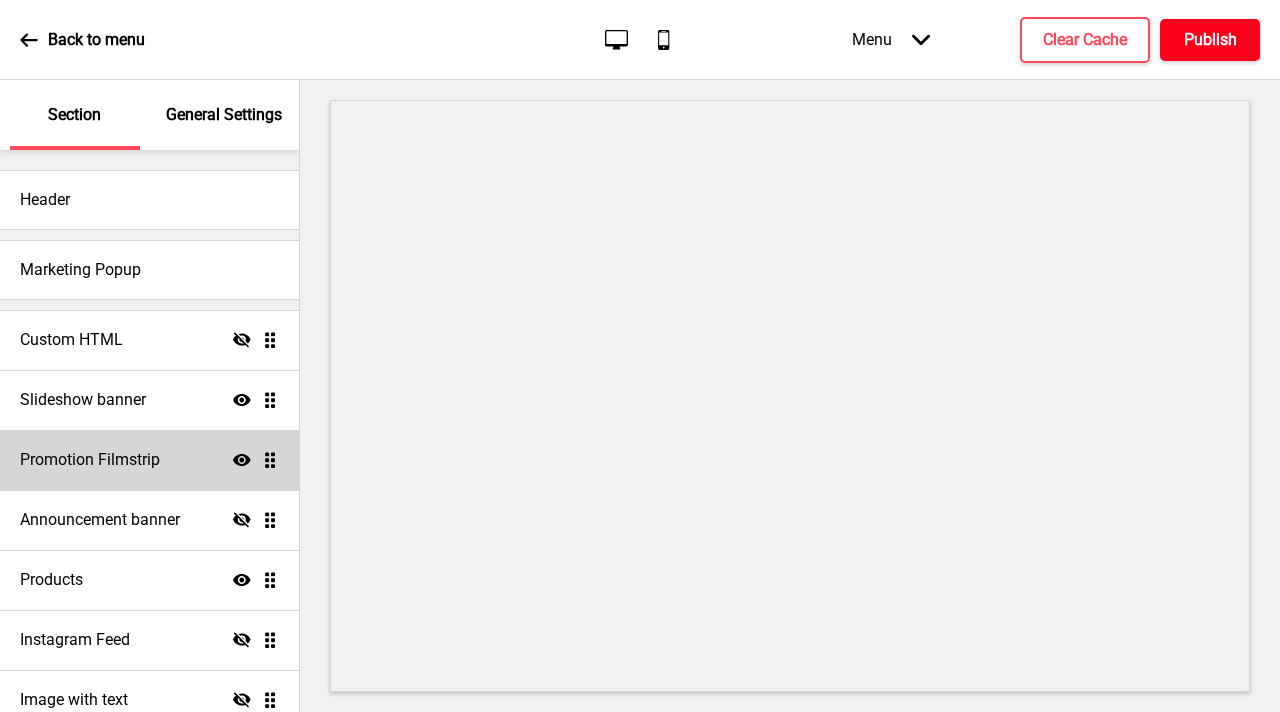 click on "Publish" at bounding box center [1210, 40] 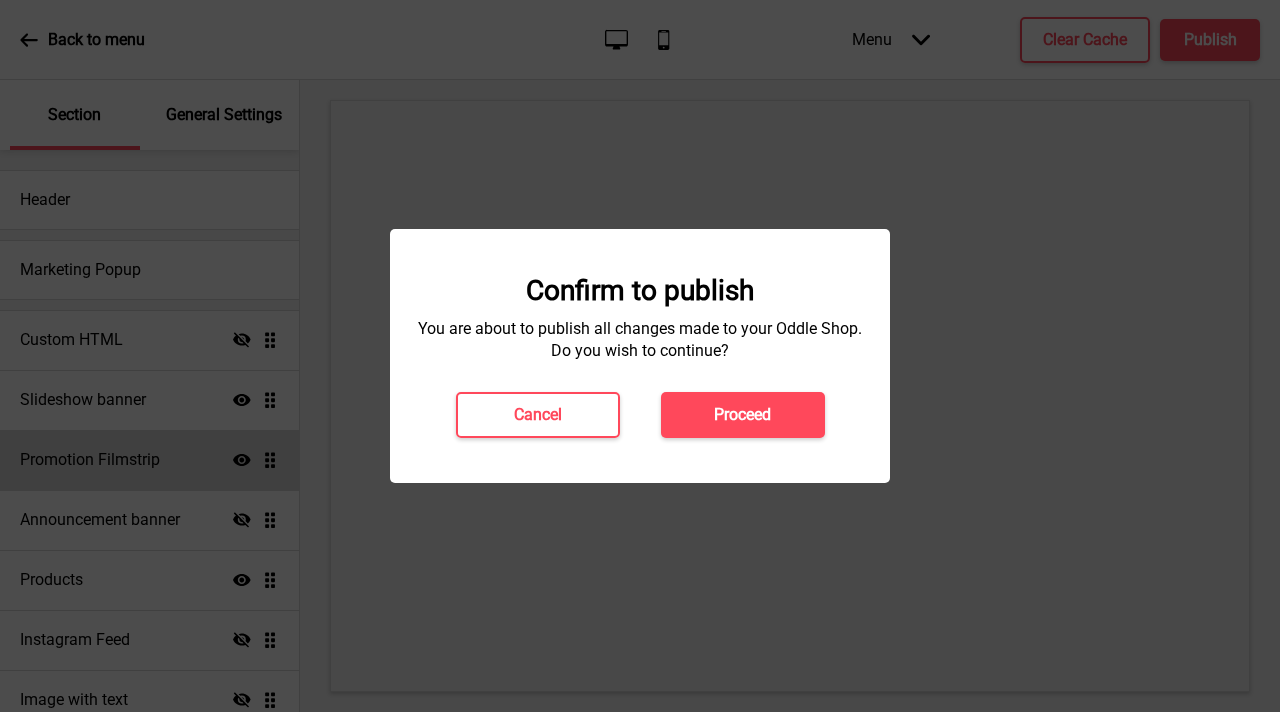 click on "Proceed" at bounding box center [743, 415] 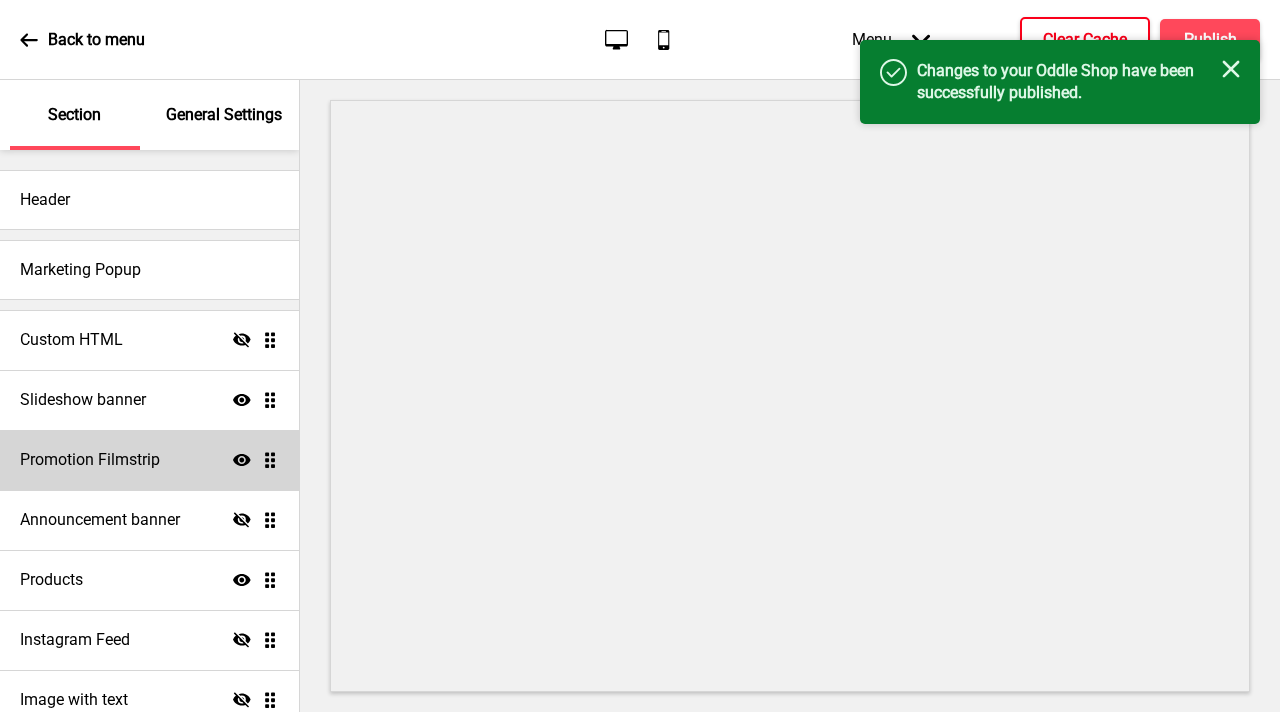 click on "Clear Cache" at bounding box center (1085, 40) 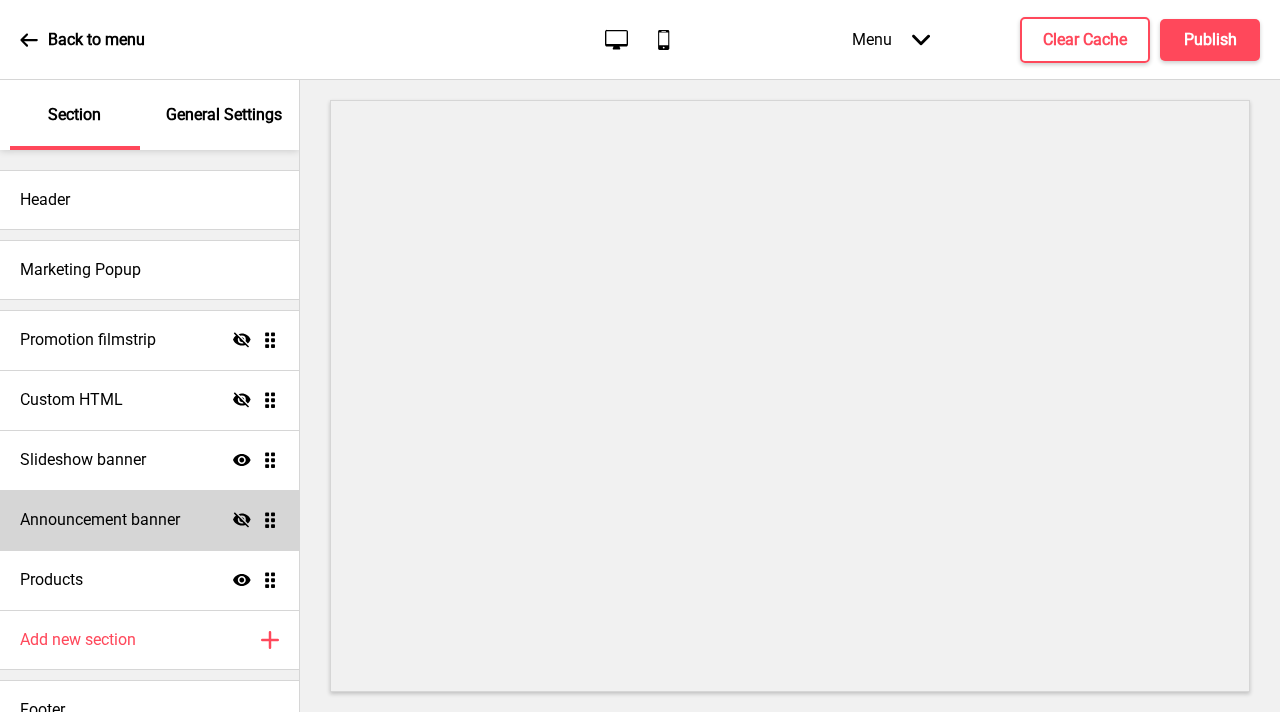scroll, scrollTop: 0, scrollLeft: 0, axis: both 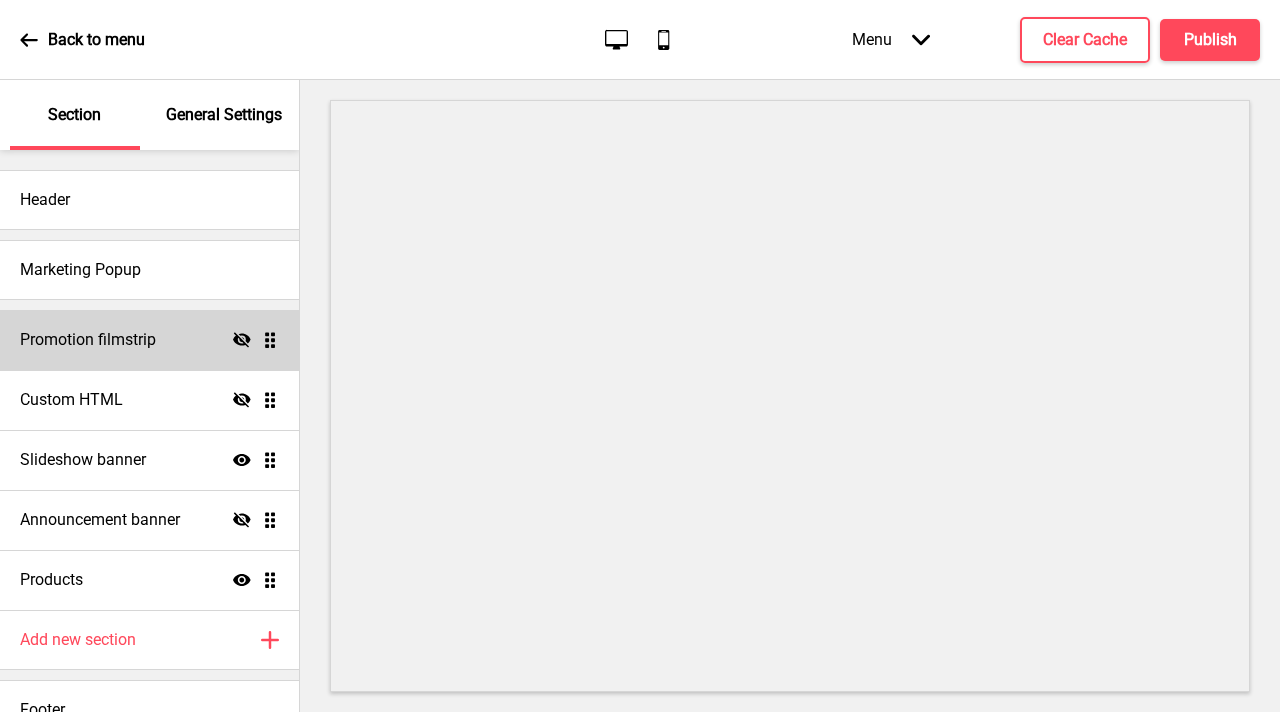 click on "Promotion filmstrip" at bounding box center [88, 340] 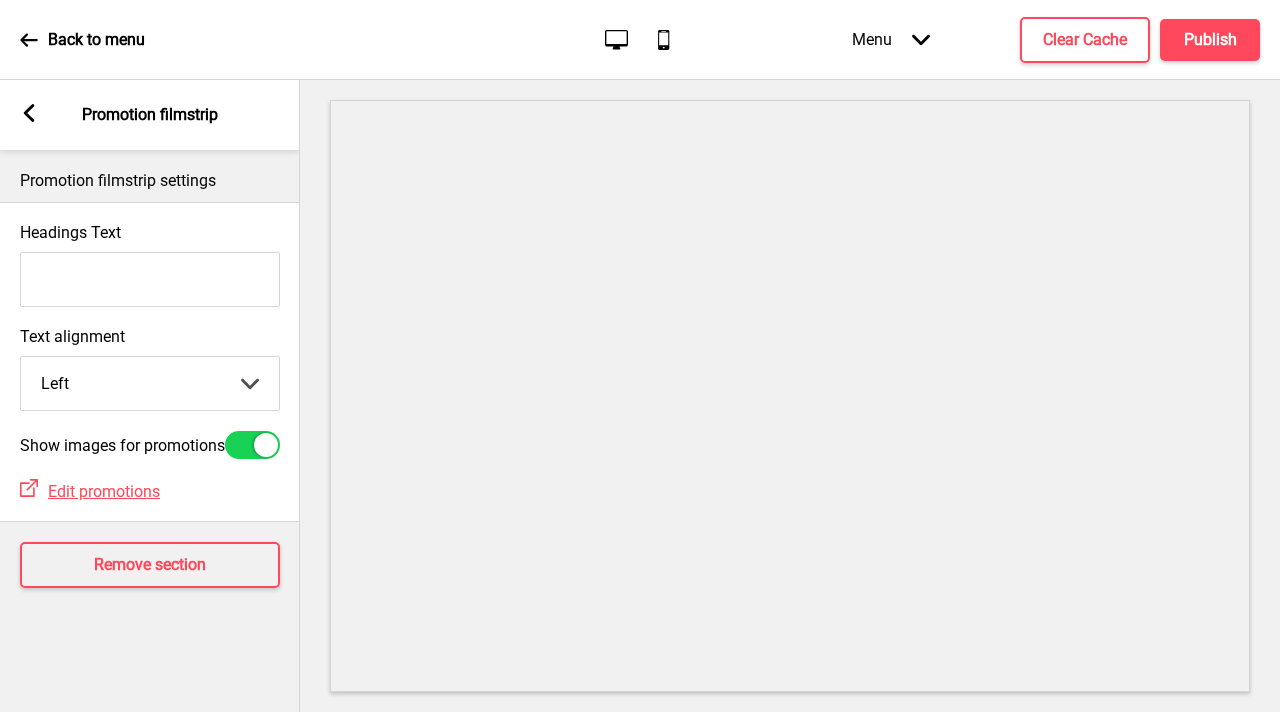 click on "Headings Text" at bounding box center (150, 279) 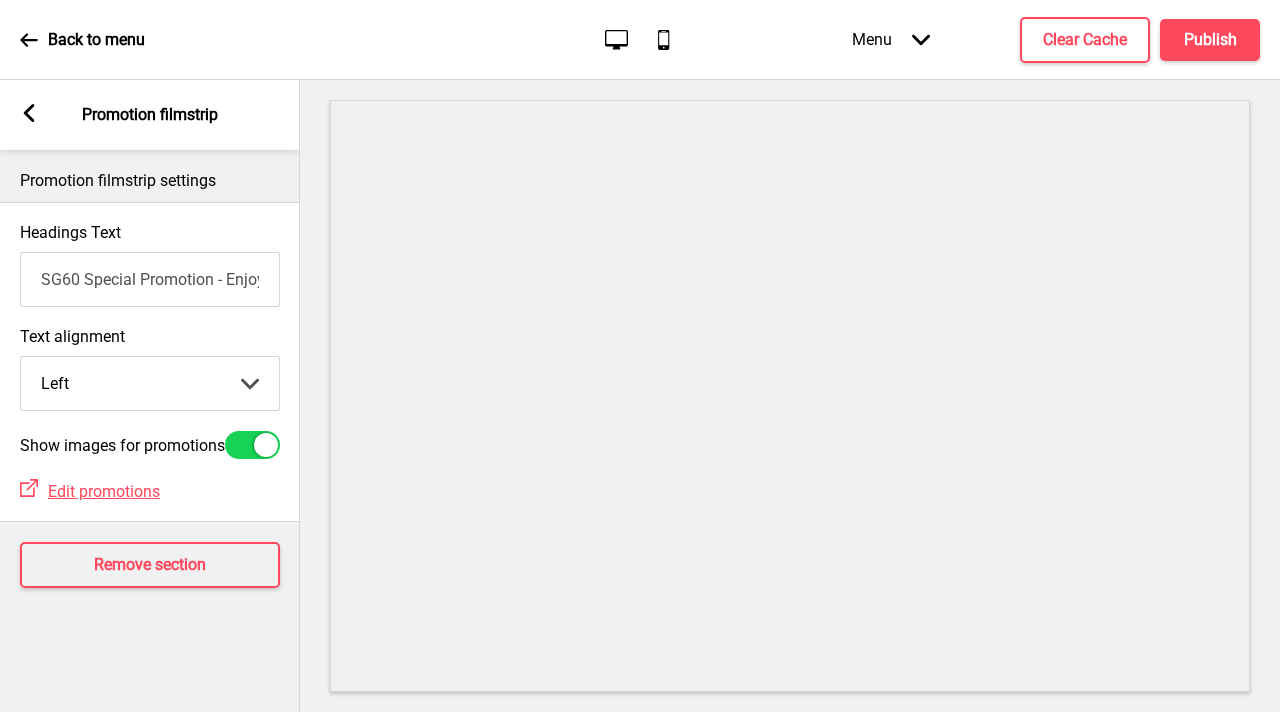 scroll, scrollTop: 0, scrollLeft: 438, axis: horizontal 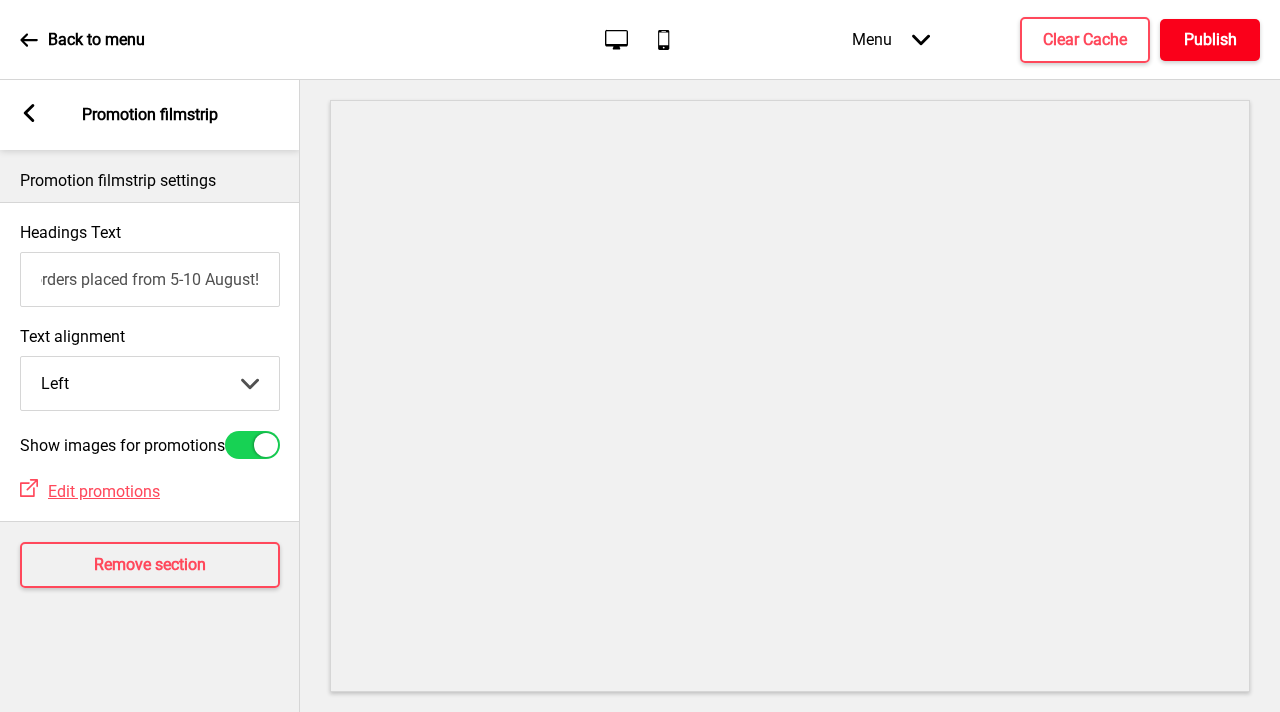 type on "SG60 Special Promotion - Enjoy $6 off min spend $60 for orders placed from 5-10 August!" 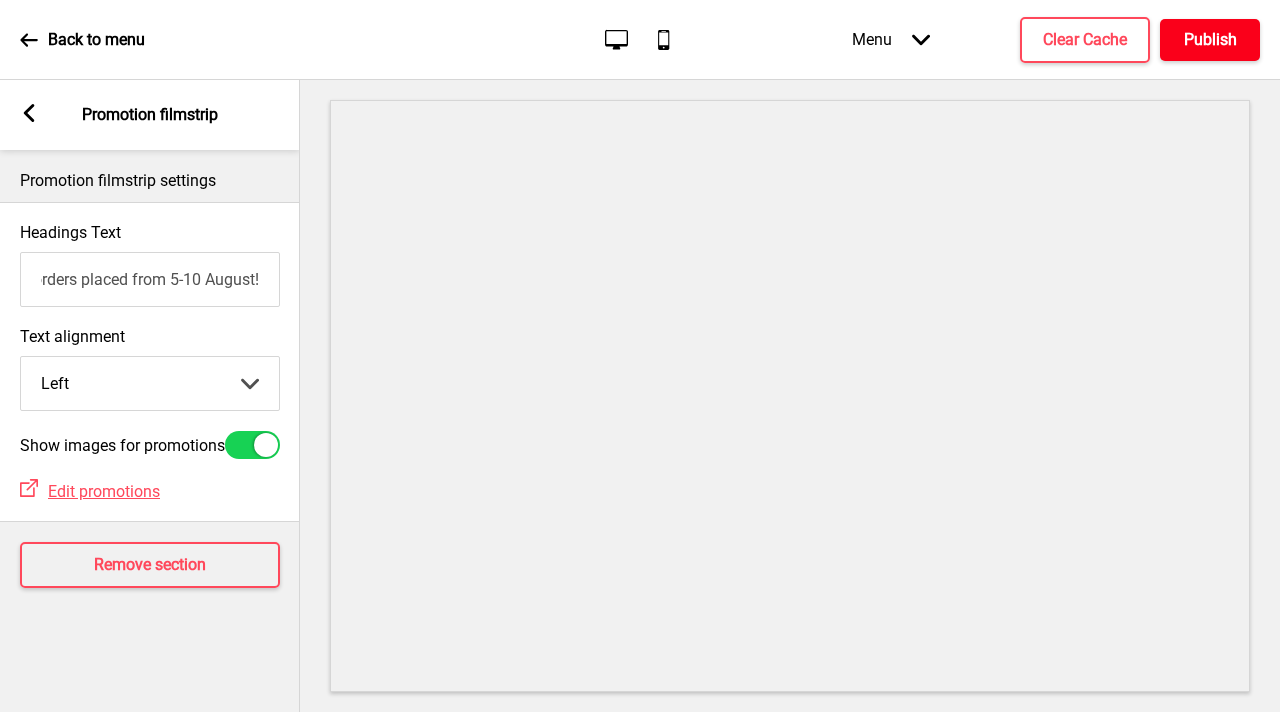 scroll, scrollTop: 0, scrollLeft: 0, axis: both 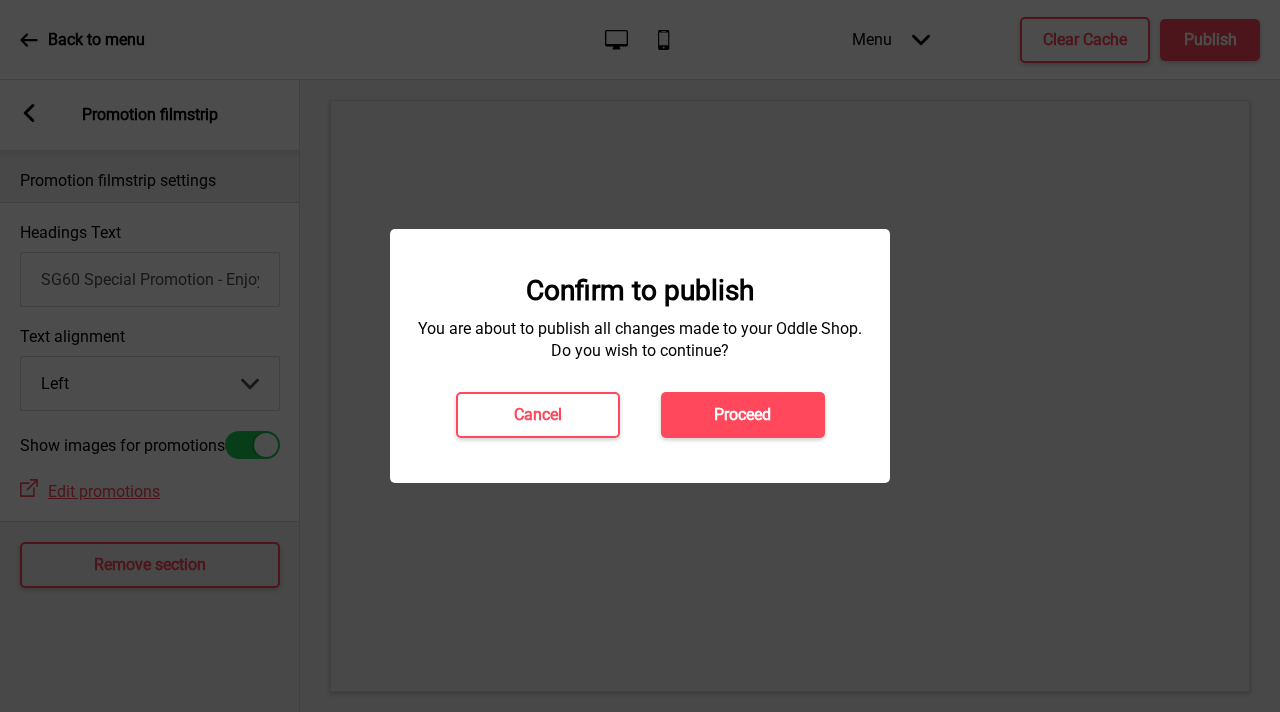 click on "Proceed" at bounding box center (743, 415) 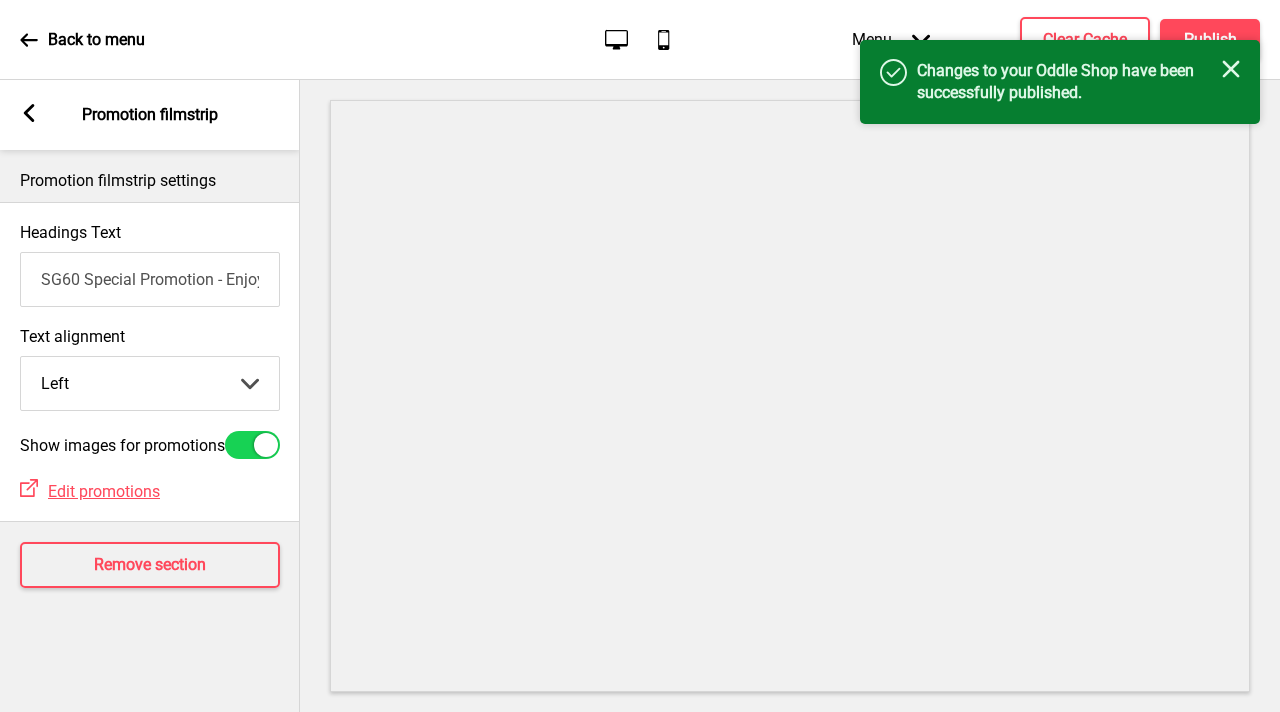 click 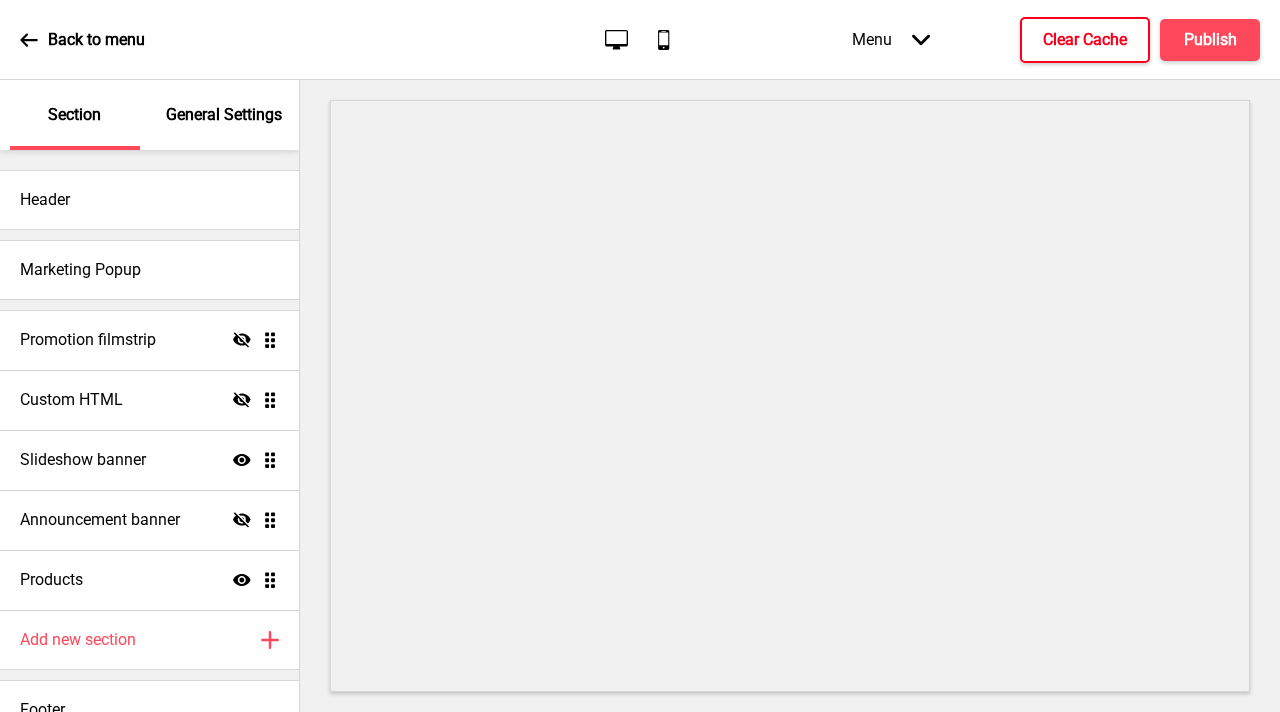 click on "Clear Cache" at bounding box center (1085, 40) 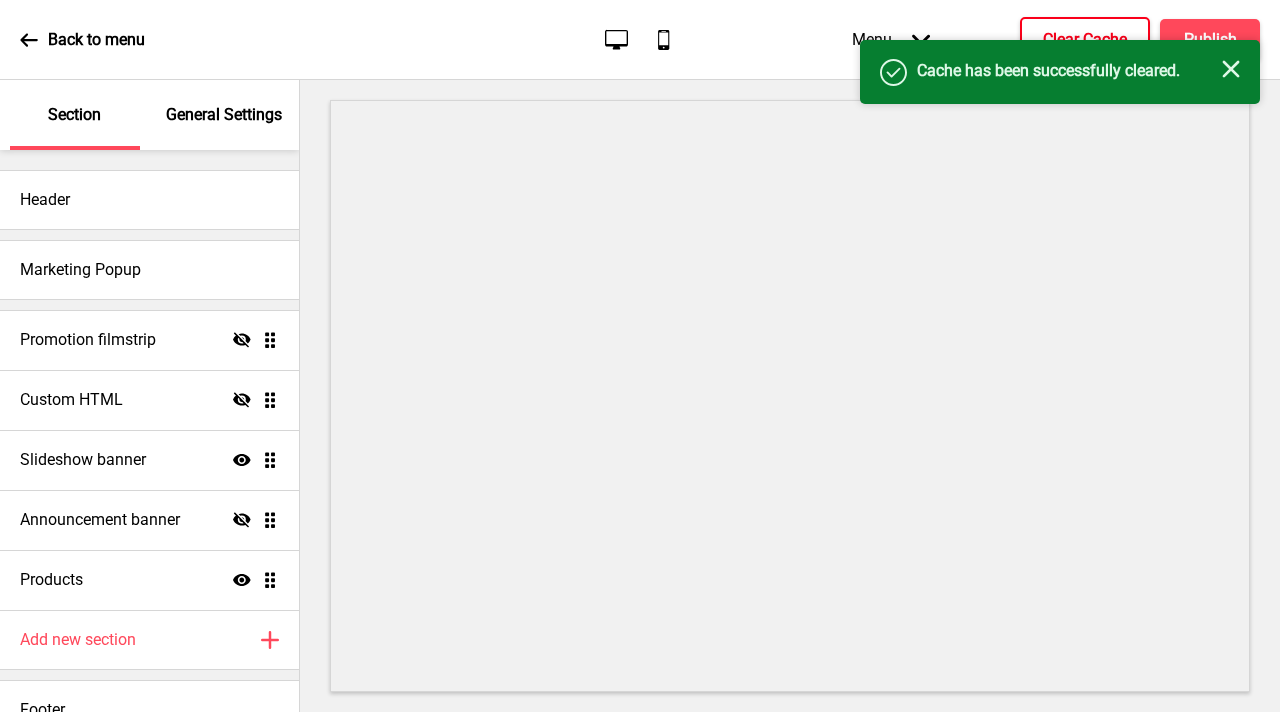 click on "Success Cache has been successfully cleared. Close" at bounding box center (1060, 72) 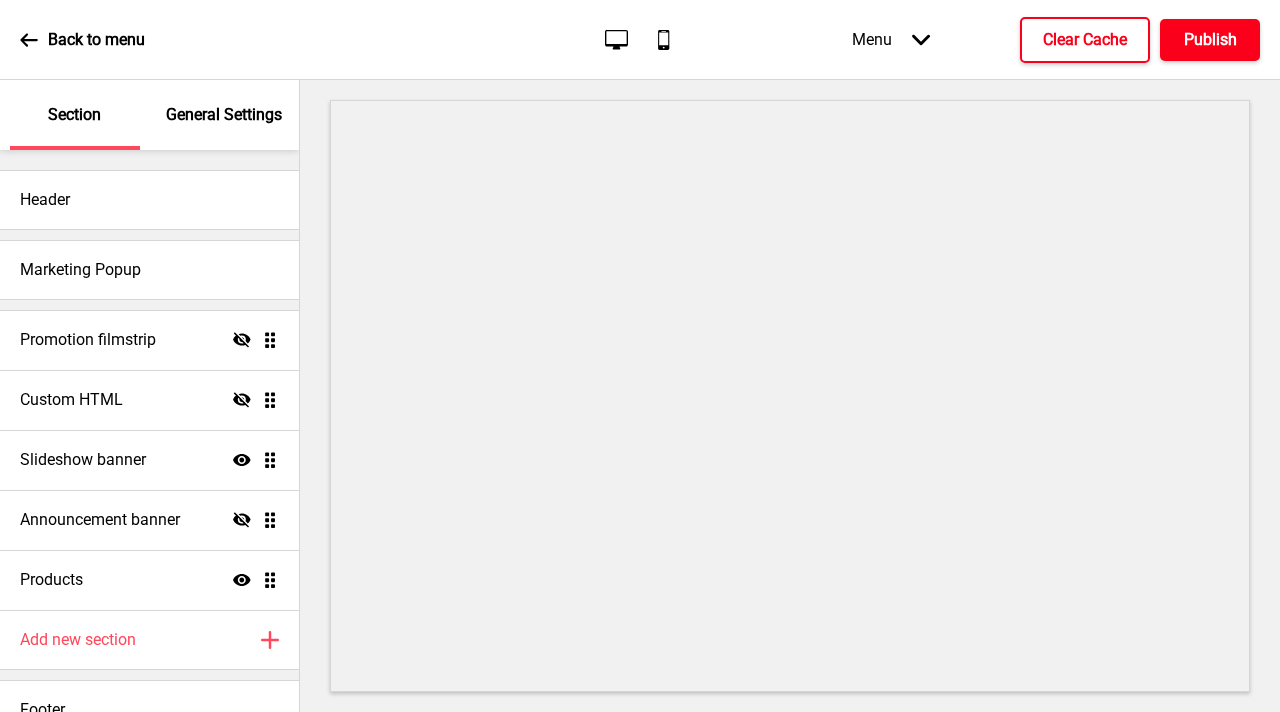 click on "Publish" at bounding box center (1210, 40) 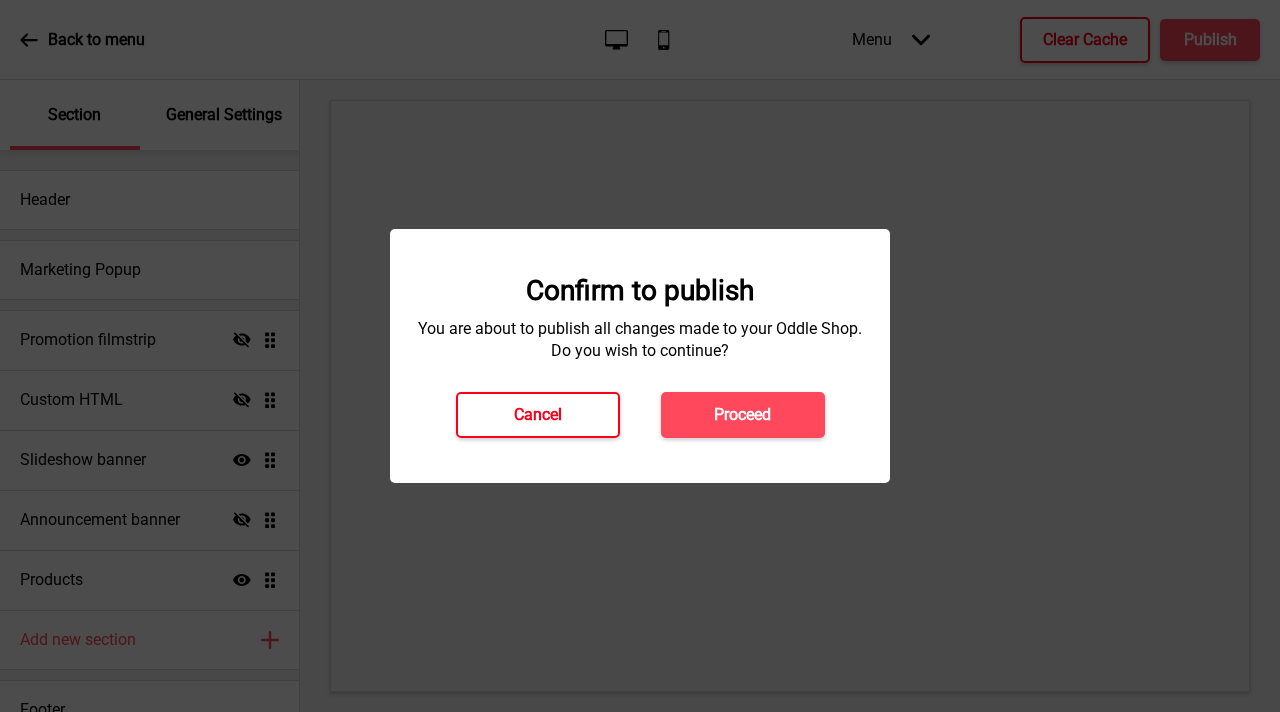 click on "Cancel" at bounding box center (538, 415) 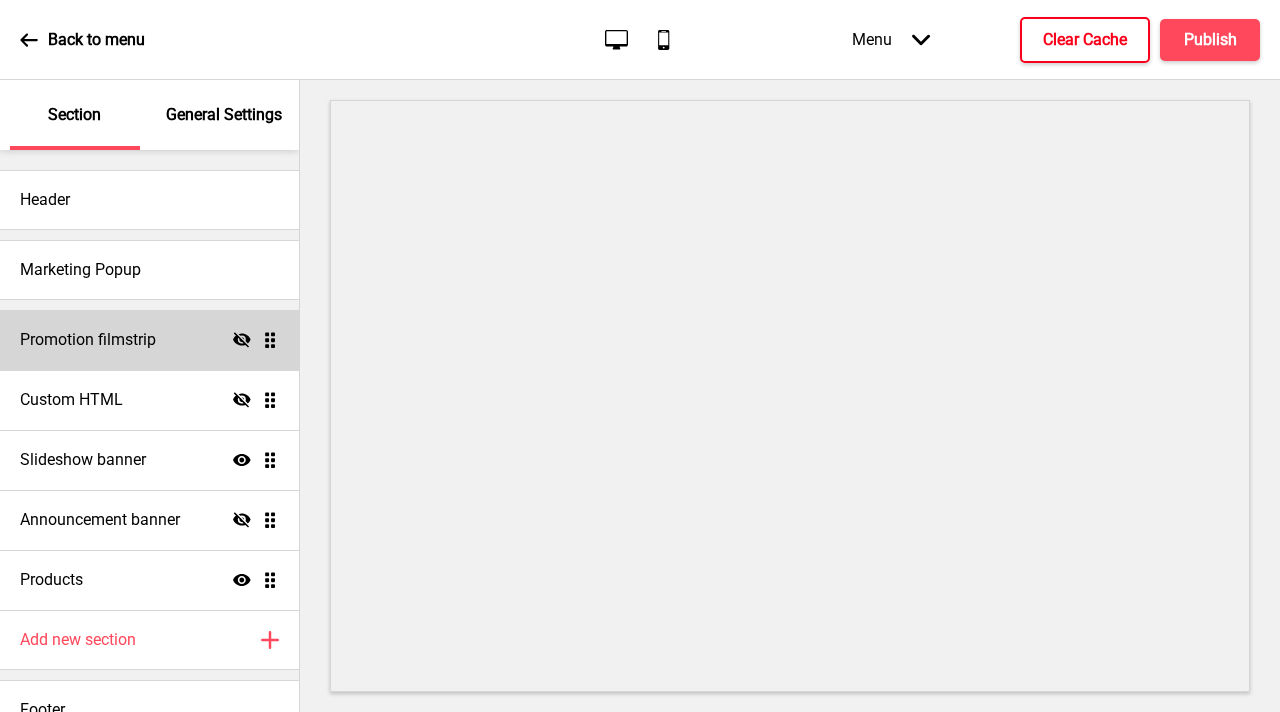click on "Hide" 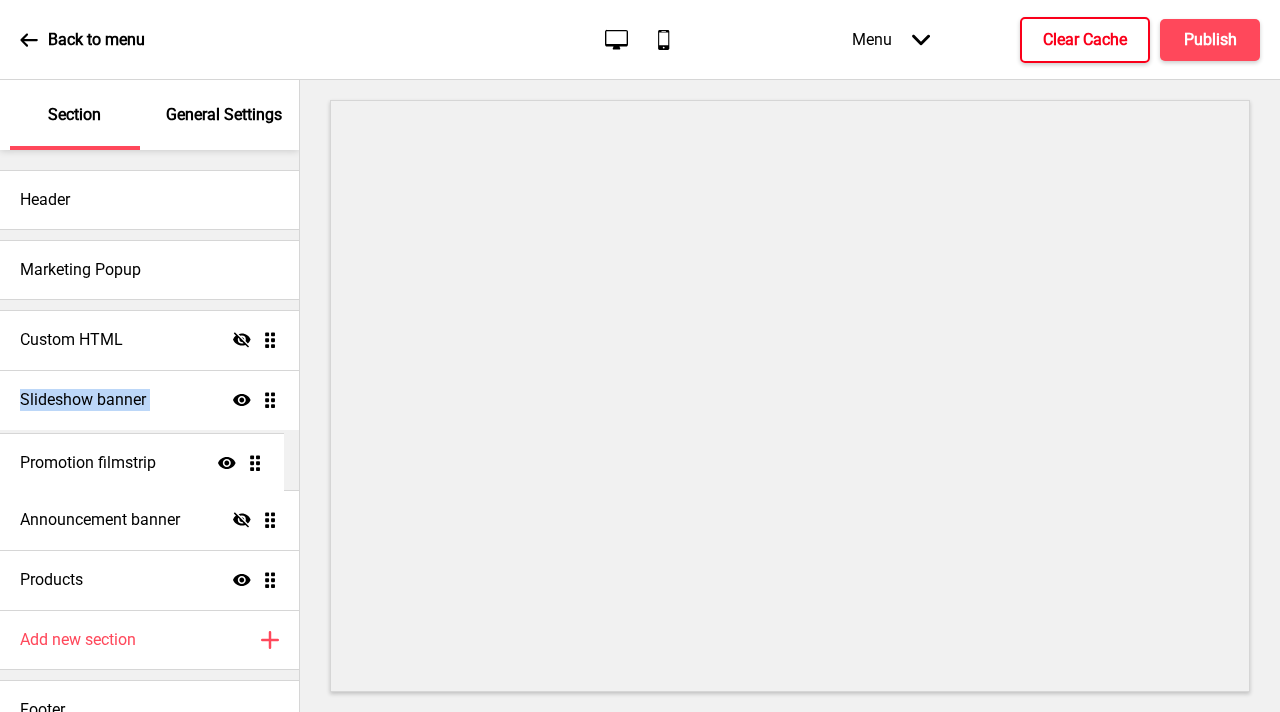 drag, startPoint x: 257, startPoint y: 342, endPoint x: 260, endPoint y: 465, distance: 123.03658 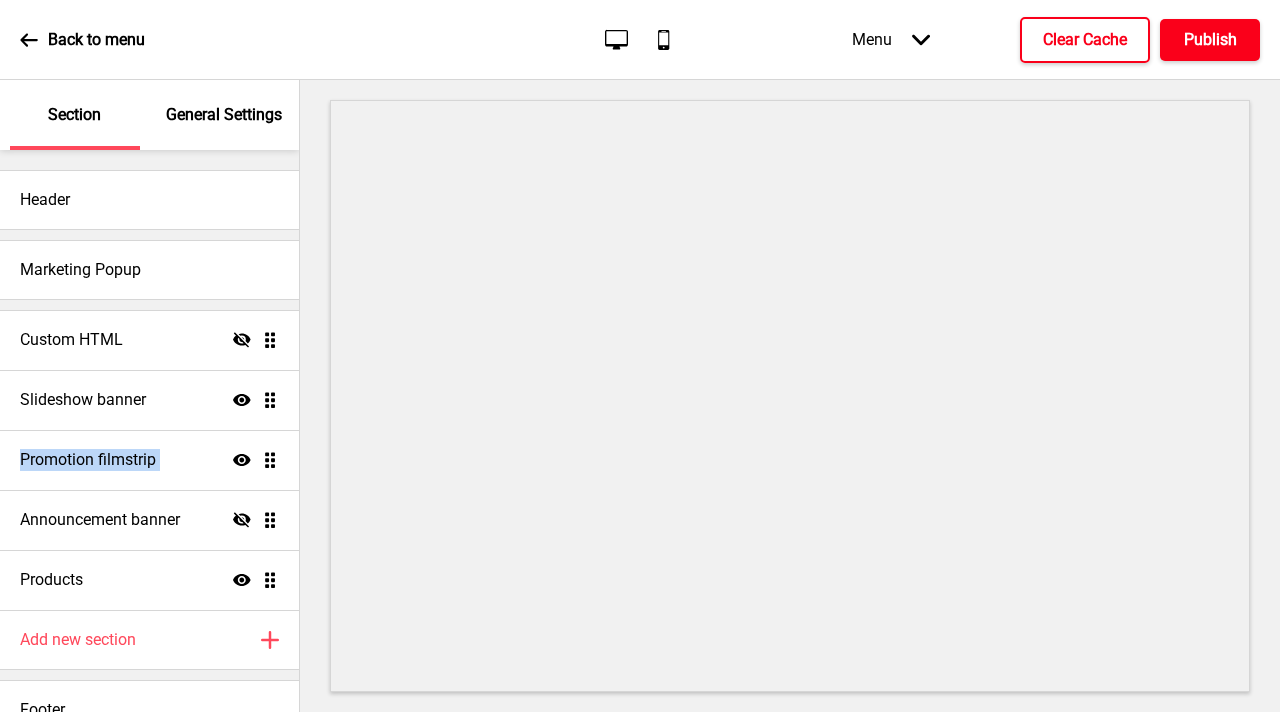 click on "Publish" at bounding box center (1210, 40) 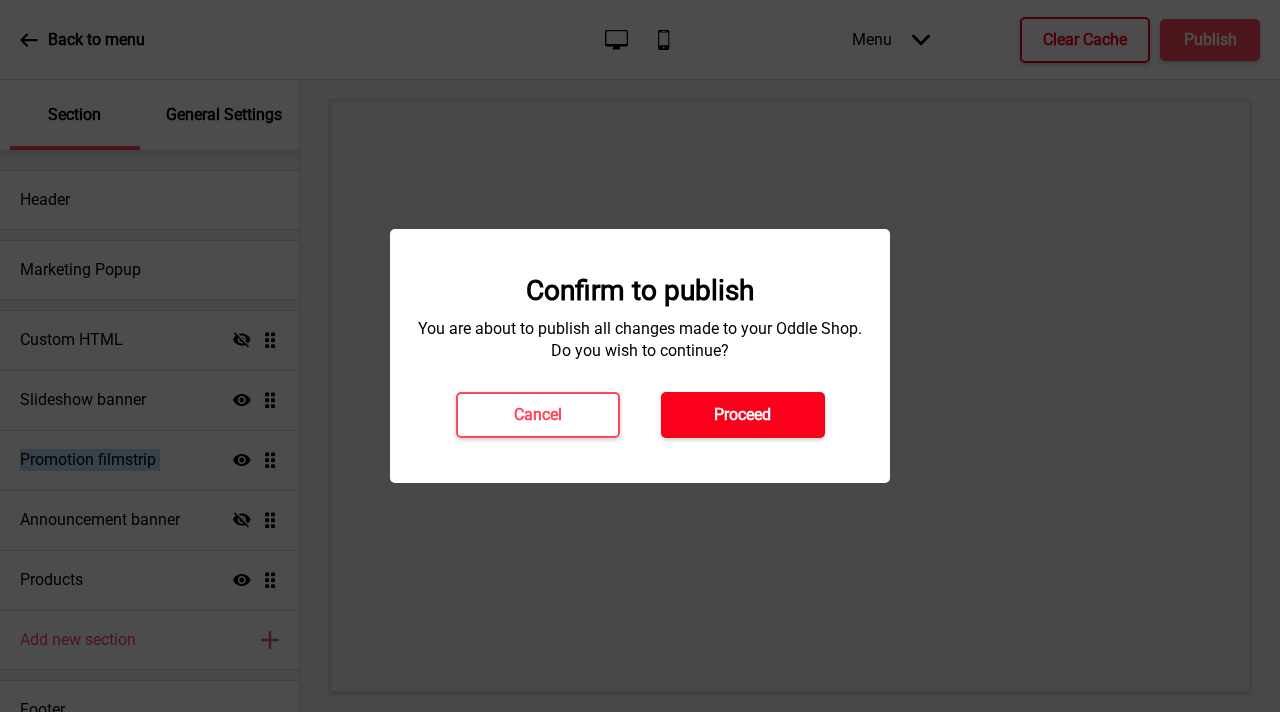click on "Proceed" at bounding box center (742, 415) 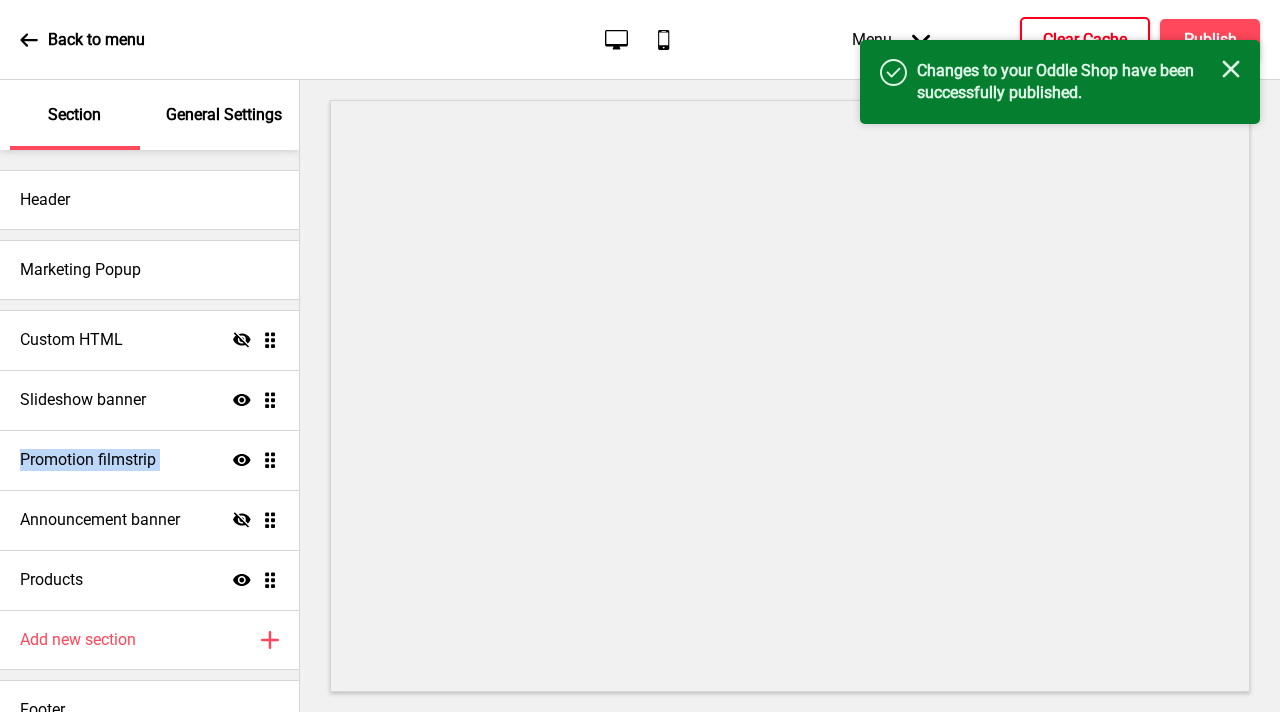 click on "Clear Cache" at bounding box center [1085, 40] 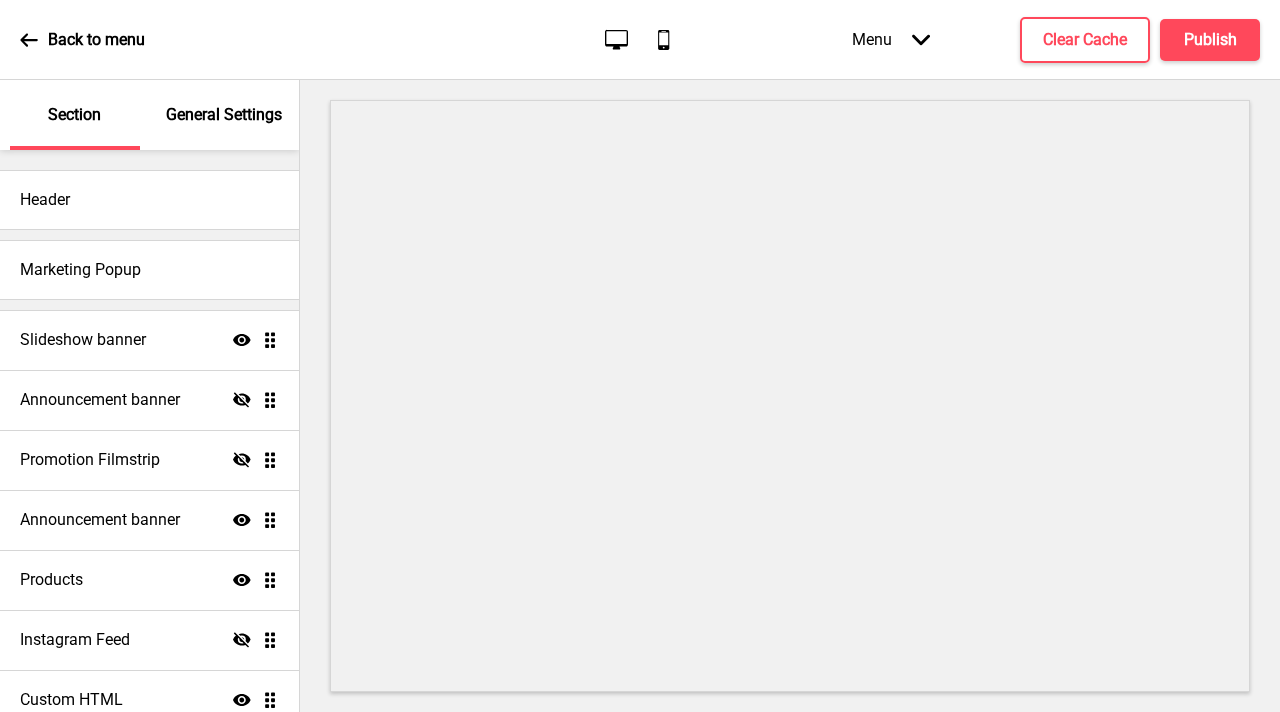 scroll, scrollTop: 0, scrollLeft: 0, axis: both 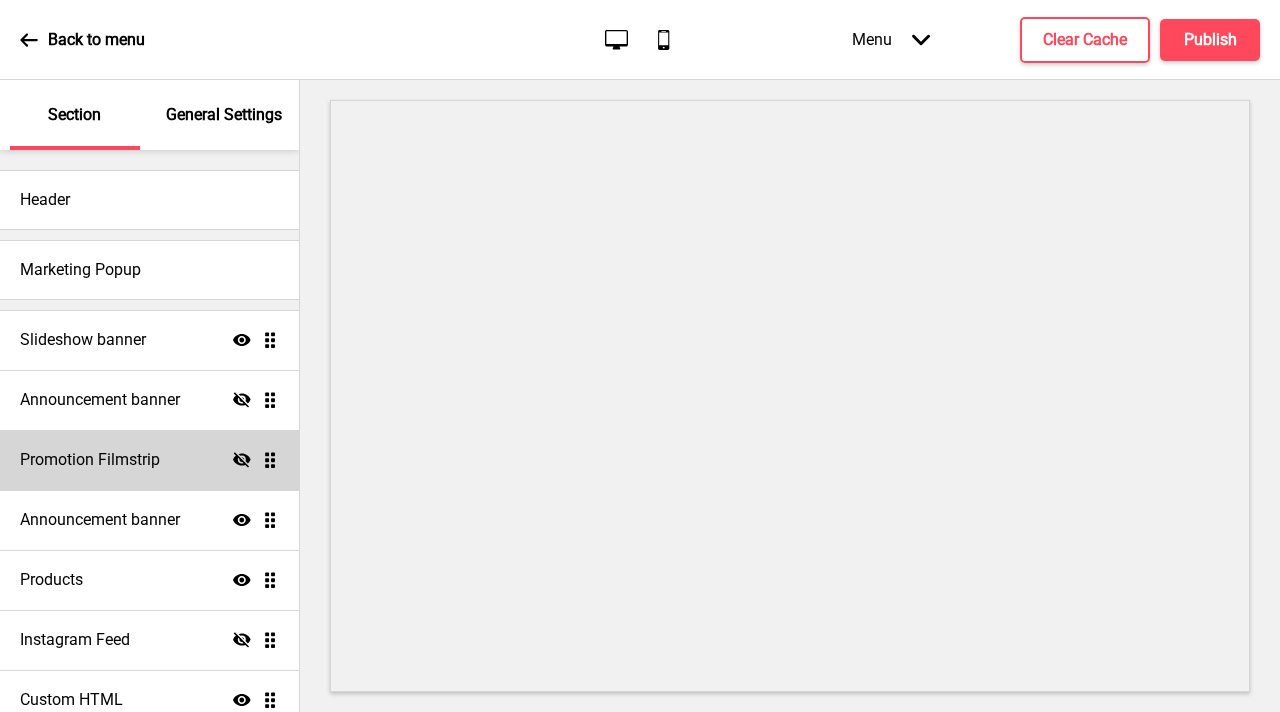 click on "Promotion Filmstrip Hide Drag" at bounding box center [149, 460] 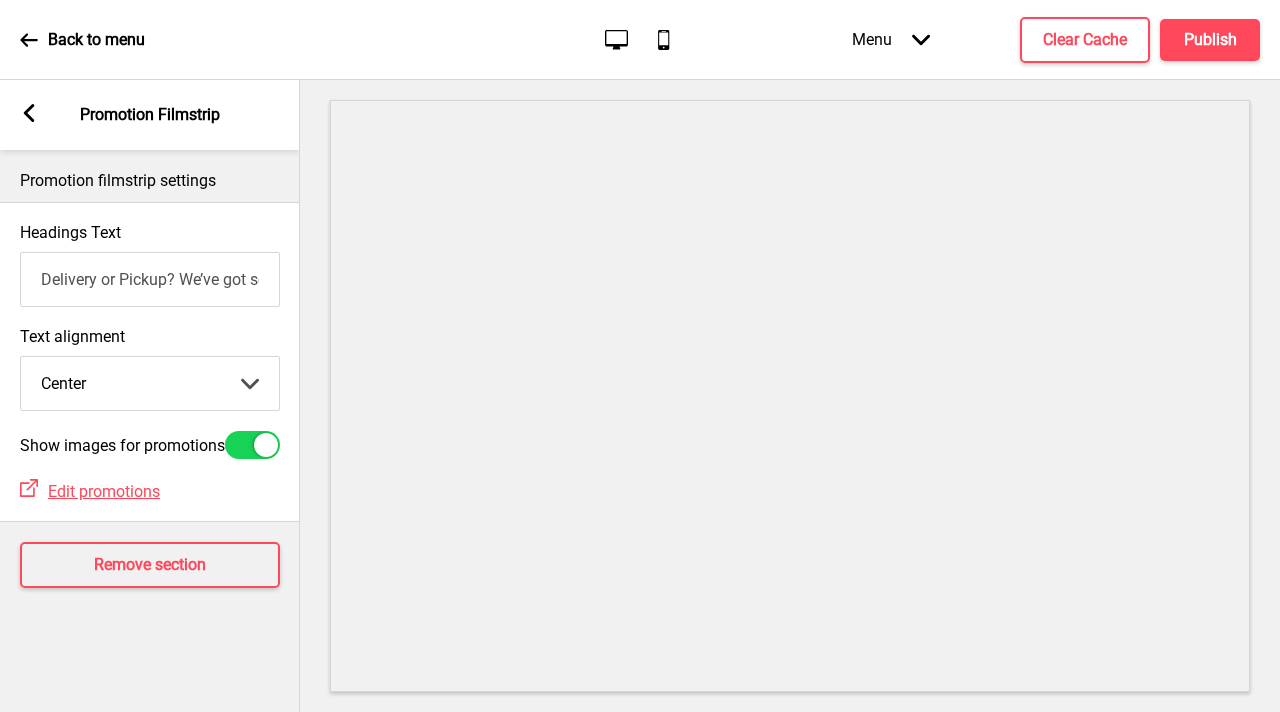click on "Delivery or Pickup? We’ve got some Sweet Deals for you!" at bounding box center (150, 279) 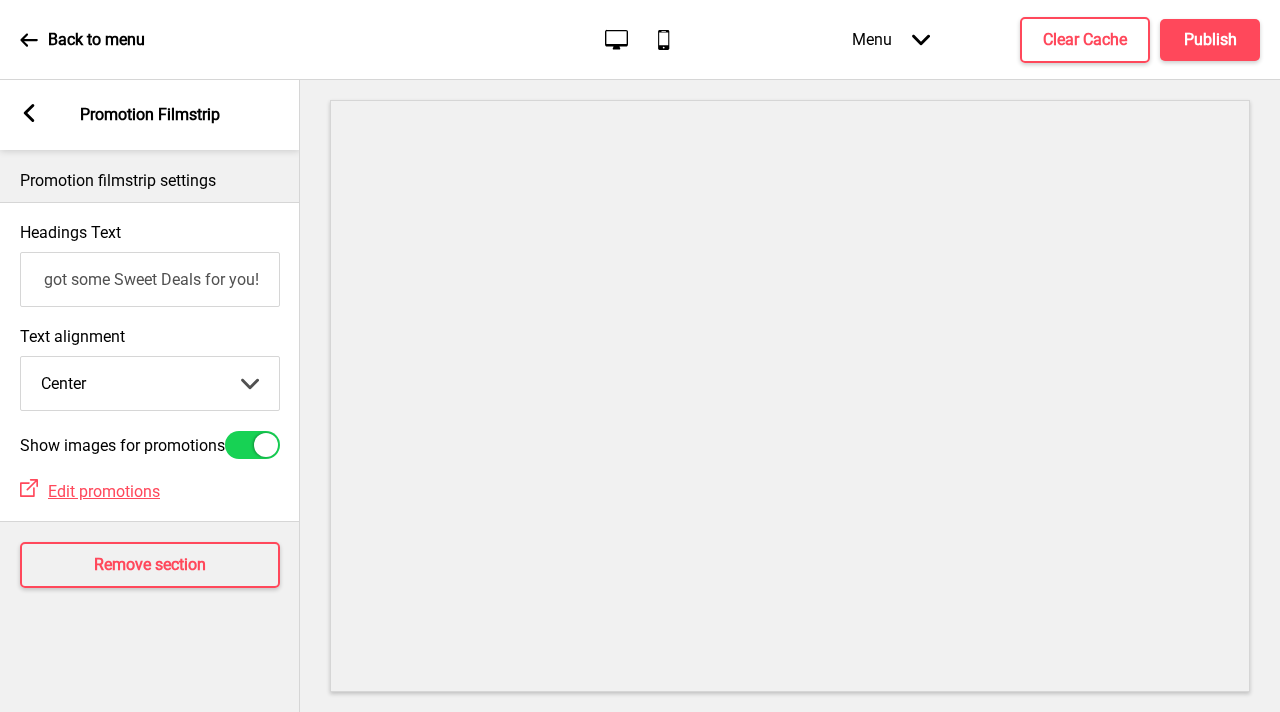 scroll, scrollTop: 0, scrollLeft: 1, axis: horizontal 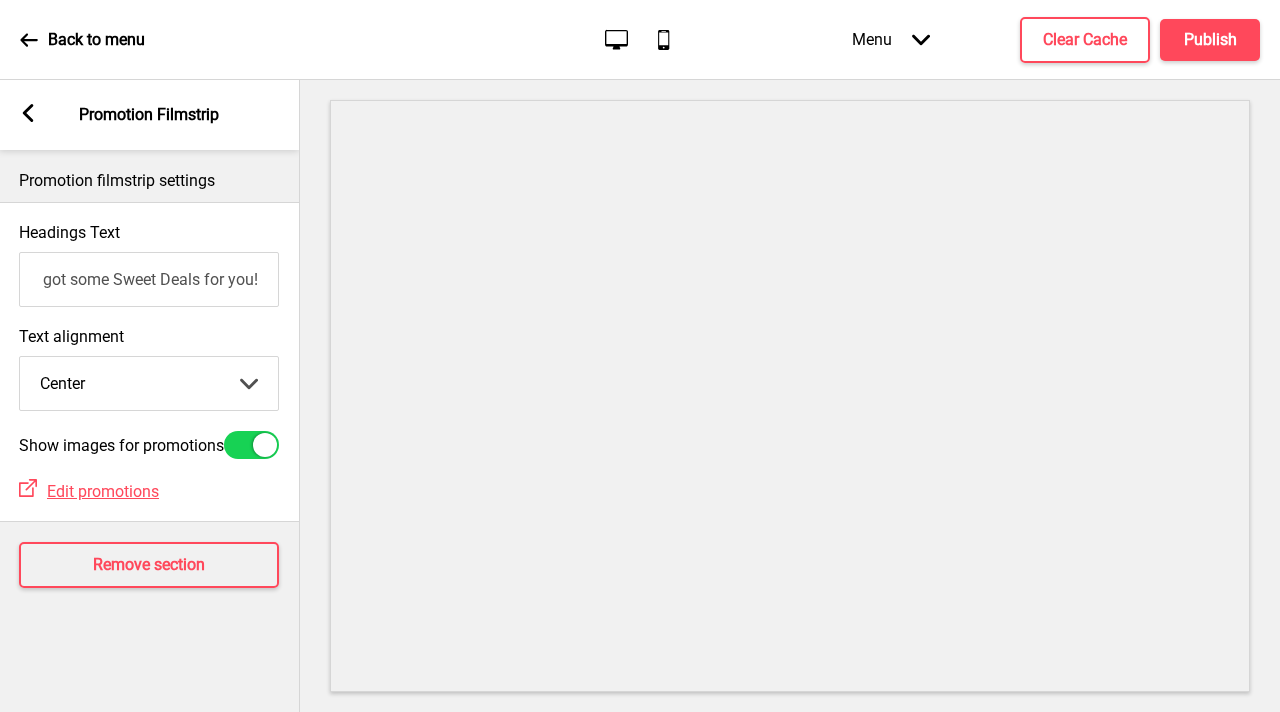 paste on "SG60 Special Promotion - Enjoy $6 off min spend $60 for orders placed from 5-10 August" 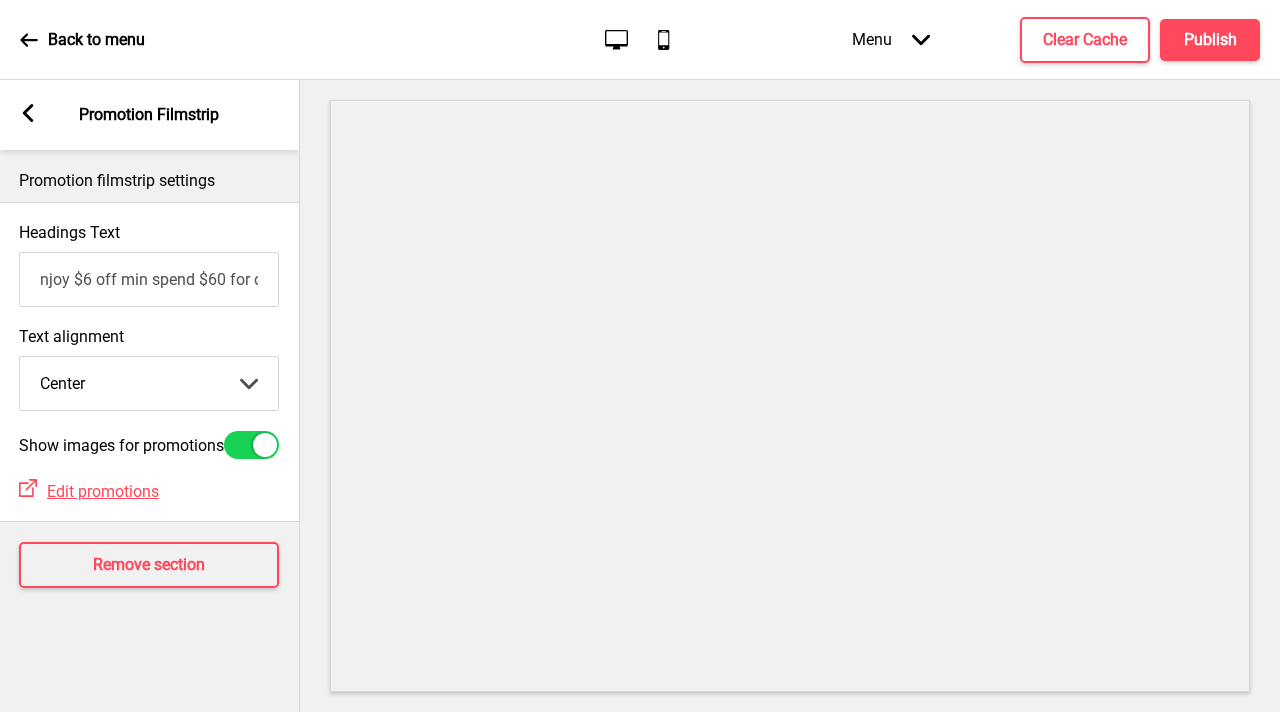 scroll, scrollTop: 0, scrollLeft: 438, axis: horizontal 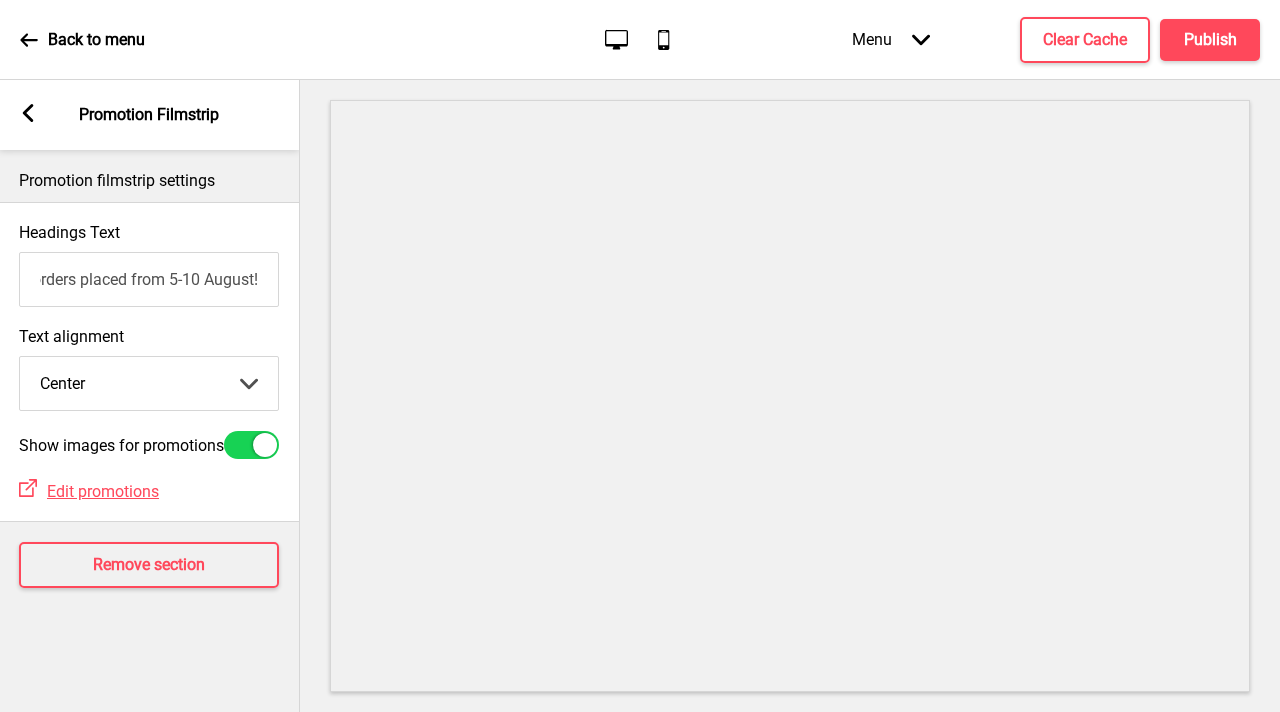 type on "SG60 Special Promotion - Enjoy $6 off min spend $60 for orders placed from 5-10 August!" 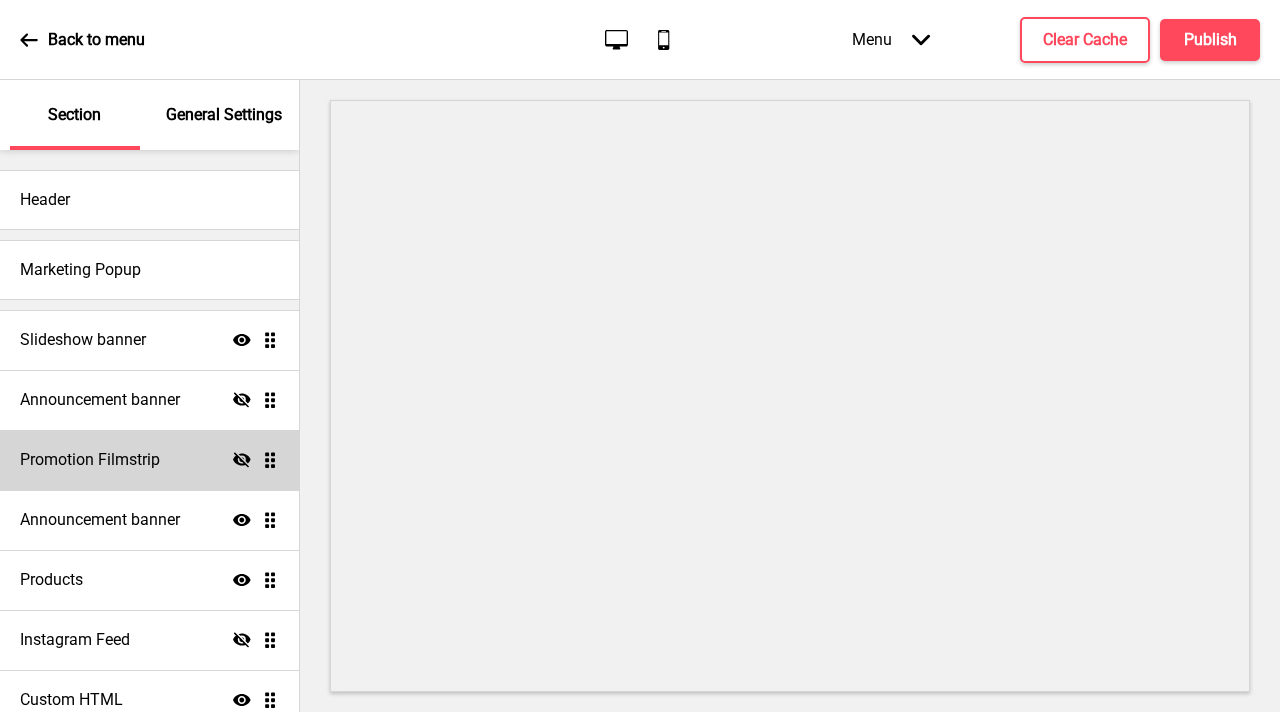 click 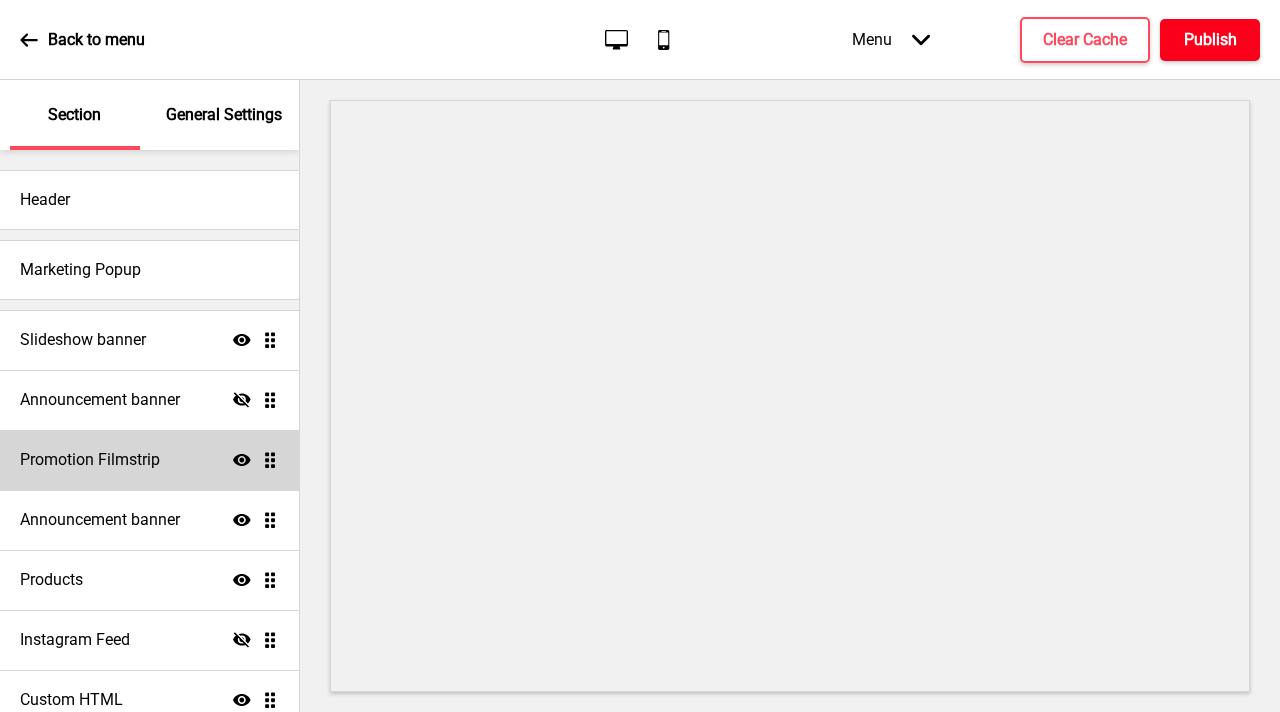 click on "Publish" at bounding box center (1210, 40) 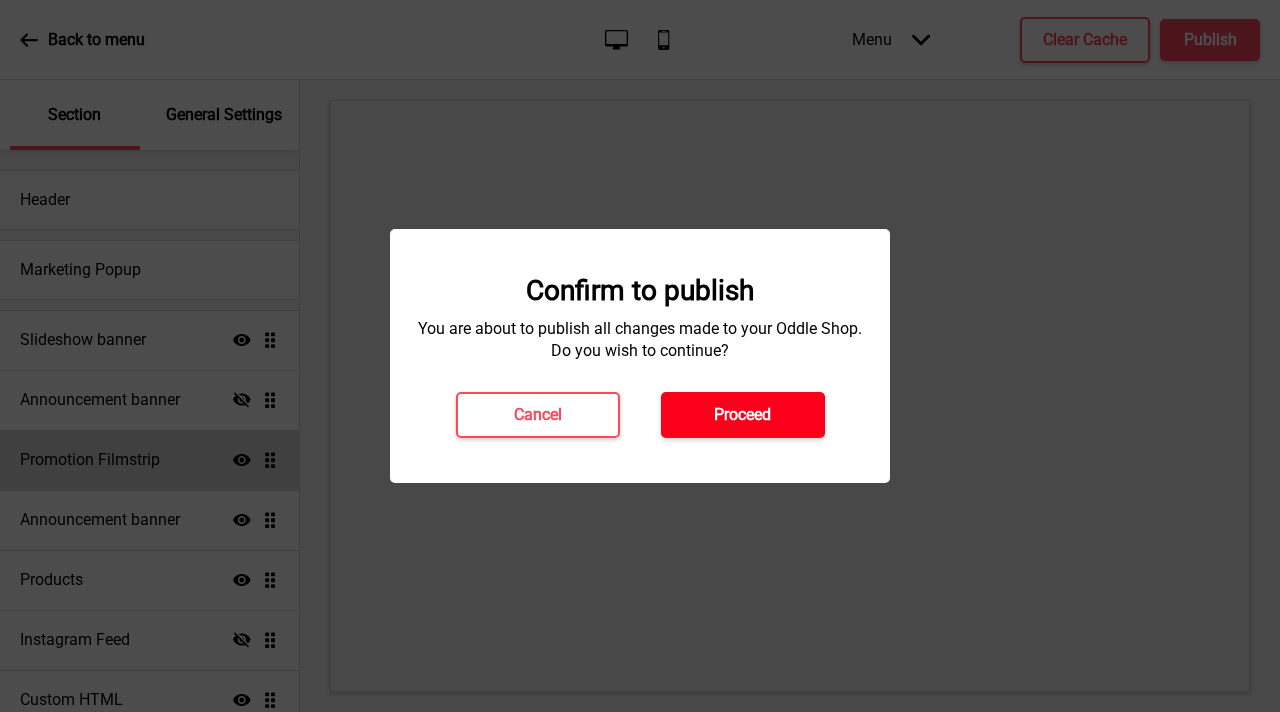 click on "Proceed" at bounding box center (743, 415) 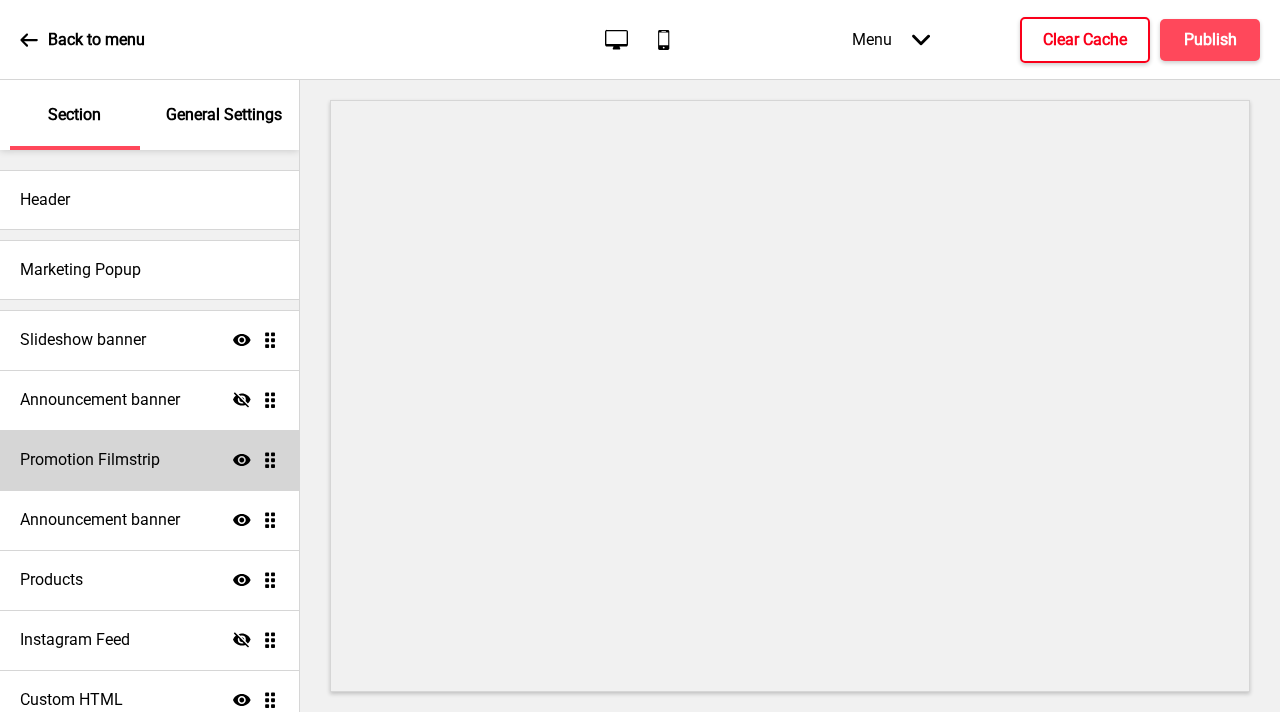 click on "Clear Cache" at bounding box center (1085, 40) 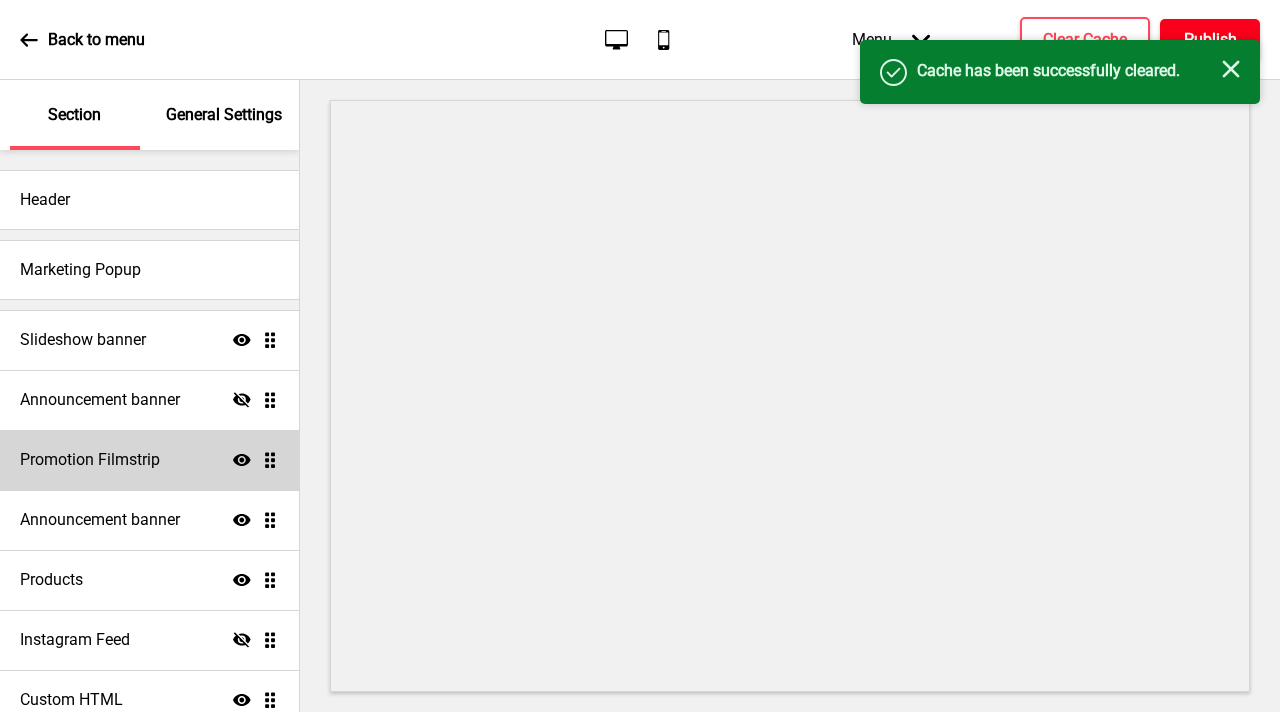 click on "Publish" at bounding box center (1210, 40) 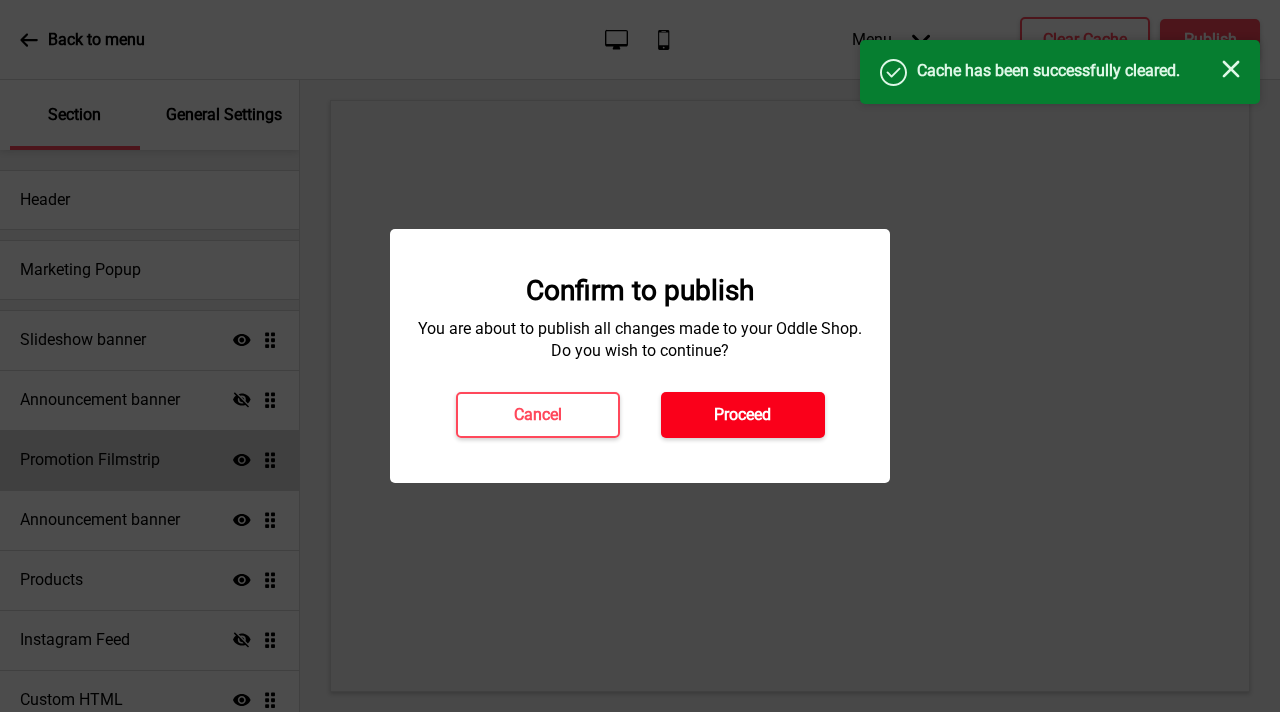 click on "Proceed" at bounding box center [743, 415] 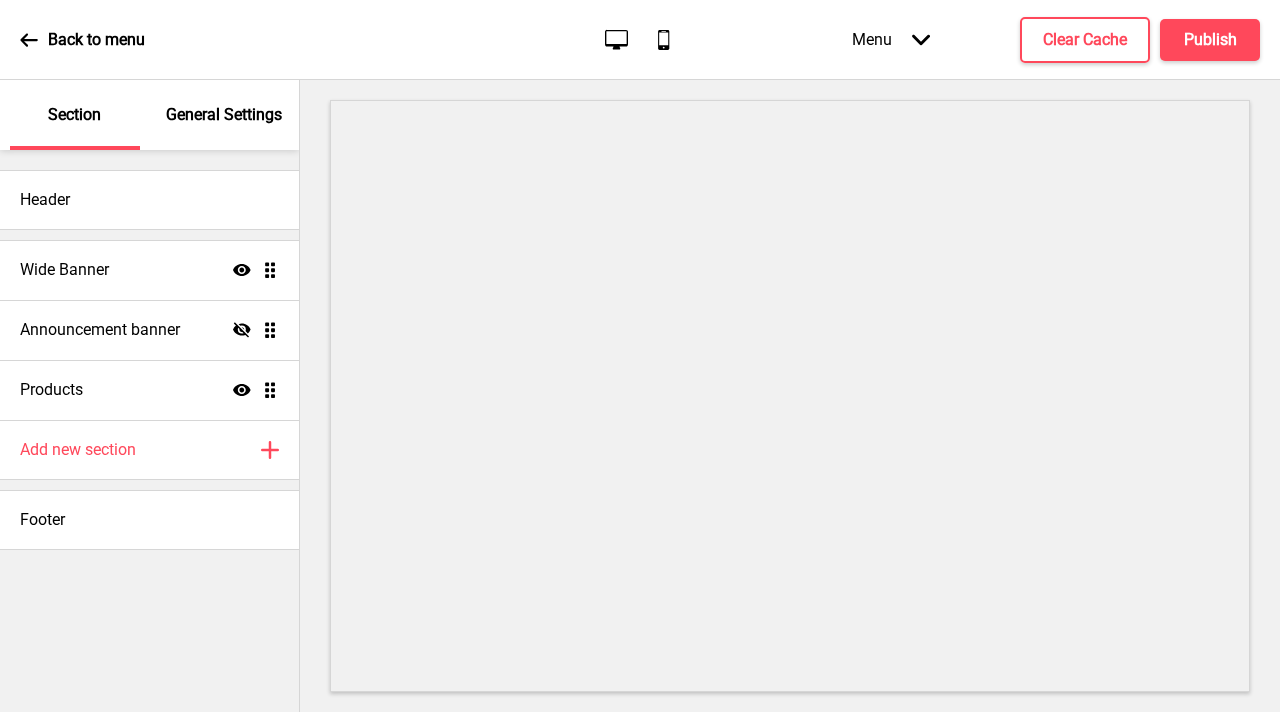 scroll, scrollTop: 0, scrollLeft: 0, axis: both 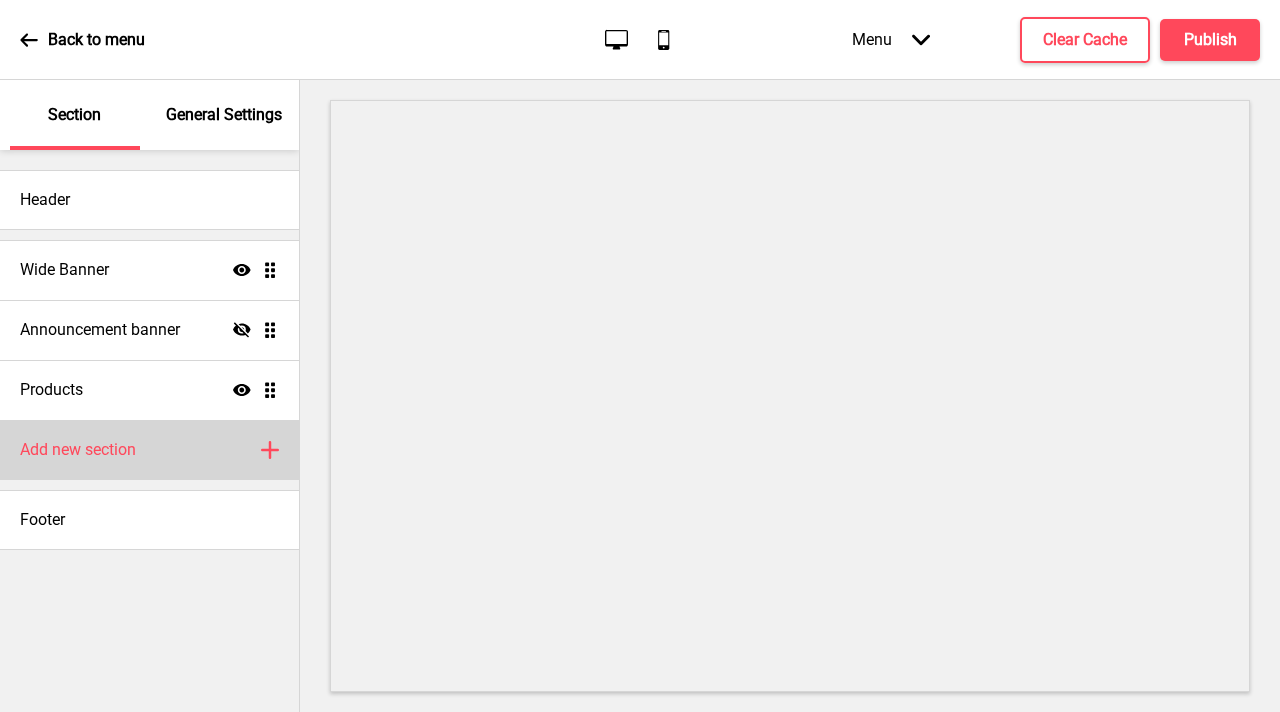 click on "Add new section Plus" at bounding box center [149, 450] 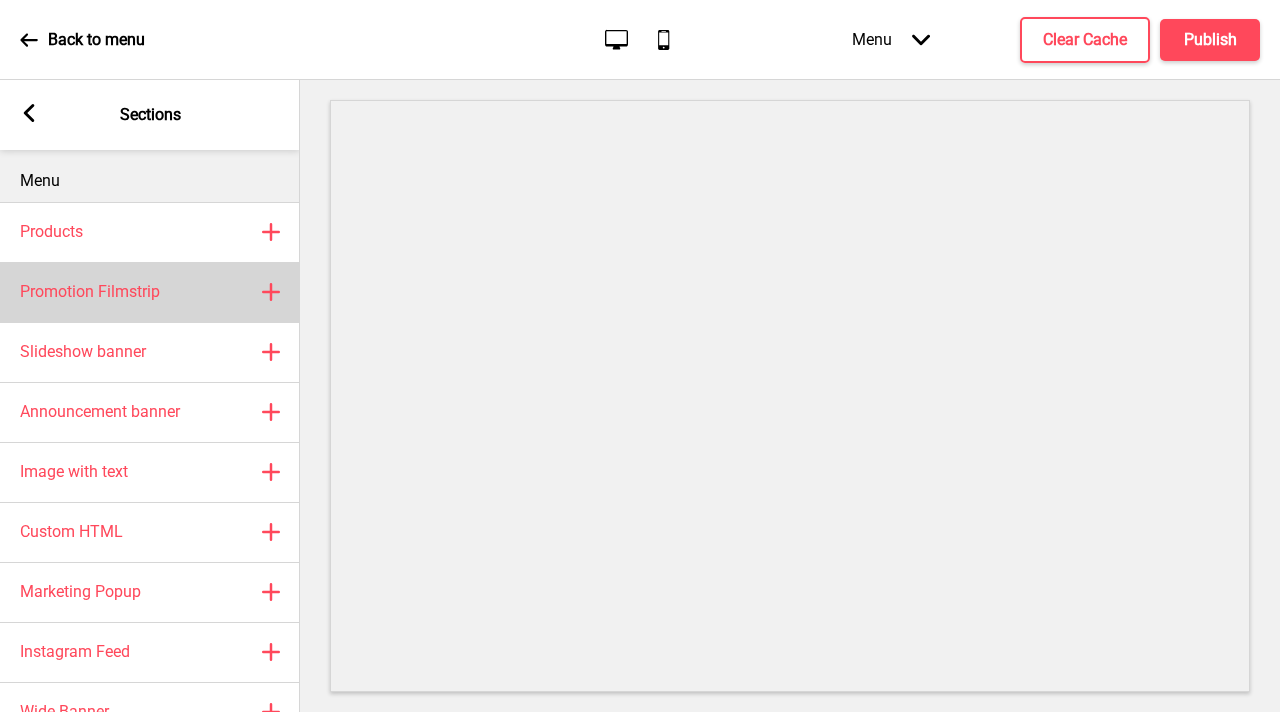 click on "Promotion Filmstrip Plus" at bounding box center [150, 292] 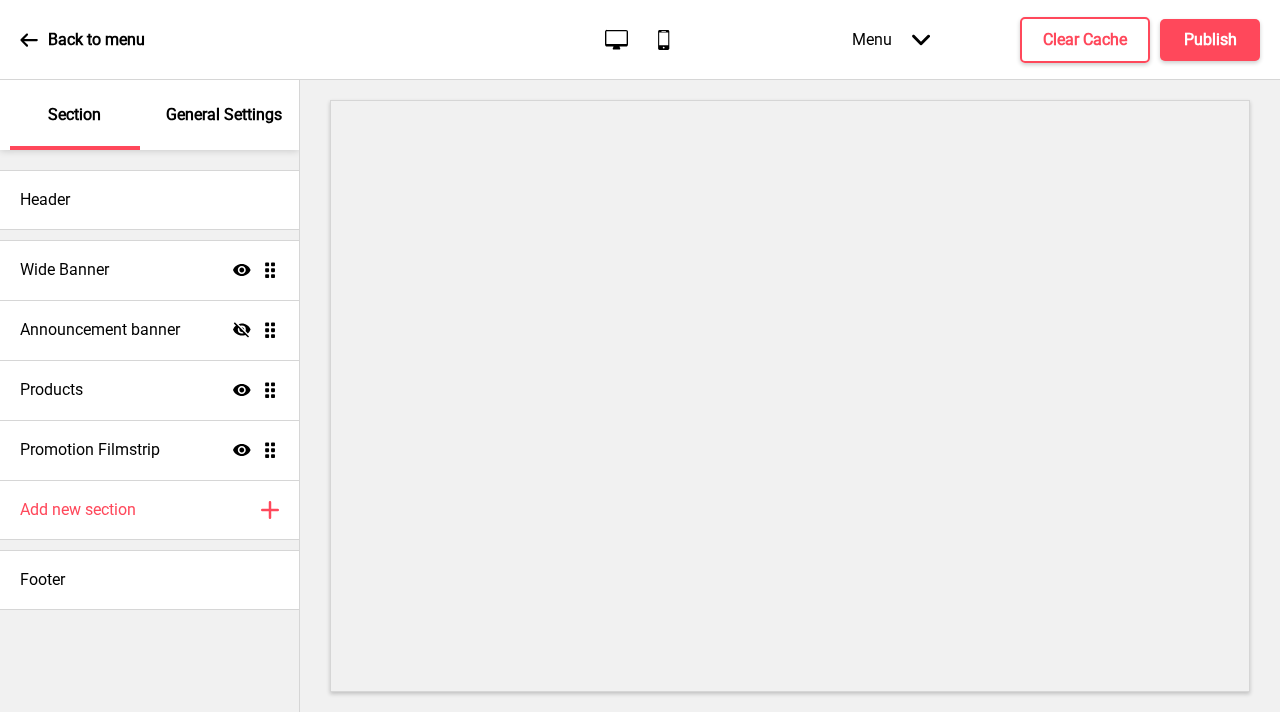 select on "center" 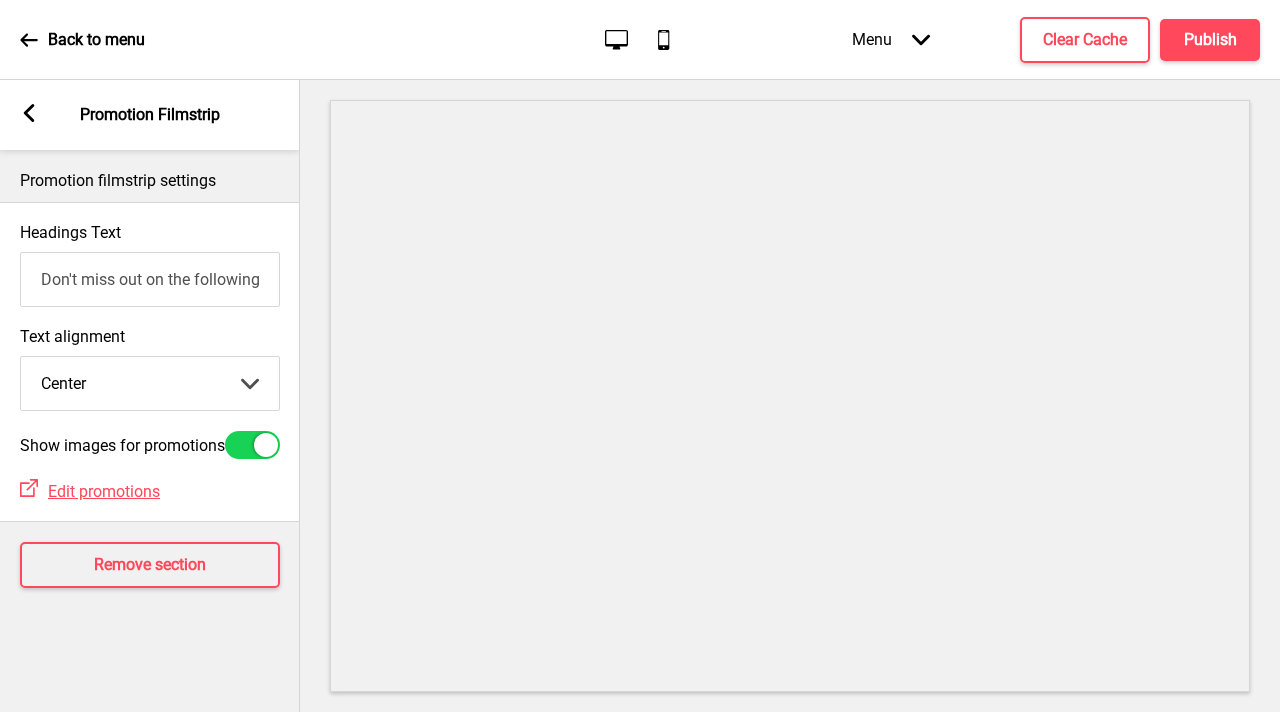 click on "Don't miss out on the following promotion(s)!" at bounding box center [150, 279] 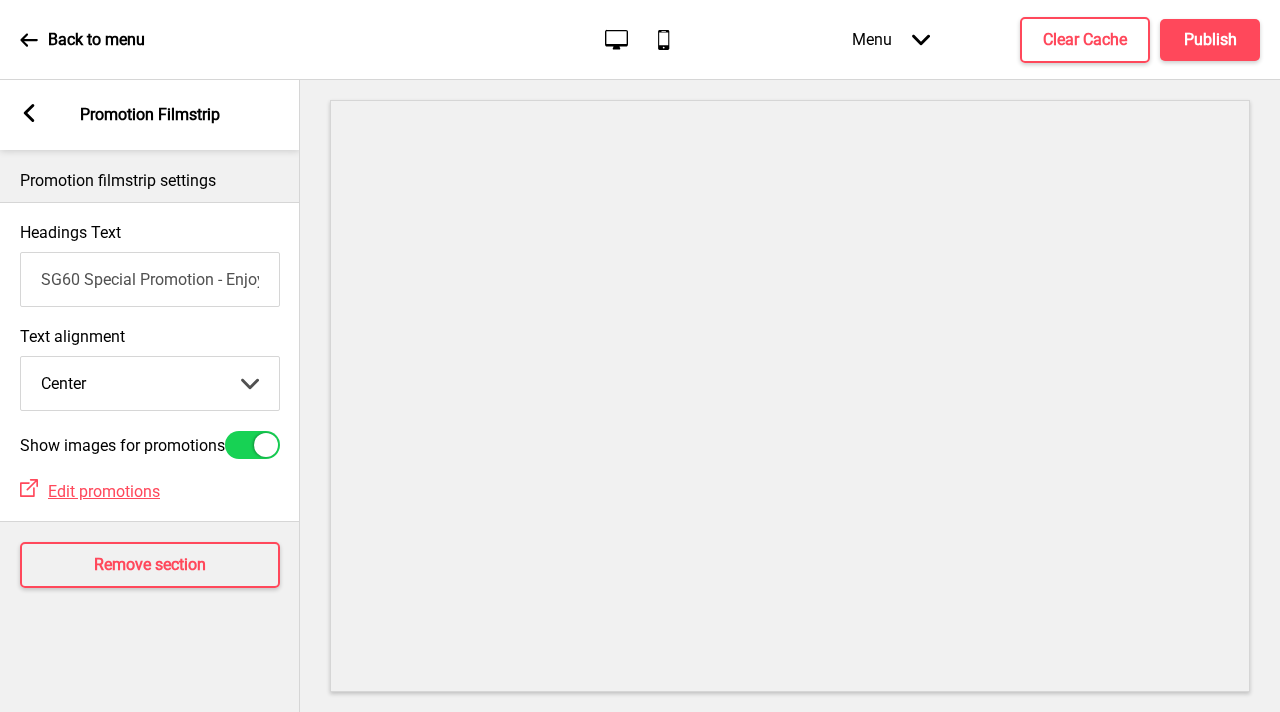 scroll, scrollTop: 0, scrollLeft: 438, axis: horizontal 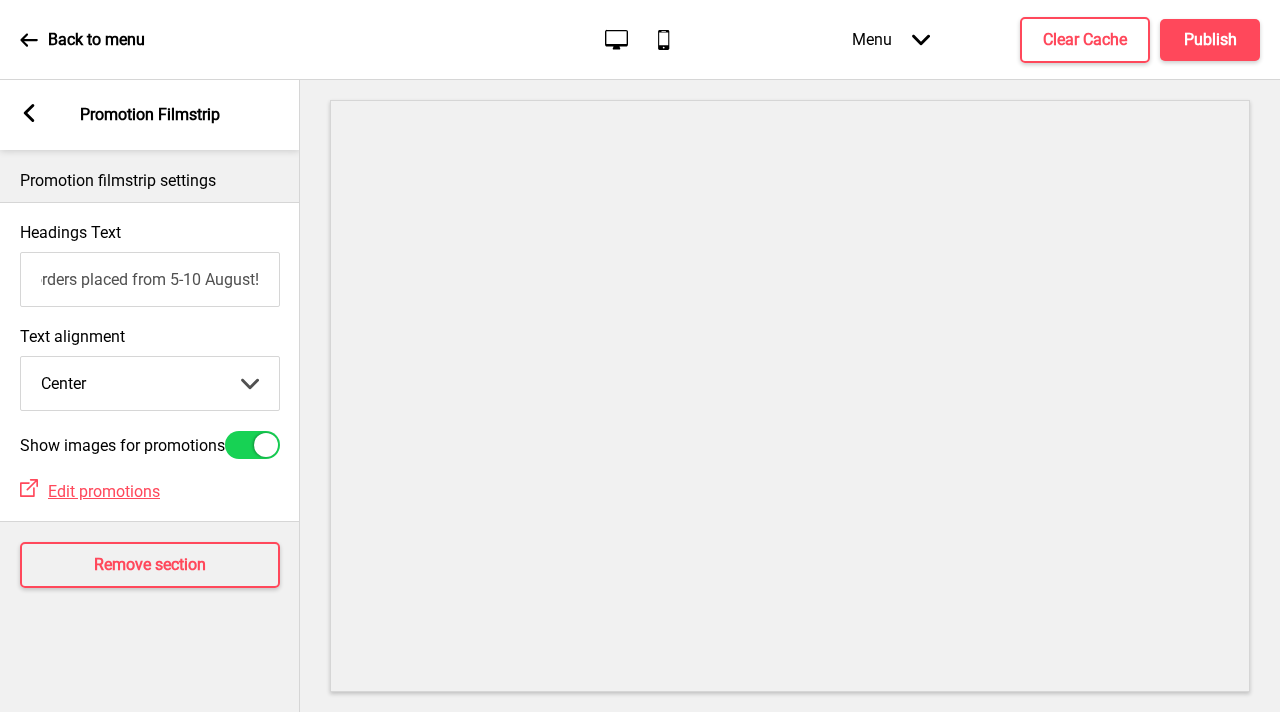 type on "SG60 Special Promotion - Enjoy $6 off min spend $60 for orders placed from 5-10 August!" 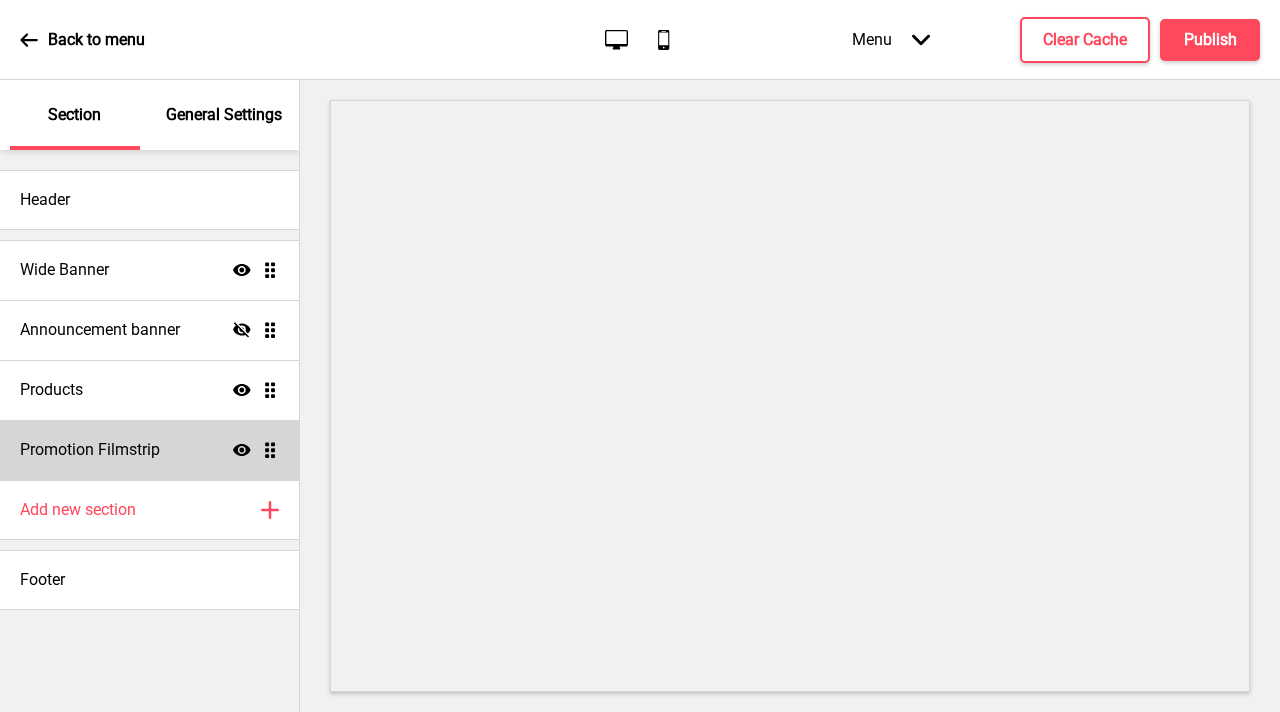 drag, startPoint x: 279, startPoint y: 459, endPoint x: 285, endPoint y: 444, distance: 16.155495 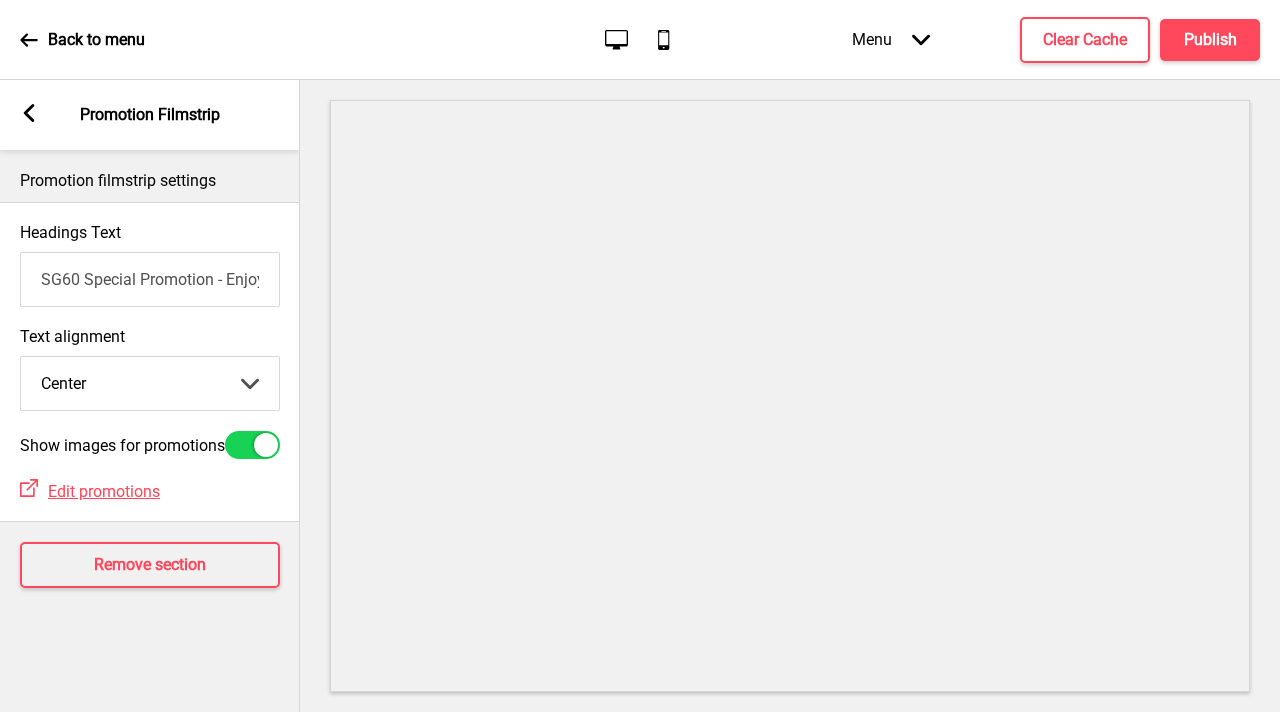 click on "Arrow left Promotion Filmstrip" at bounding box center [150, 115] 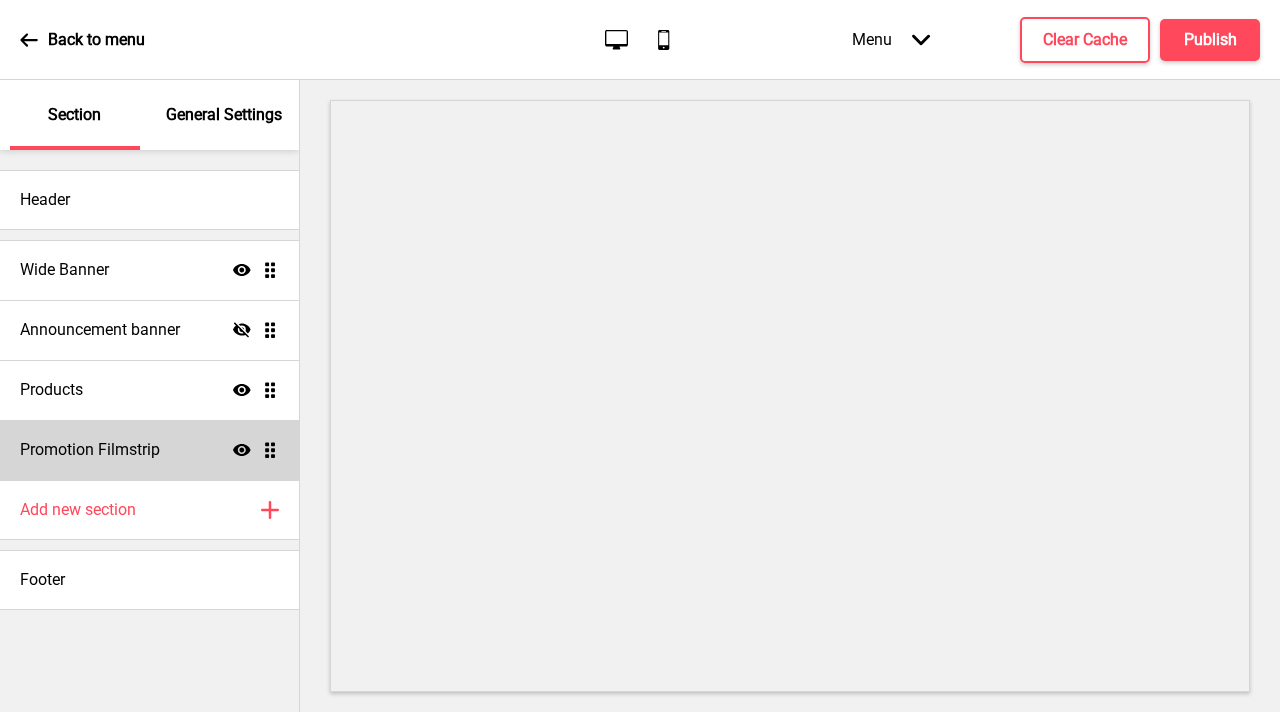 drag, startPoint x: 280, startPoint y: 454, endPoint x: 268, endPoint y: 449, distance: 13 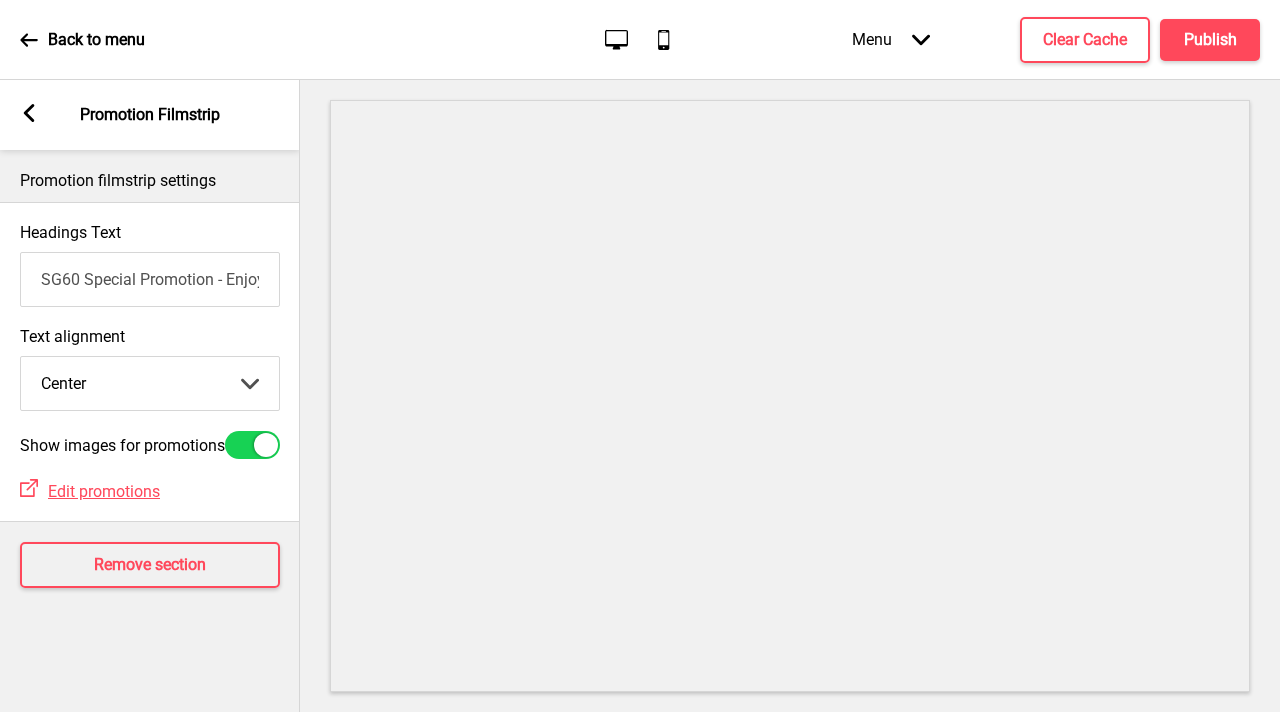 click 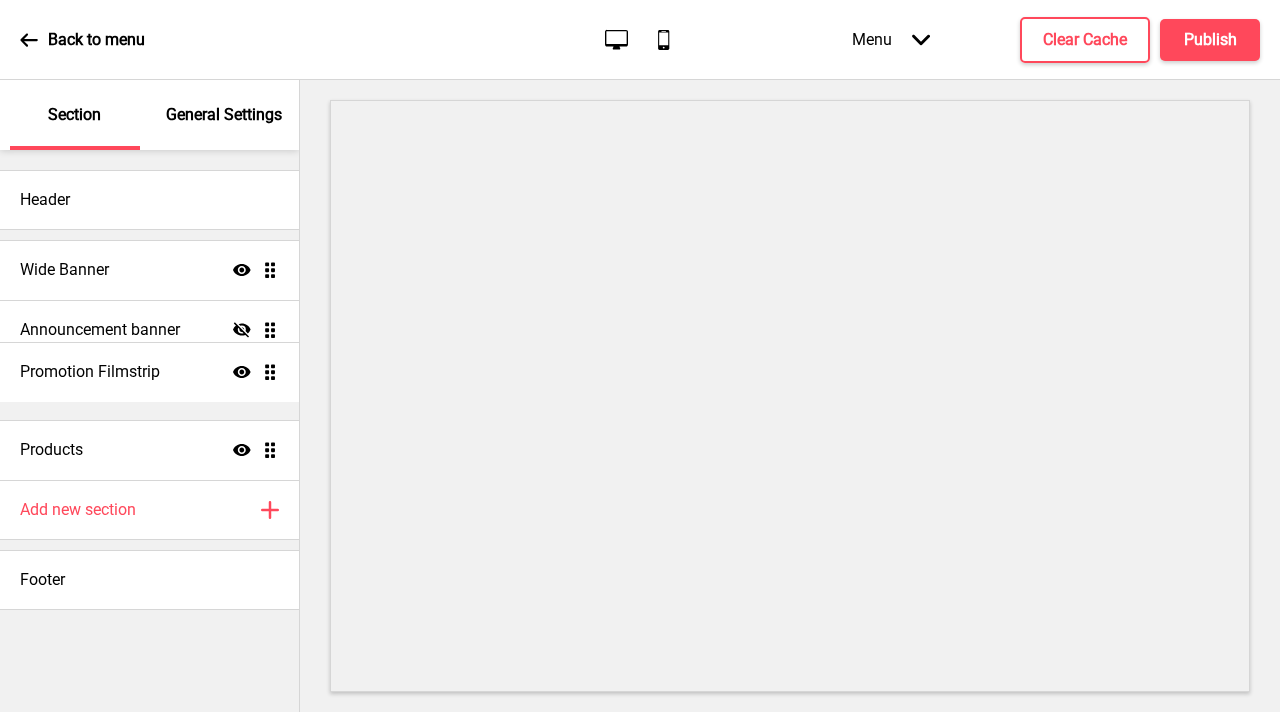 drag, startPoint x: 266, startPoint y: 450, endPoint x: 267, endPoint y: 372, distance: 78.00641 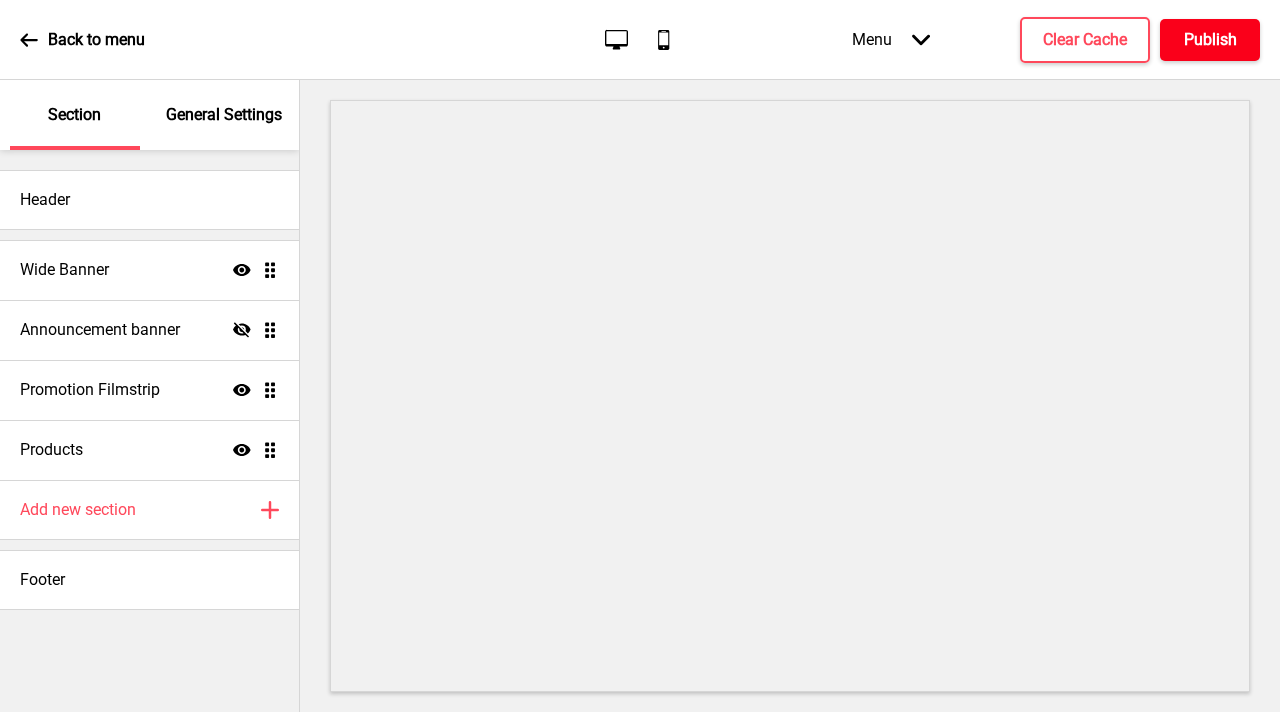 click on "Publish" at bounding box center (1210, 40) 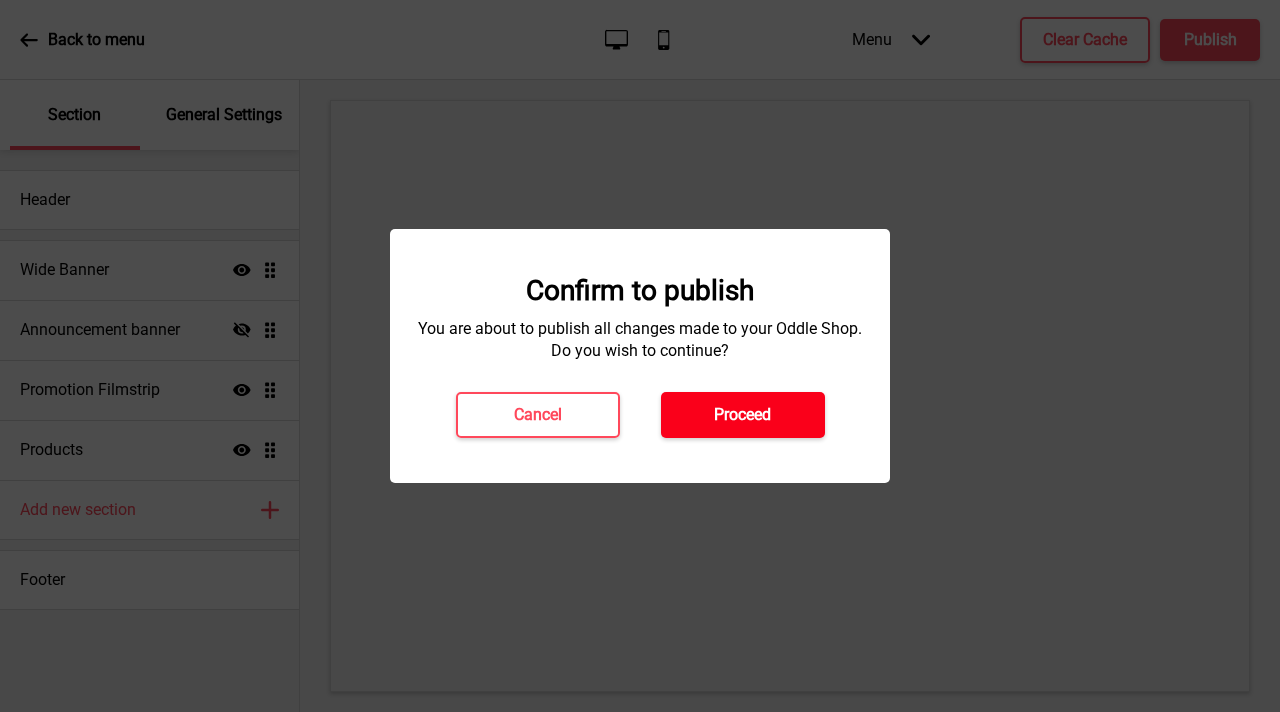 click on "Proceed" at bounding box center (742, 415) 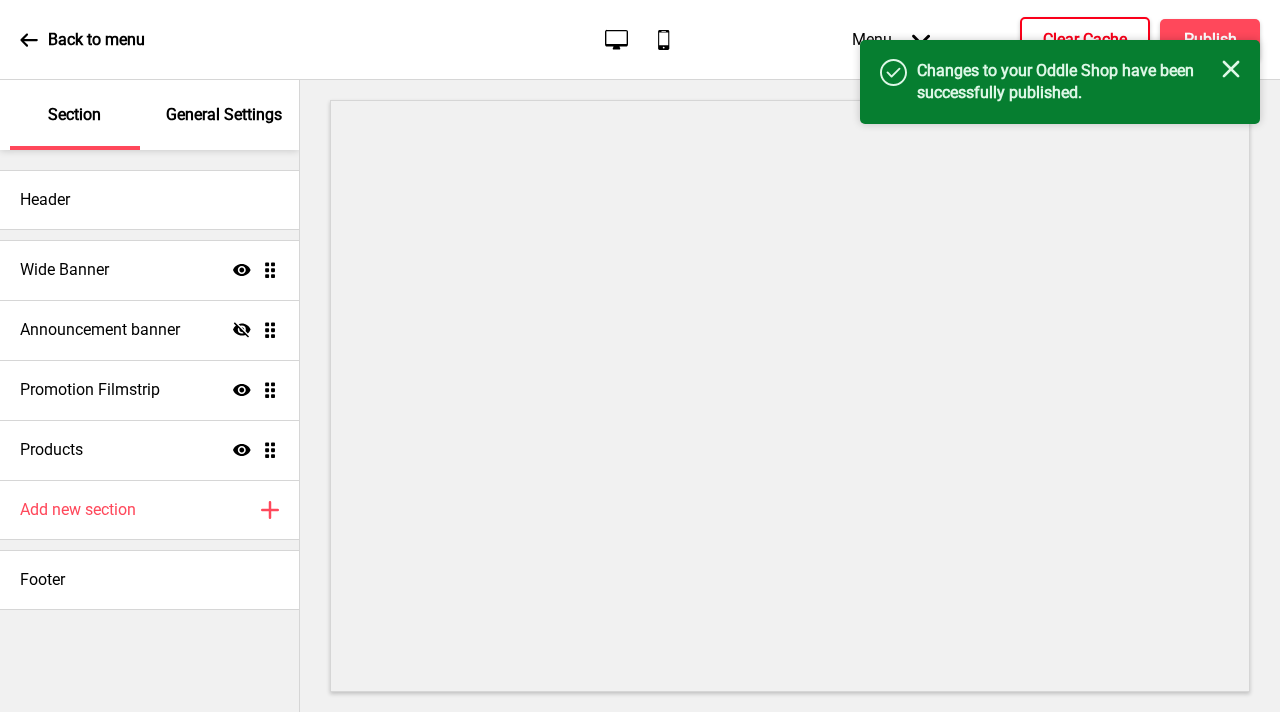 click on "Clear Cache" at bounding box center (1085, 40) 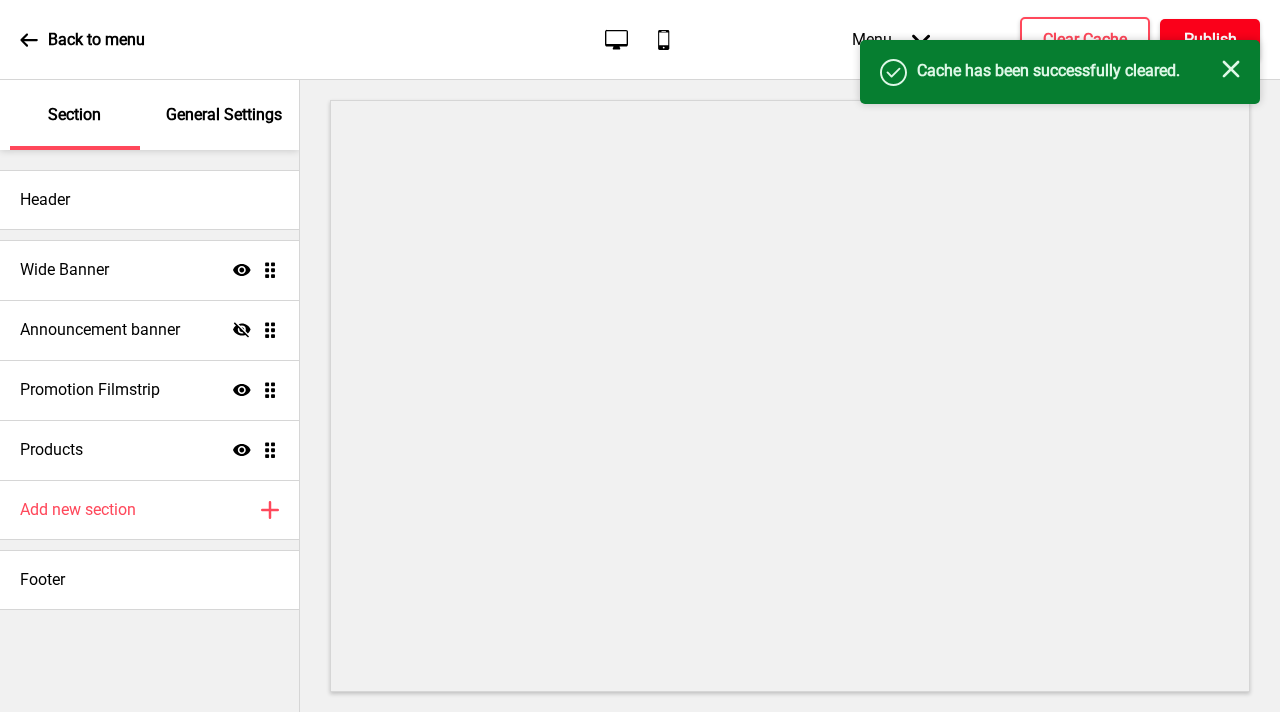 click on "Publish" at bounding box center [1210, 40] 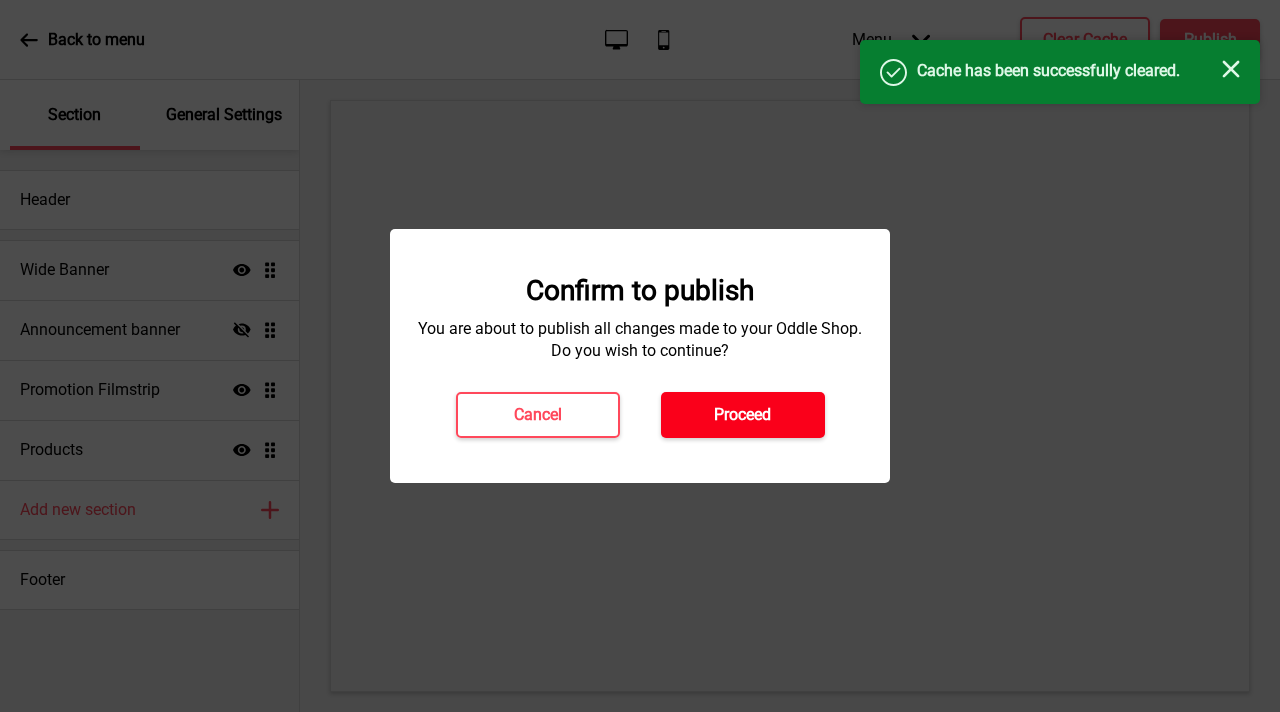 click on "Proceed" at bounding box center (743, 415) 